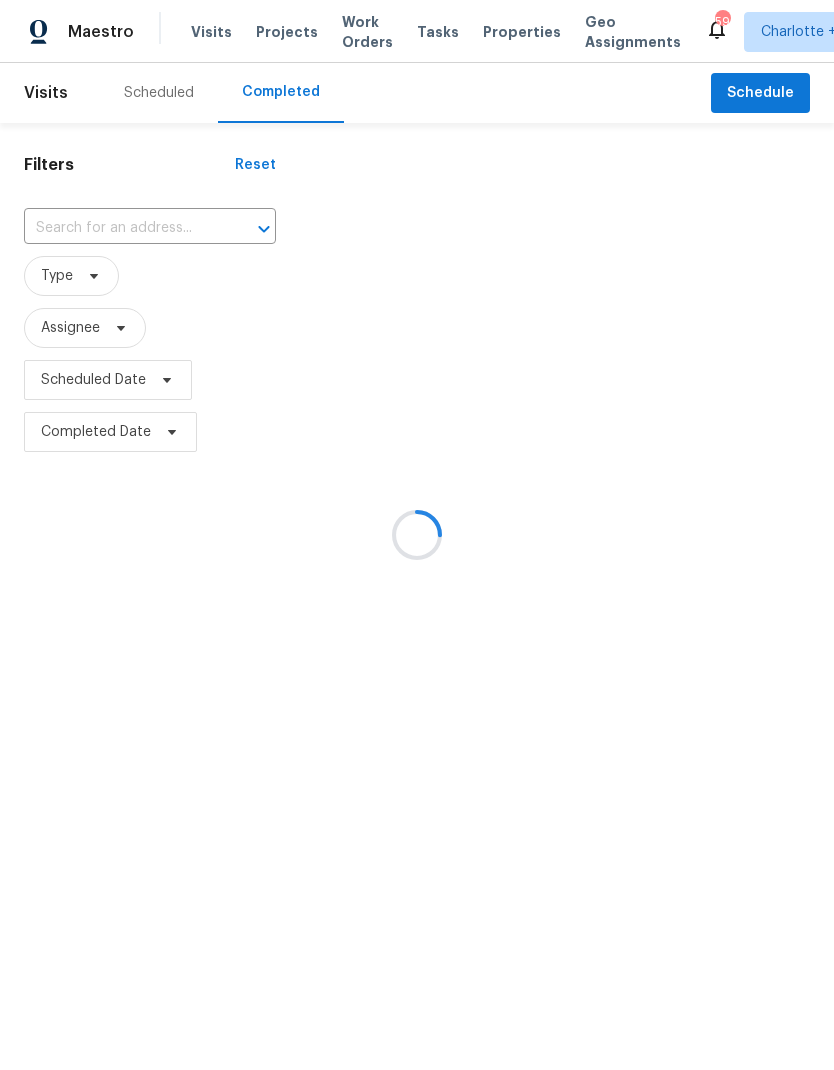 scroll, scrollTop: 0, scrollLeft: 0, axis: both 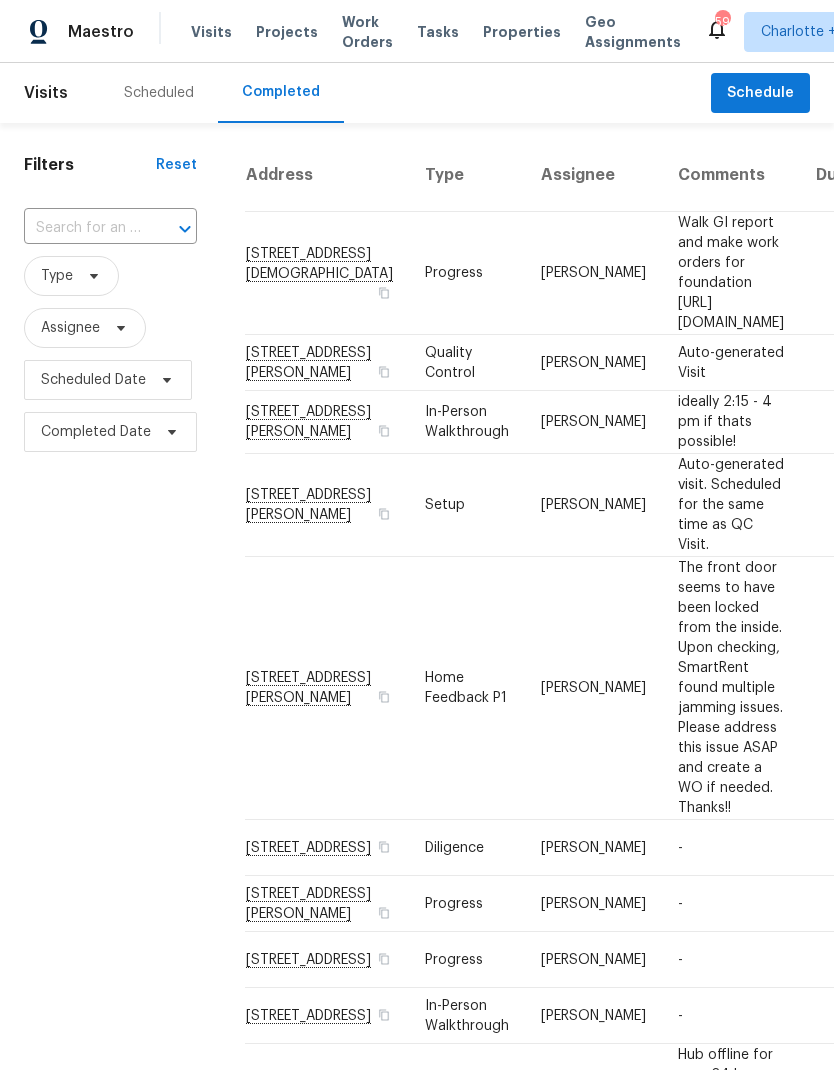 click at bounding box center [82, 228] 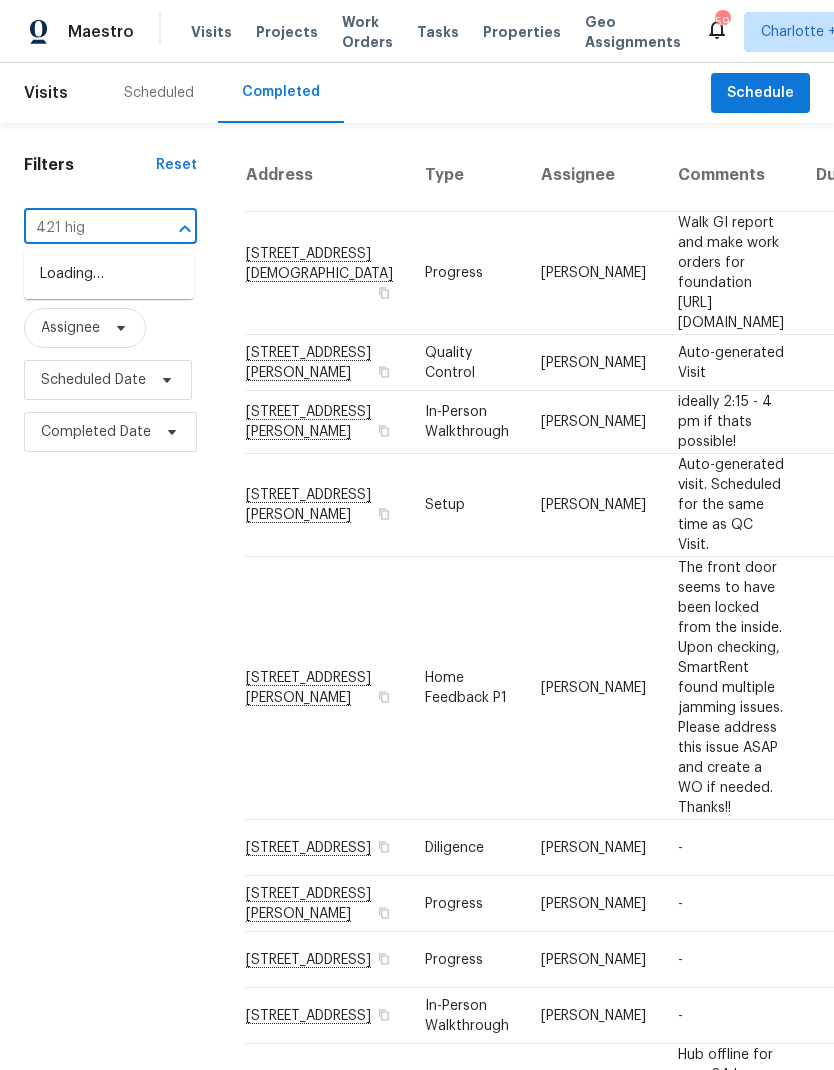 type on "421 high" 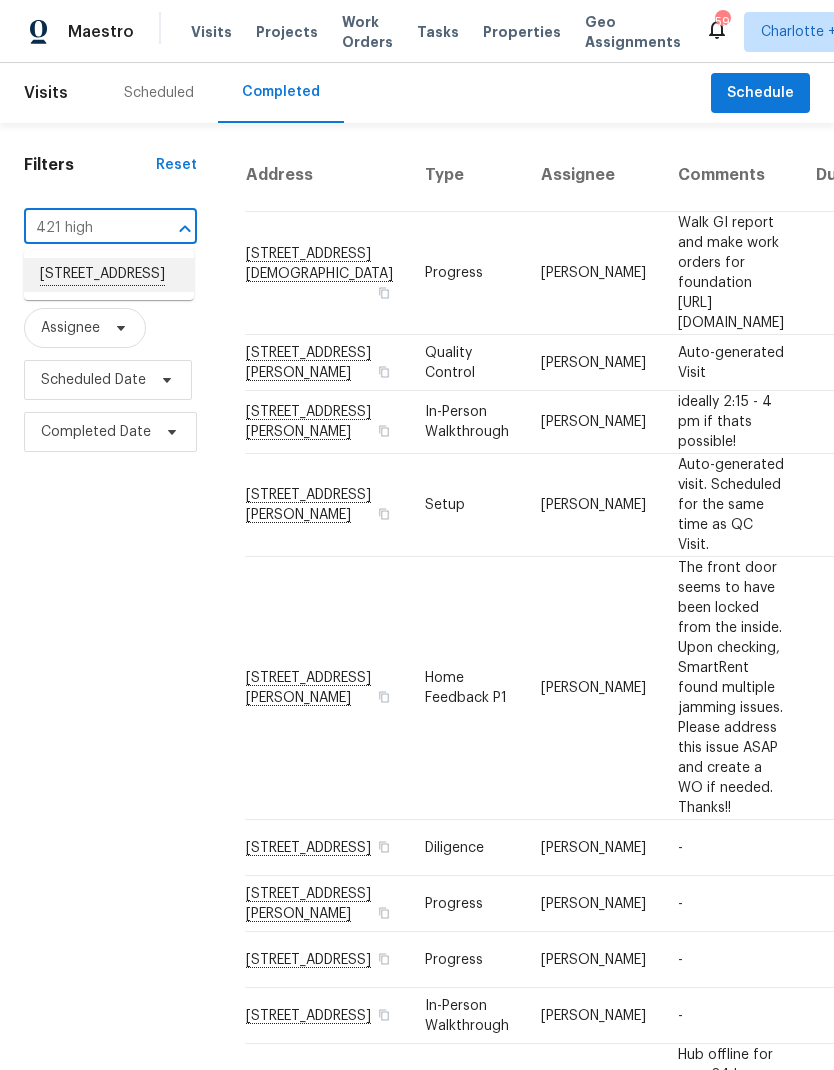 click on "421 High Valley Blvd, Greenville, SC 29605" at bounding box center (109, 275) 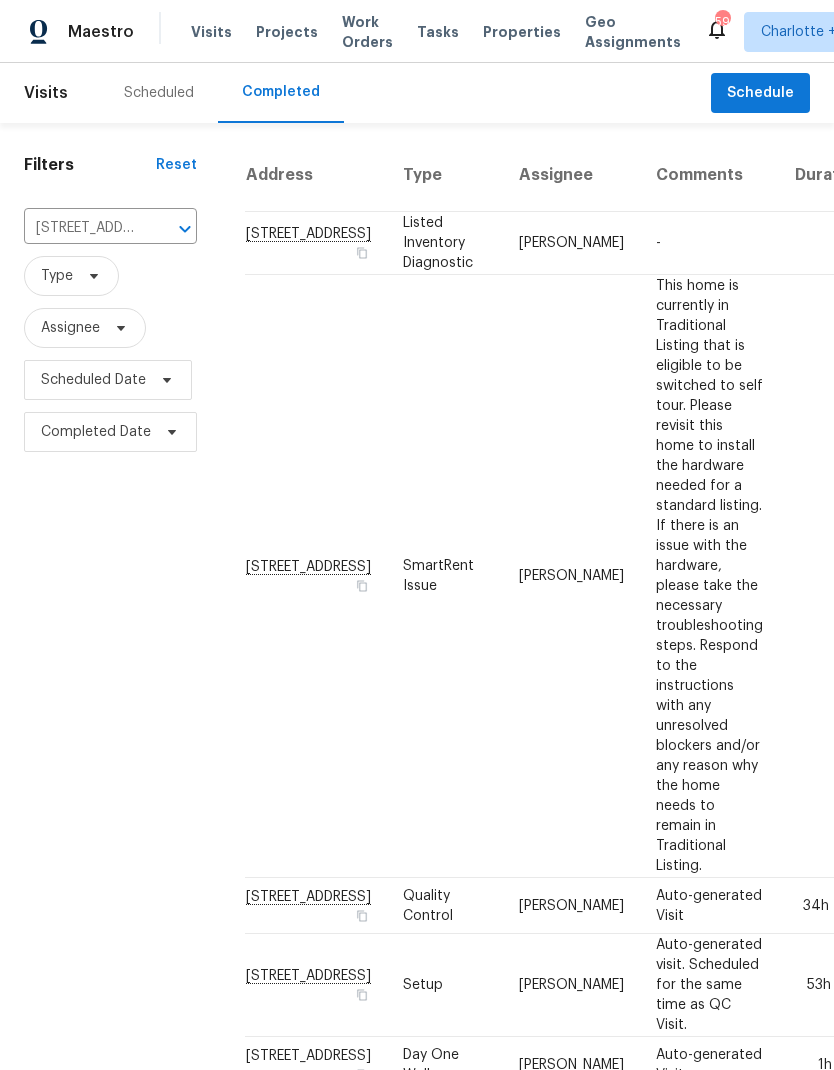 click on "421 High Valley Blvd, Greenville, SC 29605" at bounding box center (316, 243) 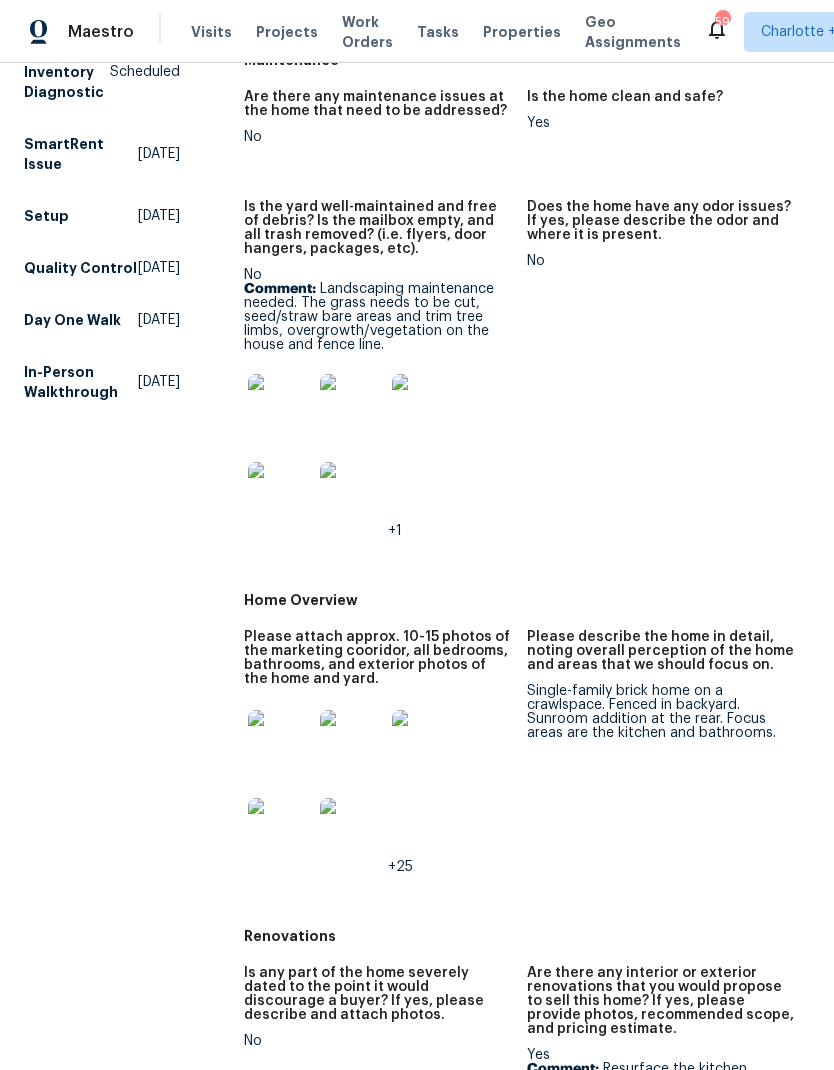 scroll, scrollTop: 263, scrollLeft: 0, axis: vertical 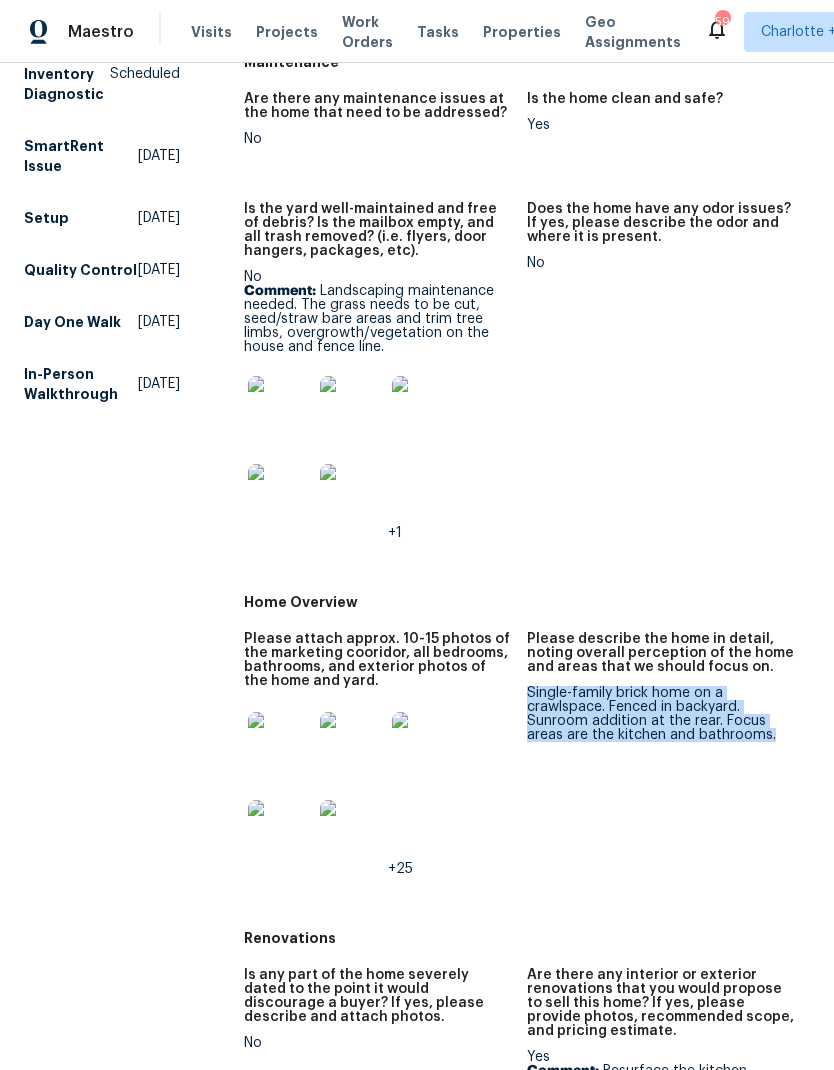 copy on "Single-family brick home on a crawlspace. Fenced in backyard. Sunroom addition at the rear. Focus areas are the kitchen and bathrooms." 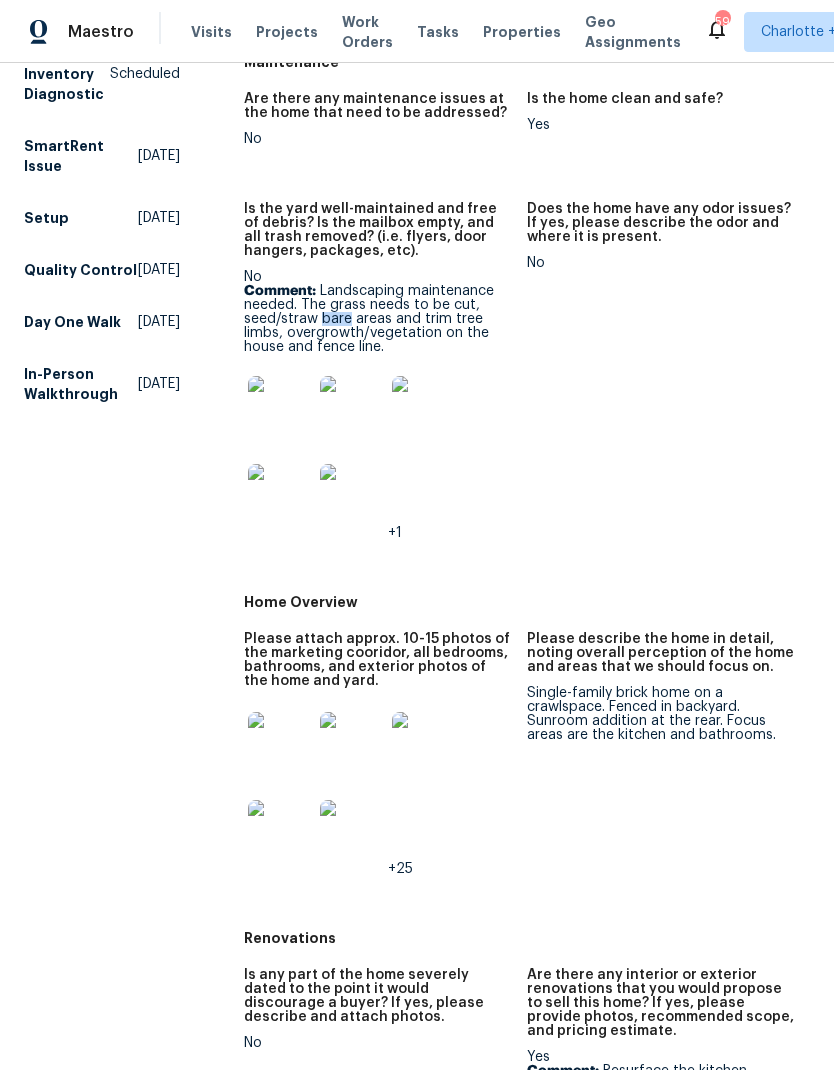 click on "Comment:   Landscaping maintenance needed. The grass needs to be cut, seed/straw bare areas and trim tree limbs, overgrowth/vegetation on the house and fence line." at bounding box center [377, 319] 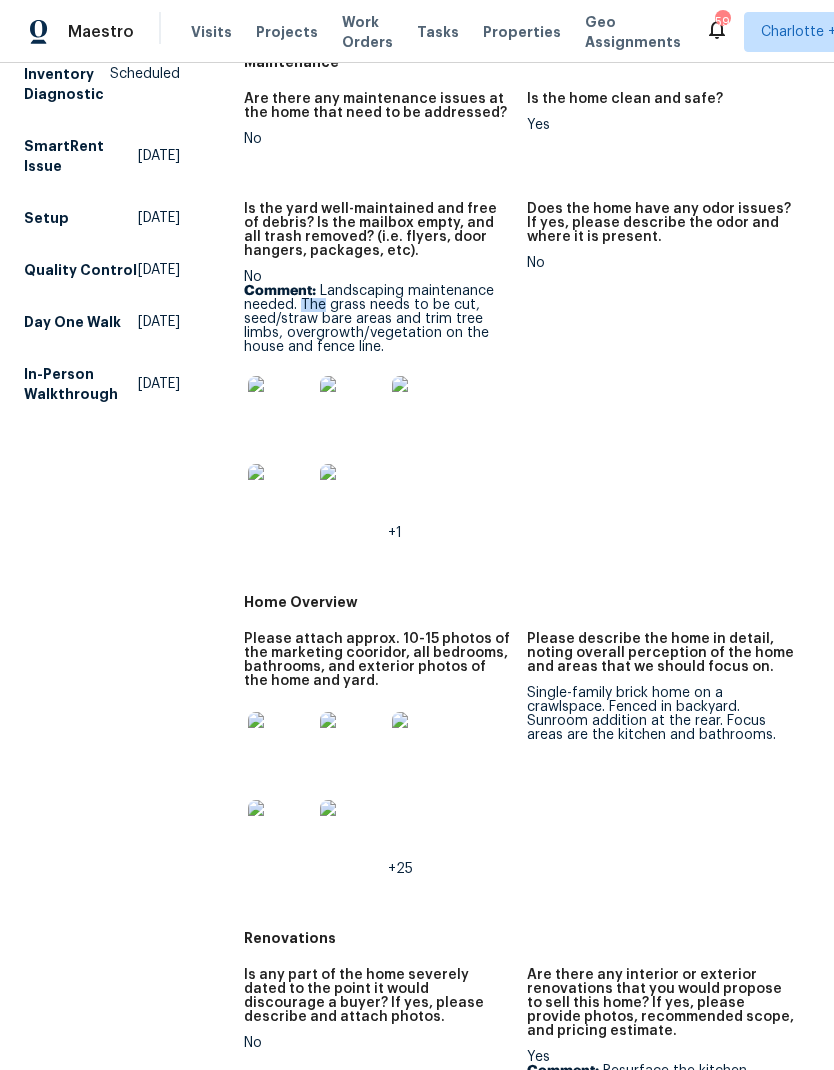 click at bounding box center [352, 408] 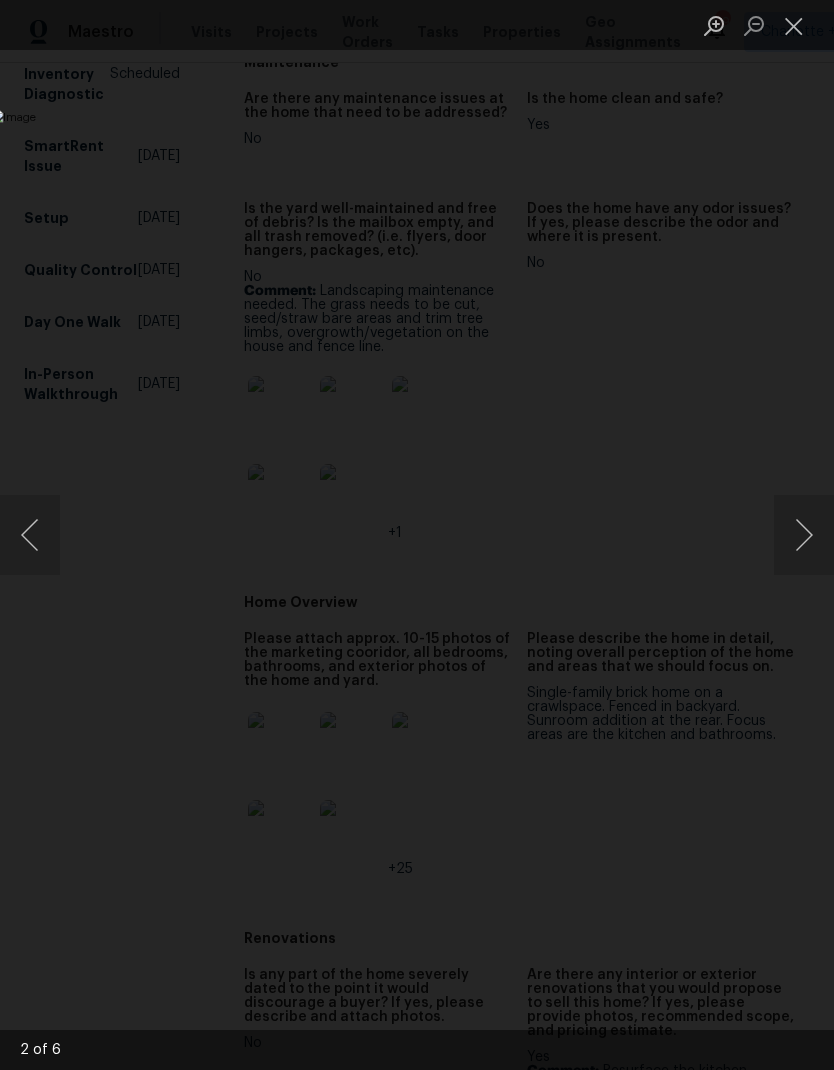 click at bounding box center (794, 25) 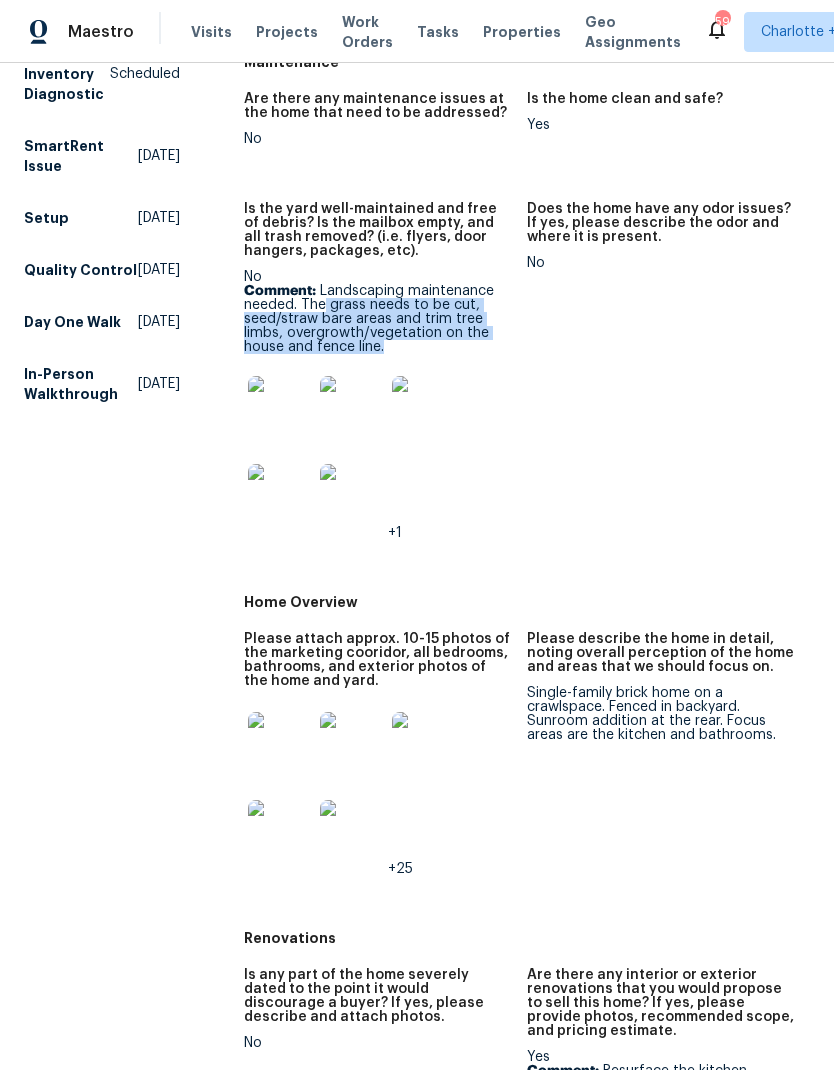 click on "Does the home have any odor issues? If yes, please describe the odor and where it is present. No" at bounding box center [668, 387] 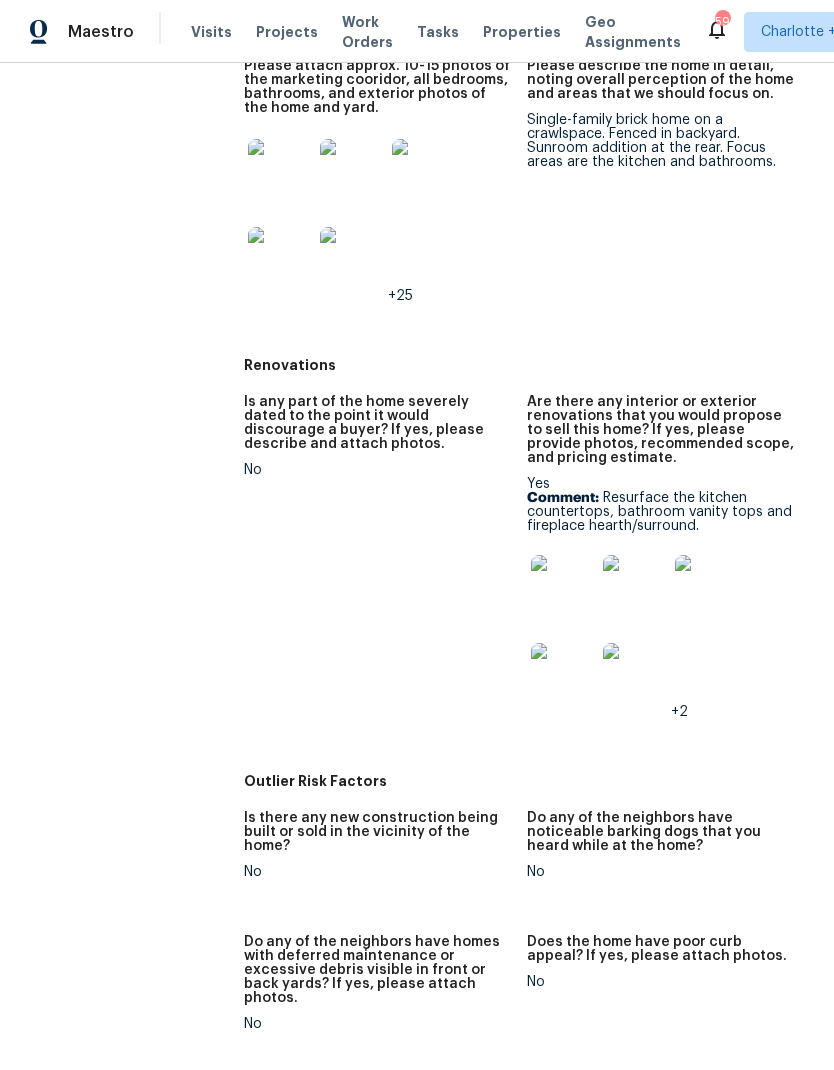 scroll, scrollTop: 781, scrollLeft: 0, axis: vertical 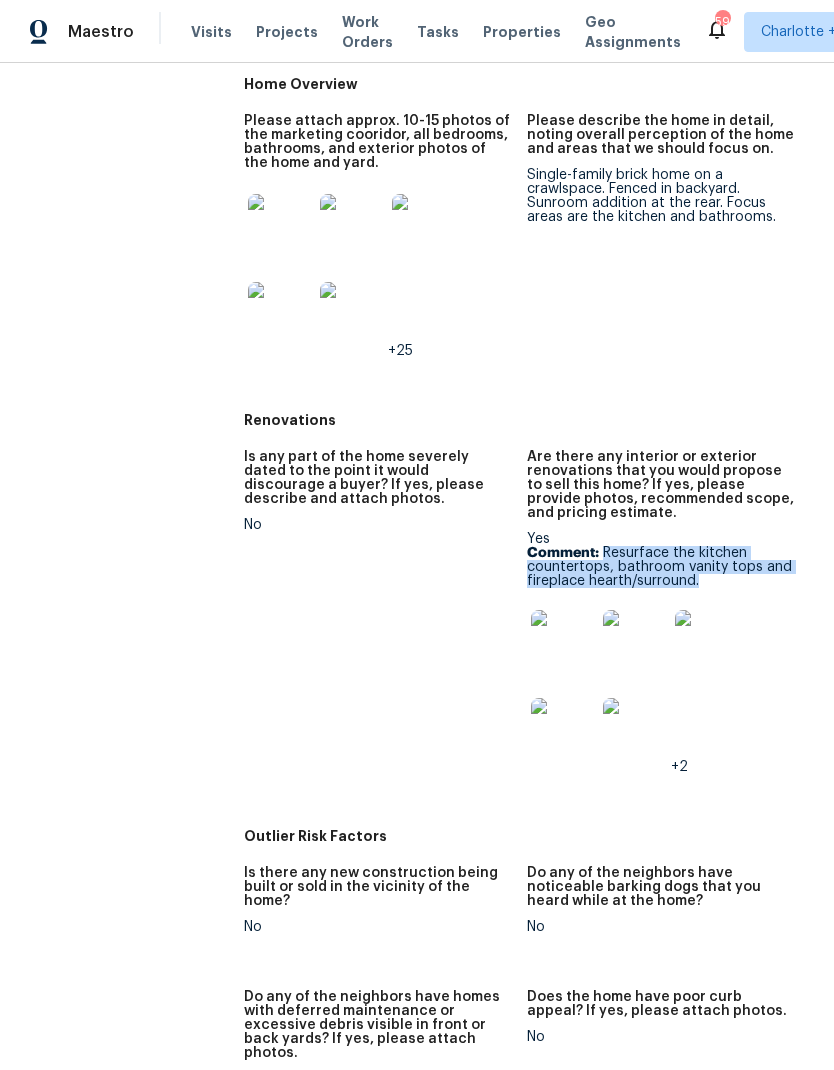 copy on "Resurface the kitchen countertops, bathroom vanity tops and fireplace hearth/surround." 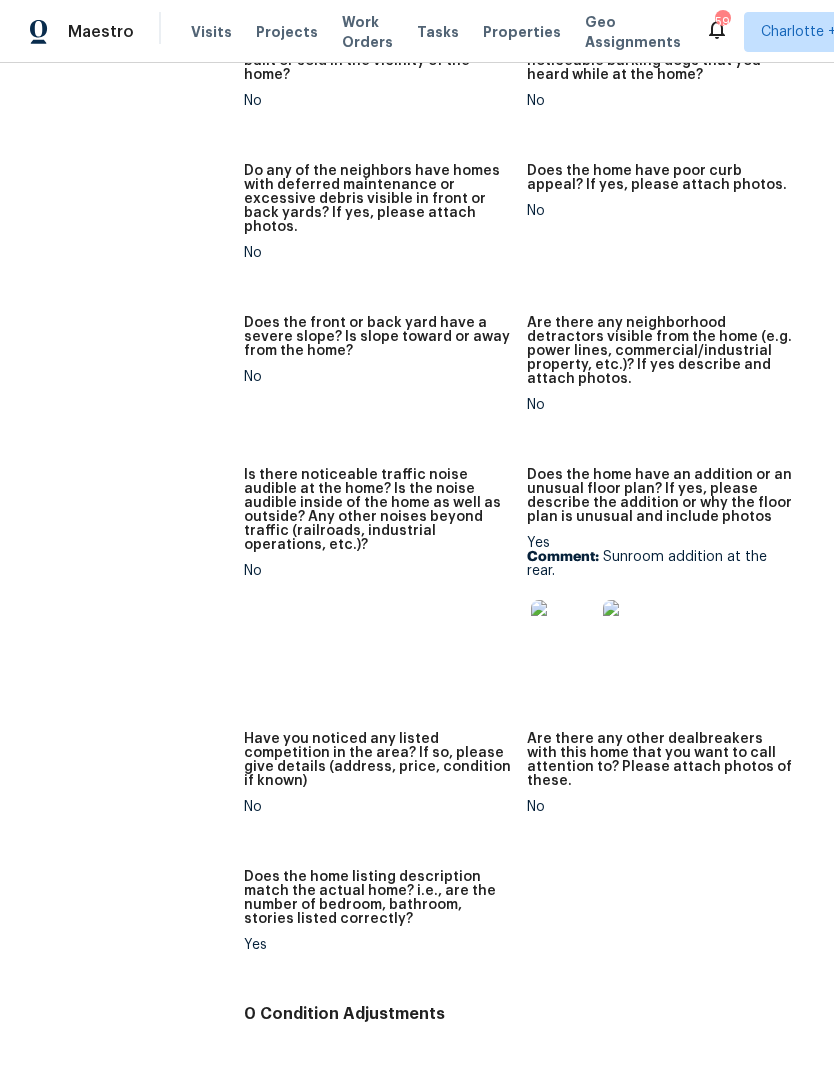 scroll, scrollTop: 1606, scrollLeft: 0, axis: vertical 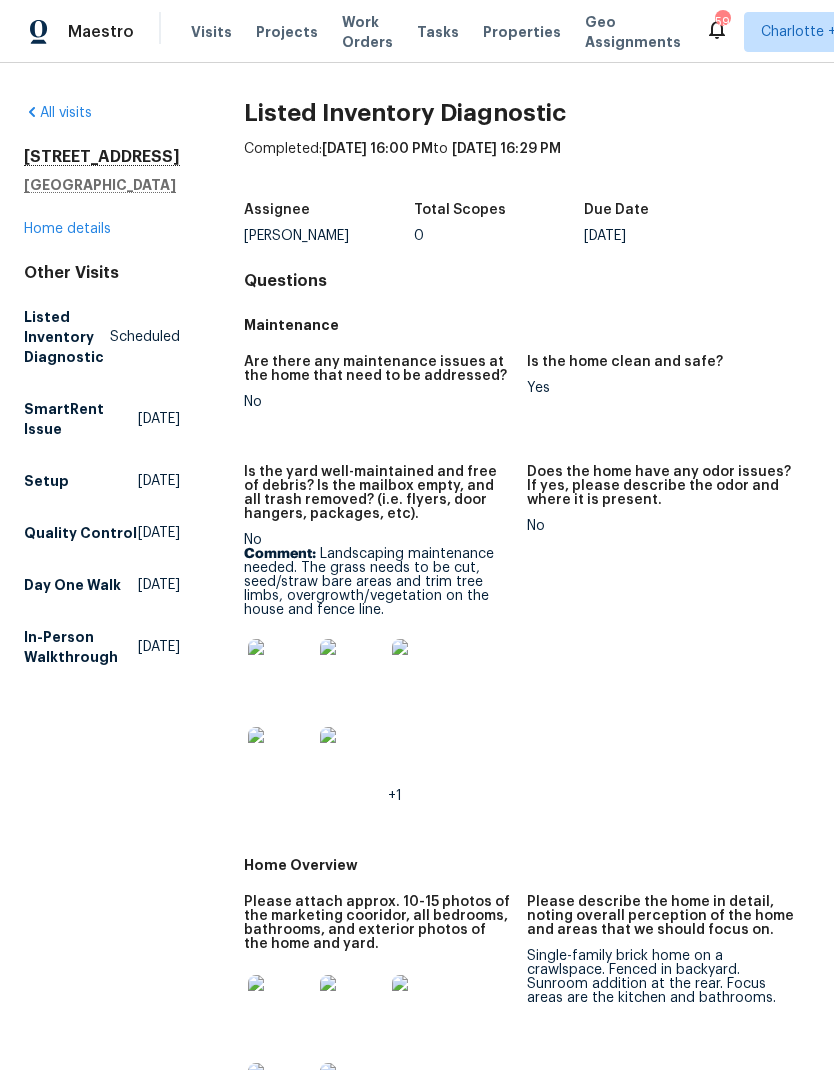 click on "Maestro" at bounding box center [101, 32] 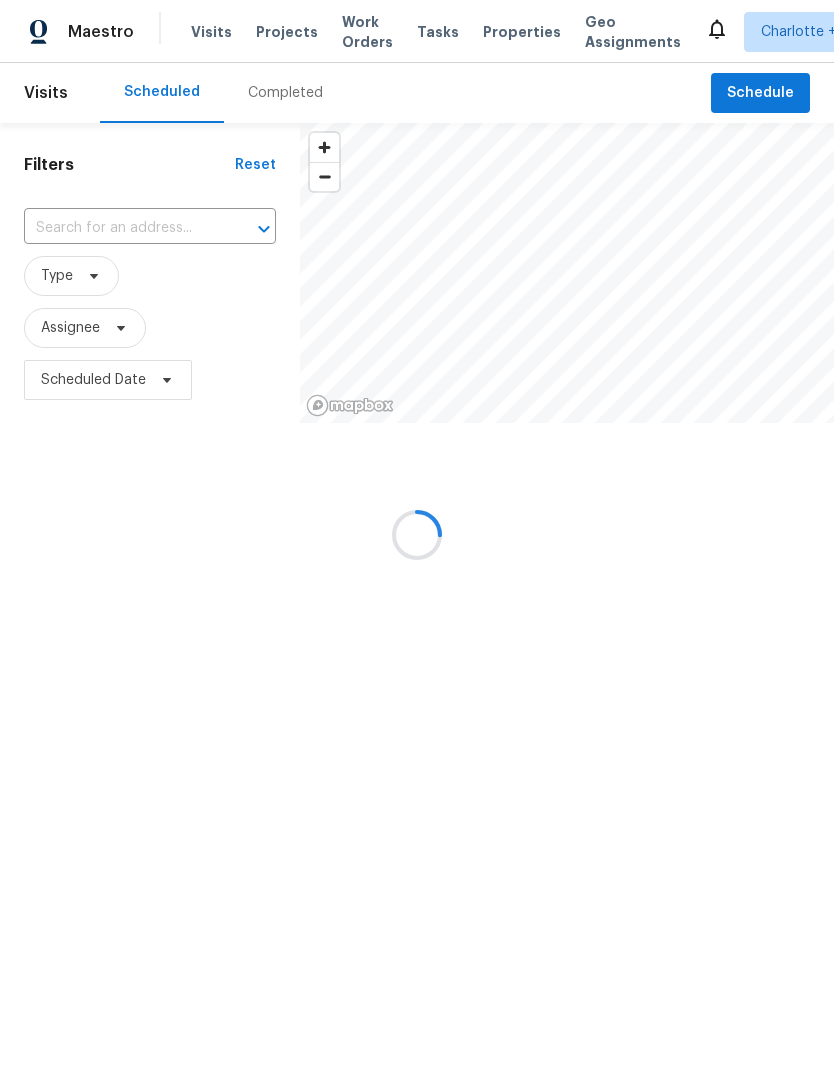 scroll, scrollTop: 0, scrollLeft: 0, axis: both 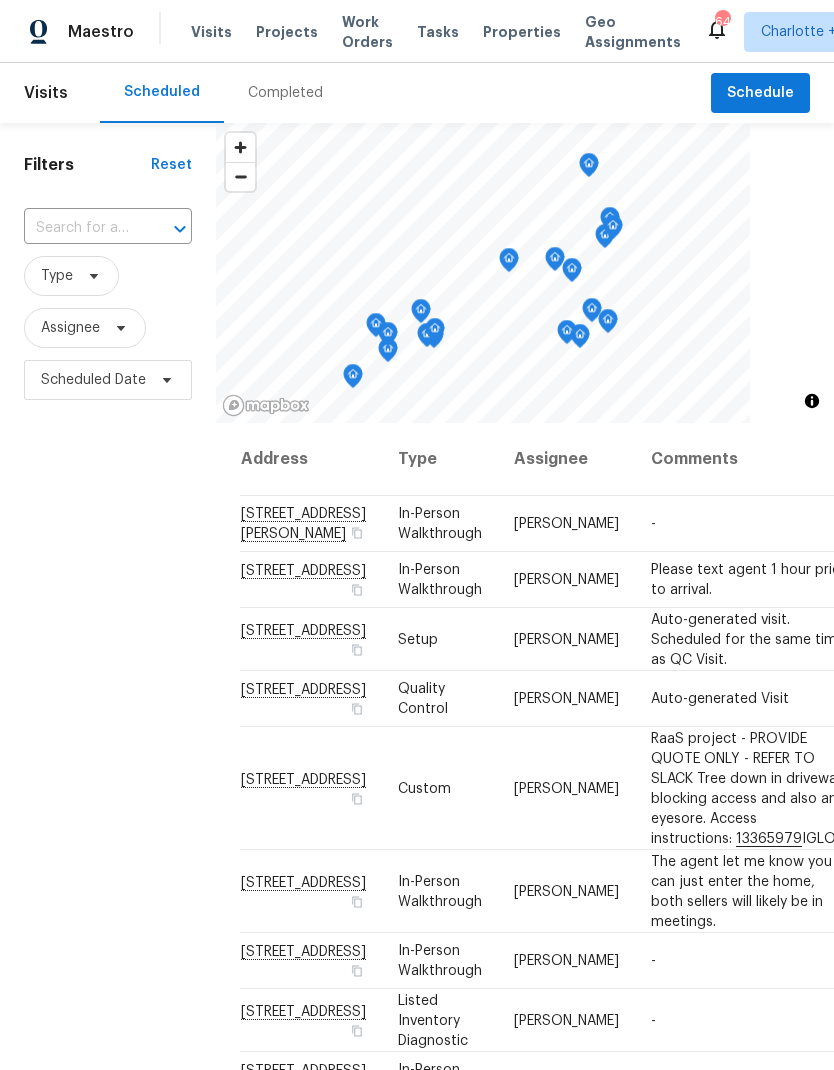 click on "Projects" at bounding box center (287, 32) 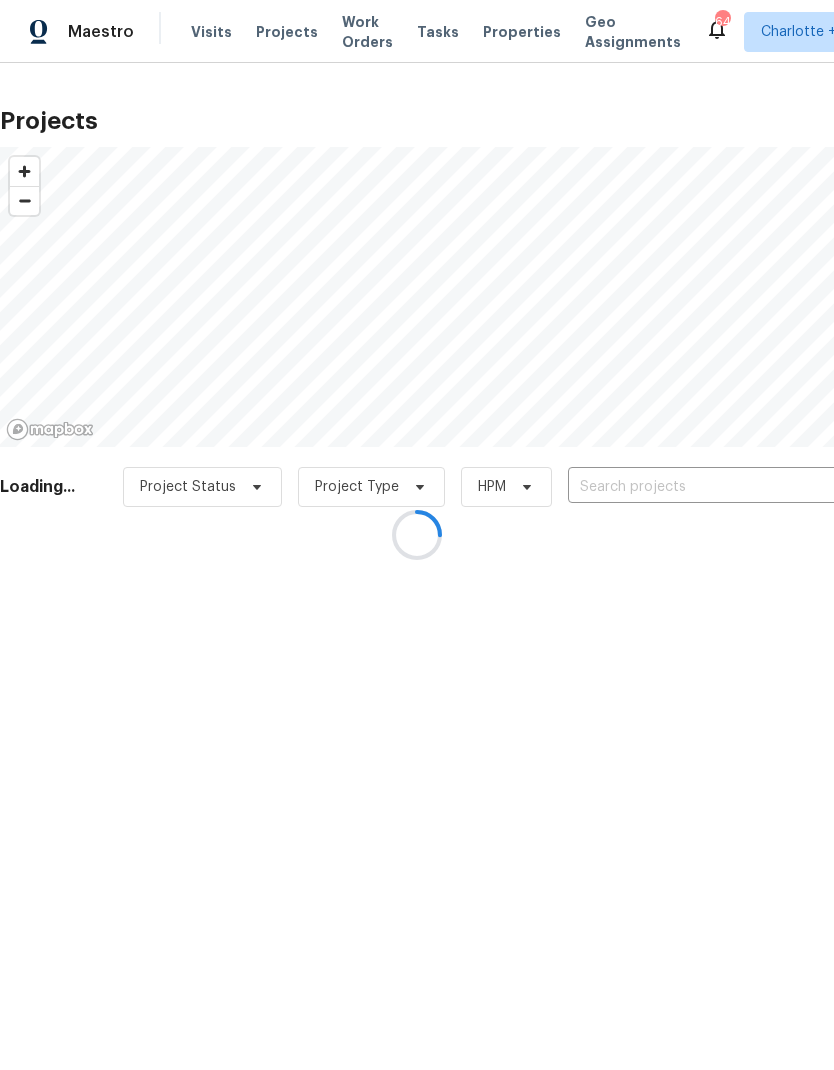 click at bounding box center (417, 535) 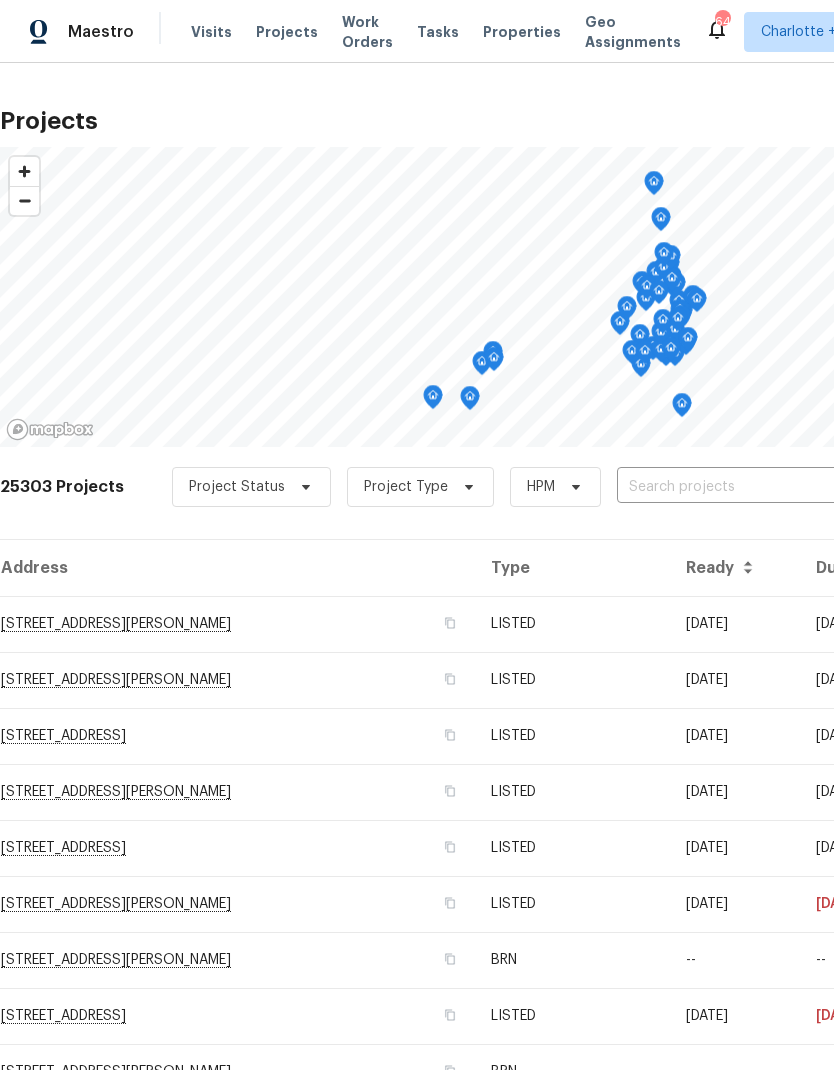 click at bounding box center [731, 487] 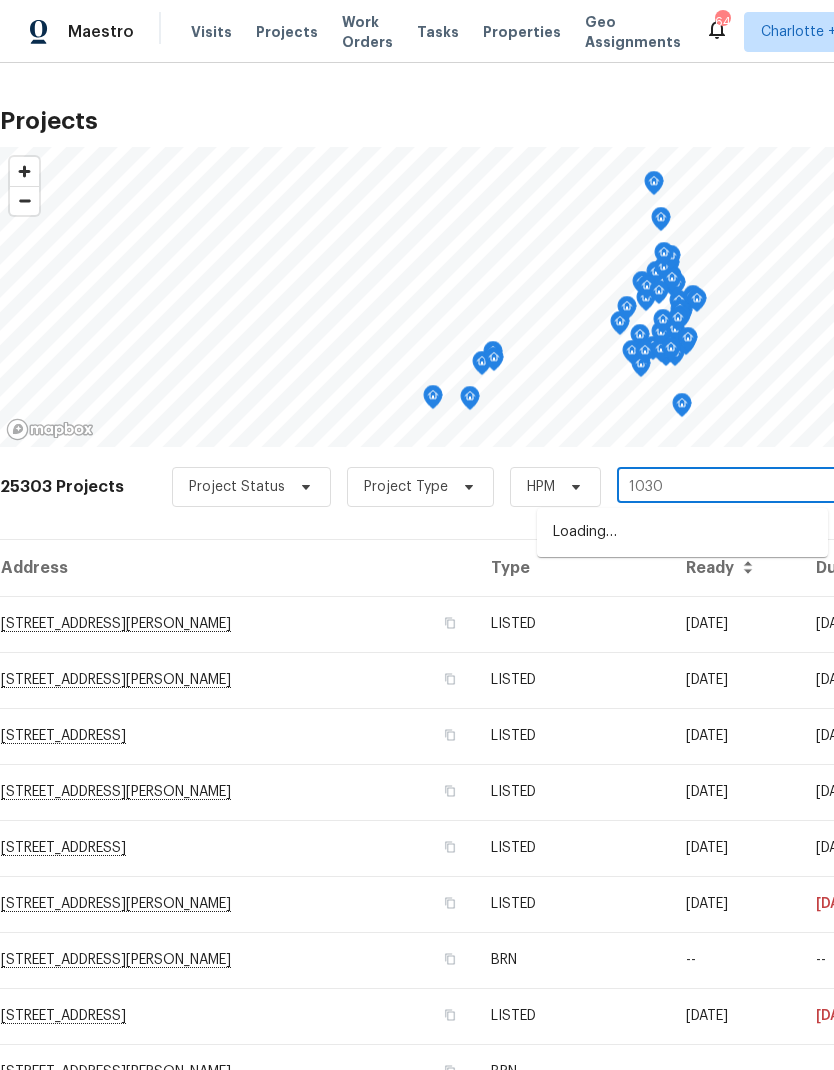 type on "10306" 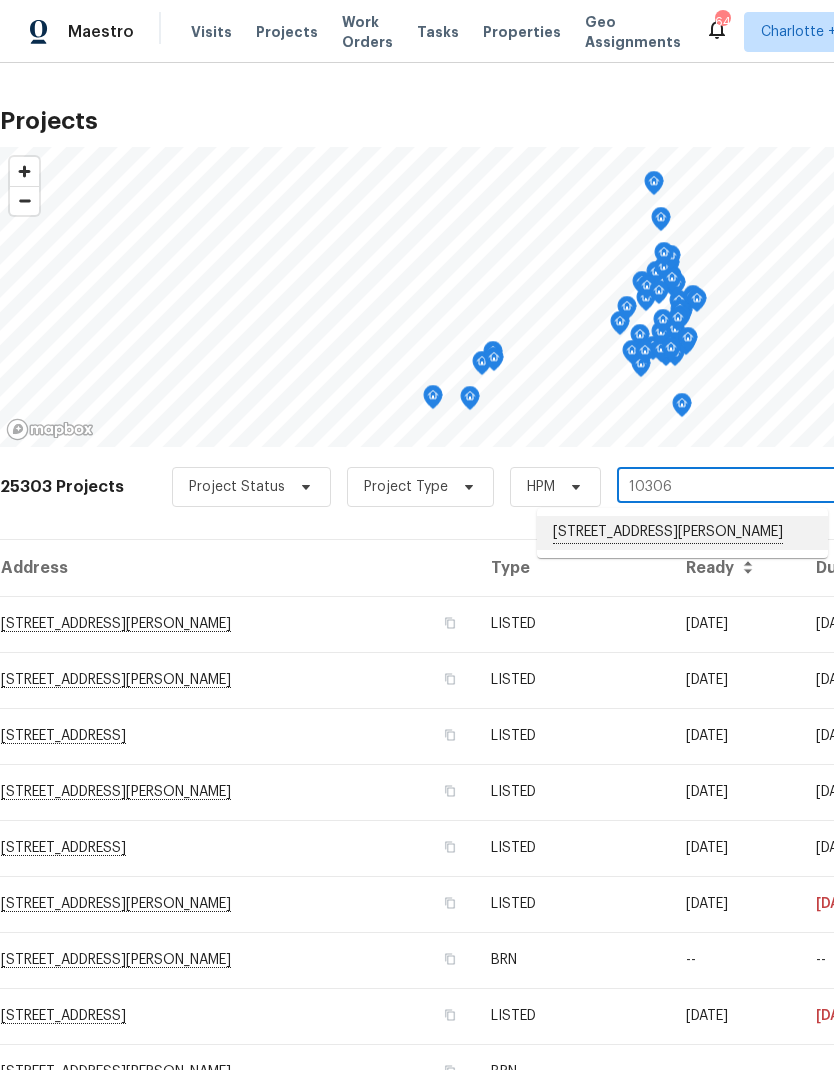 click on "[STREET_ADDRESS][PERSON_NAME]" at bounding box center (682, 533) 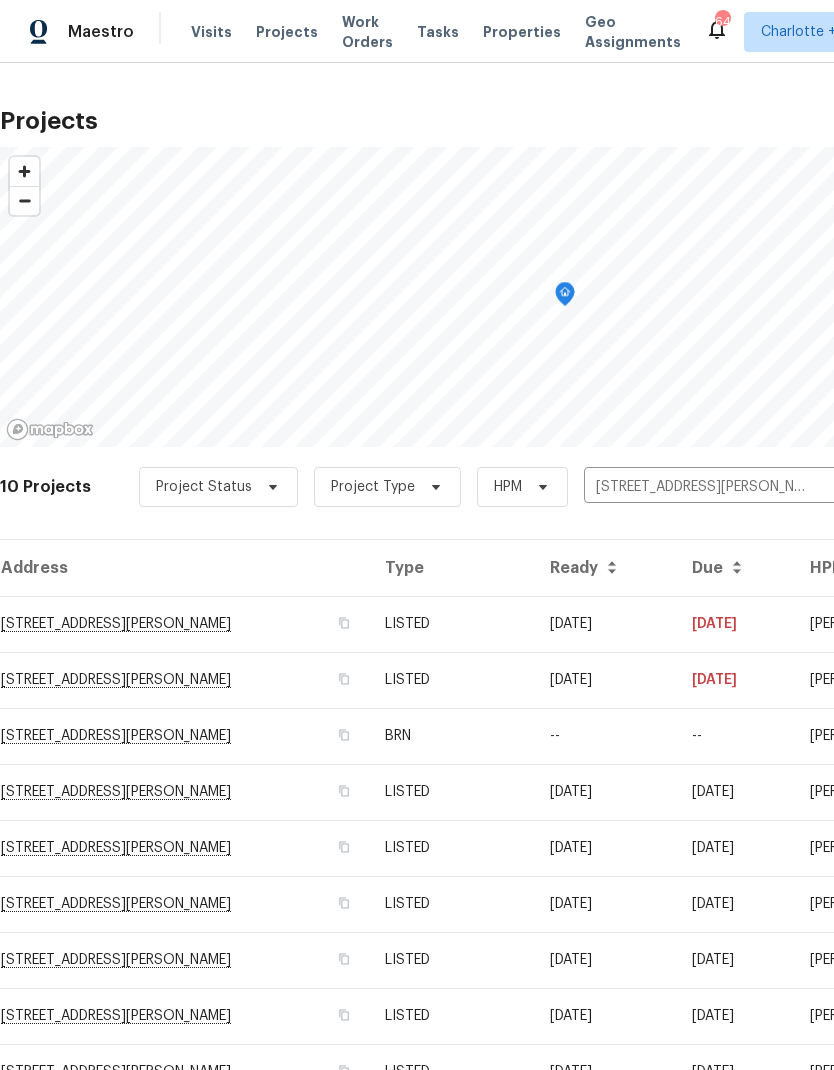click on "10306 Creswell Ct, Charlotte, NC 28215" at bounding box center (184, 624) 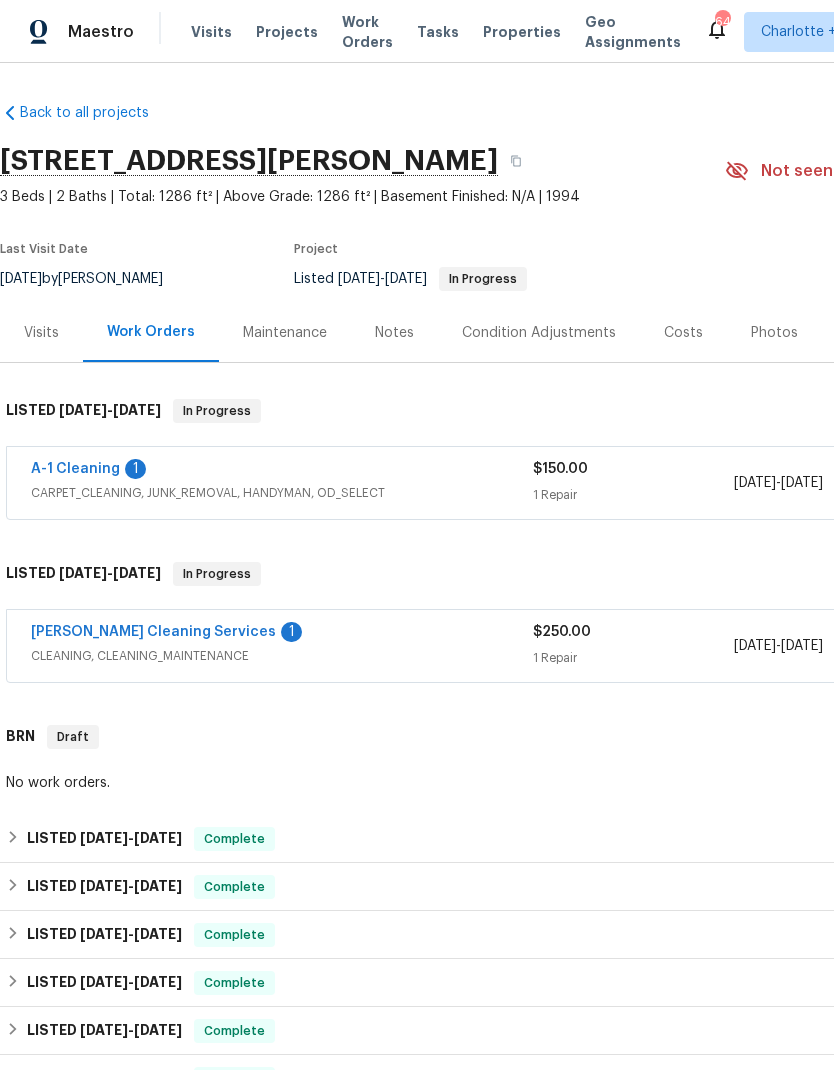 click on "A-1 Cleaning" at bounding box center (75, 469) 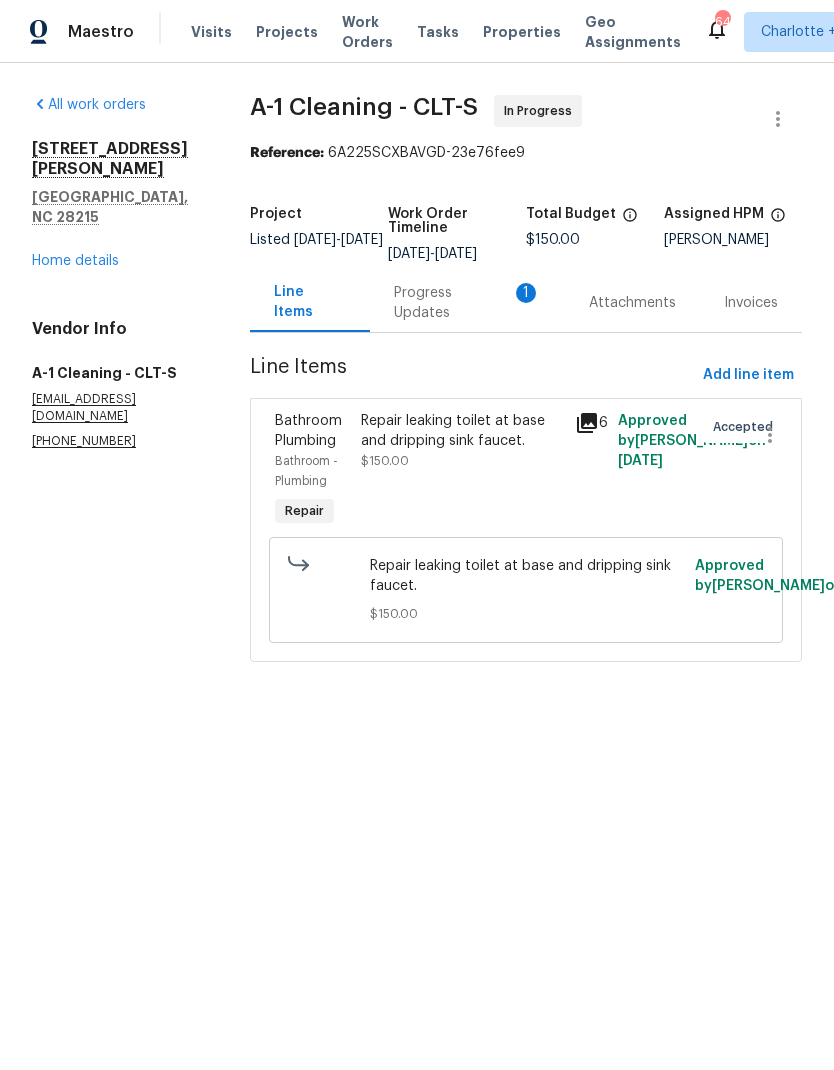 click on "Progress Updates 1" at bounding box center (467, 302) 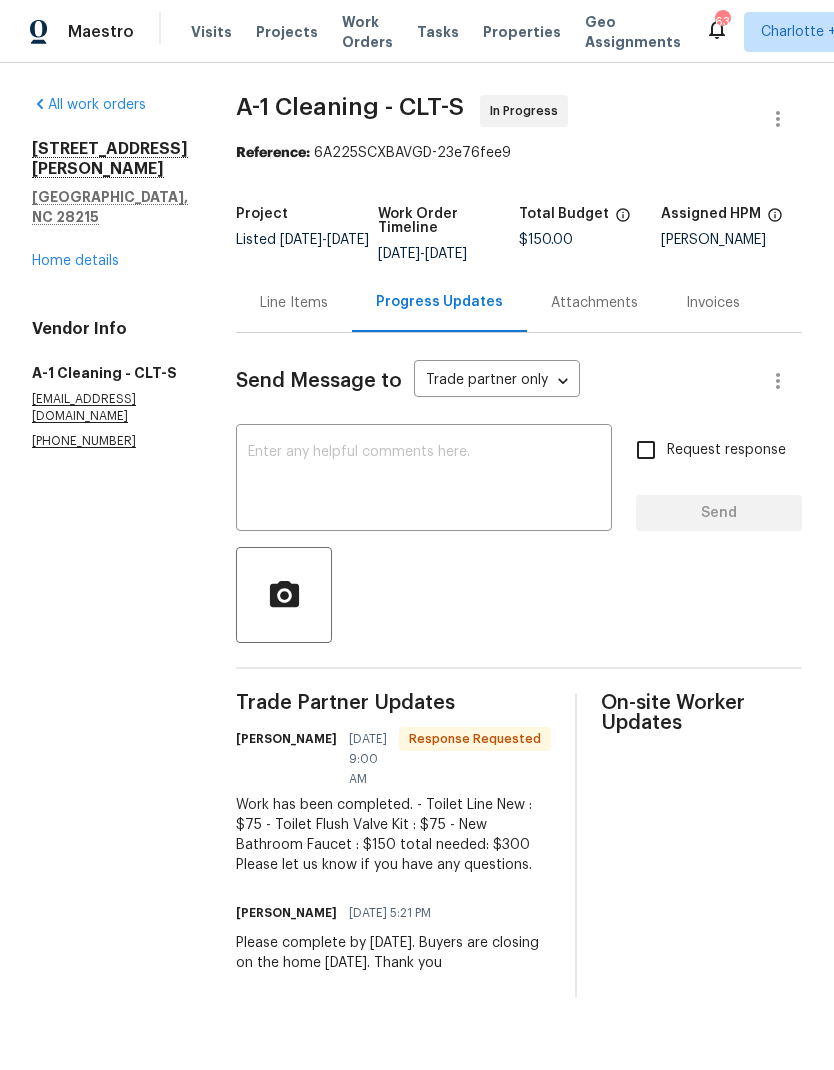 click on "Line Items" at bounding box center [294, 302] 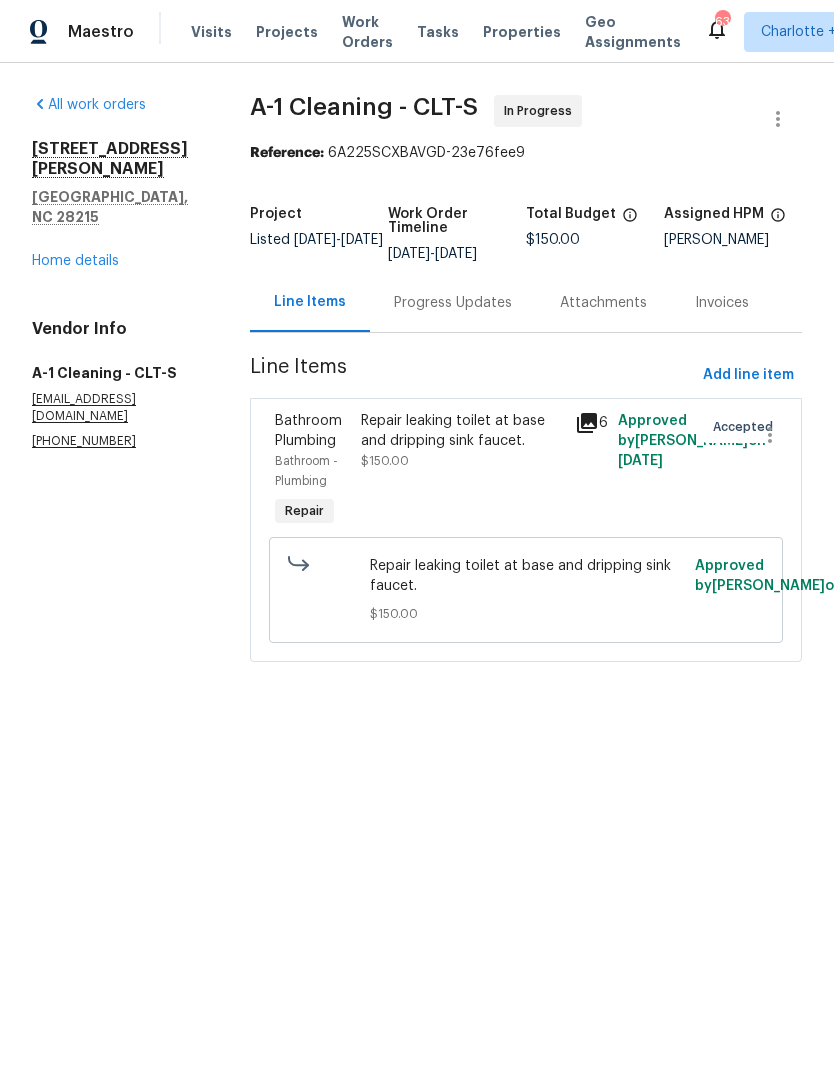 click on "Progress Updates" at bounding box center [453, 303] 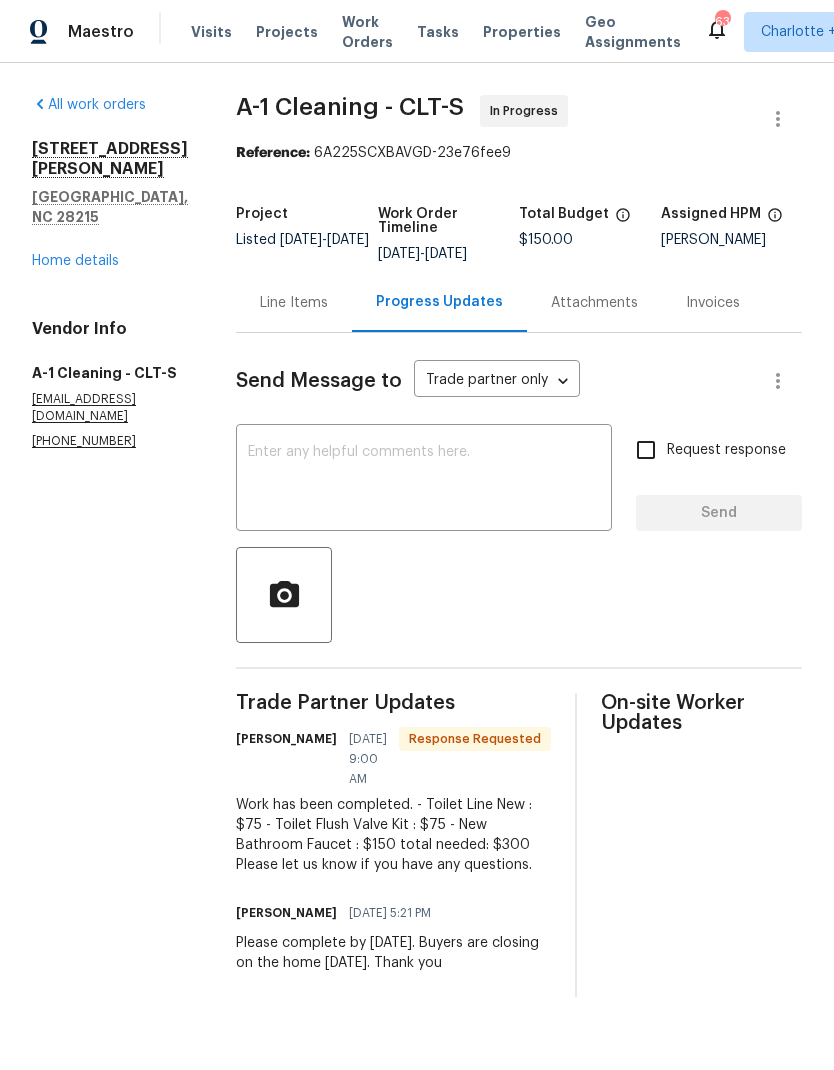 click on "Line Items" at bounding box center [294, 303] 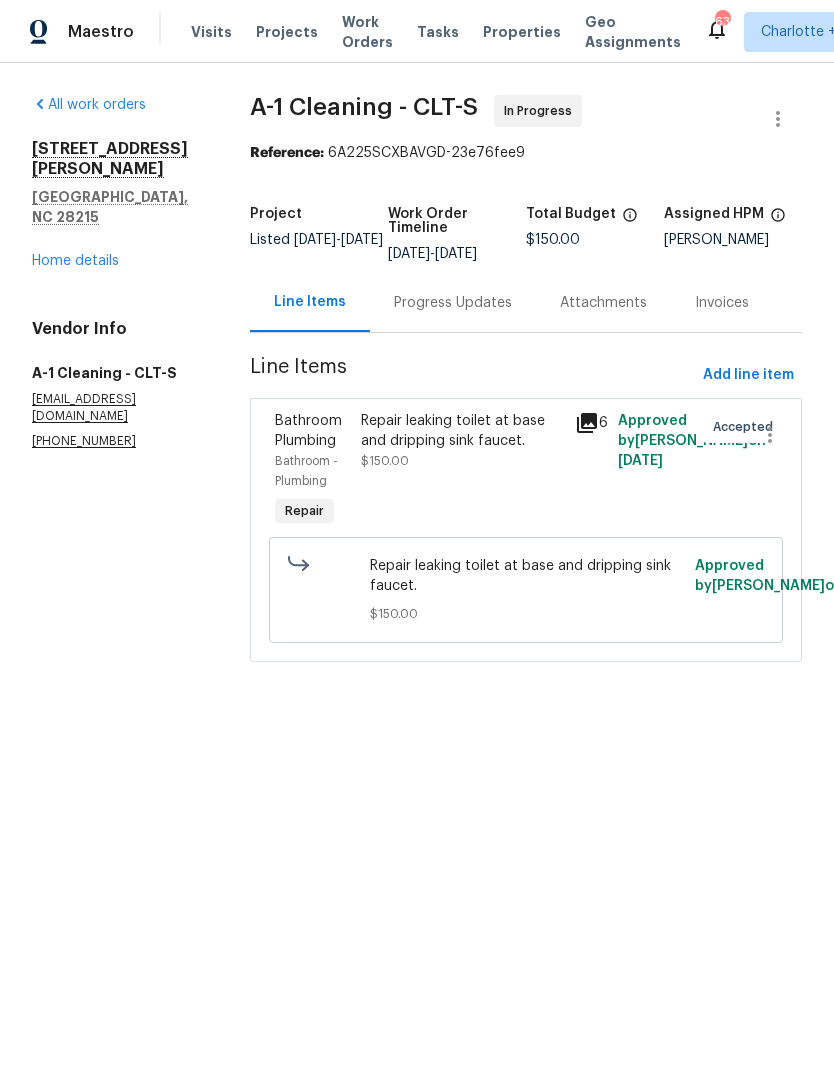 click on "Progress Updates" at bounding box center [453, 303] 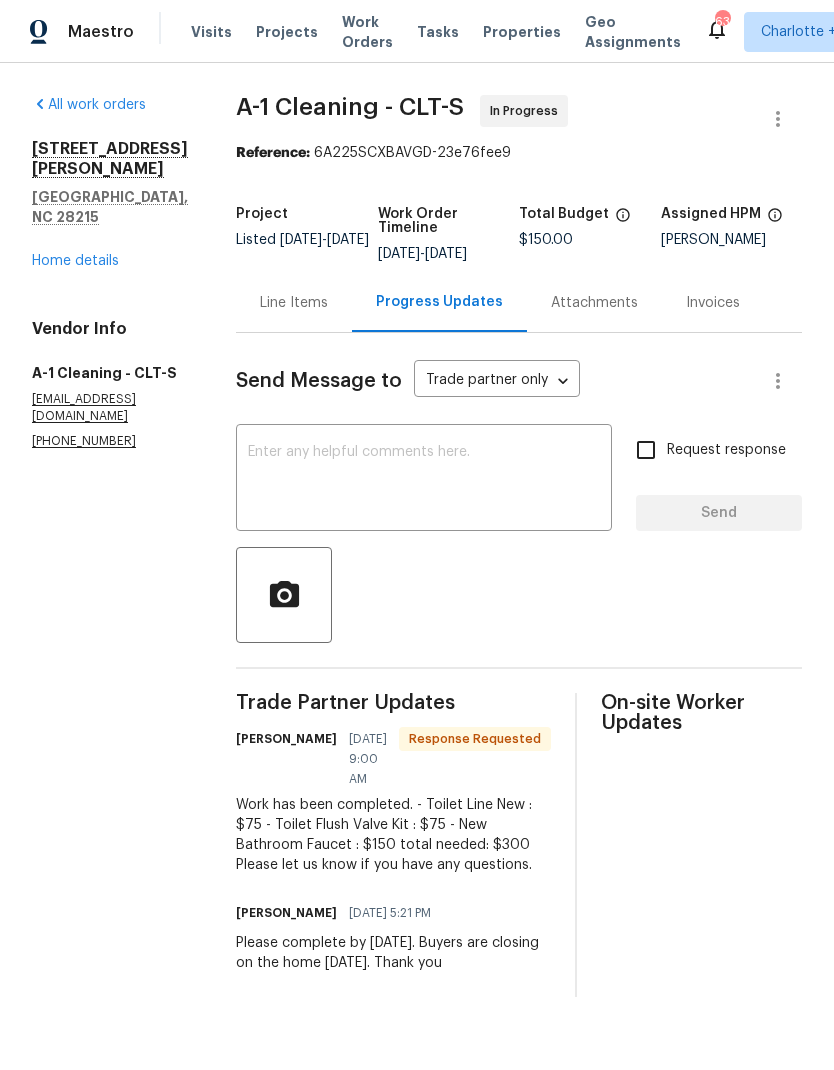 click on "Line Items" at bounding box center (294, 302) 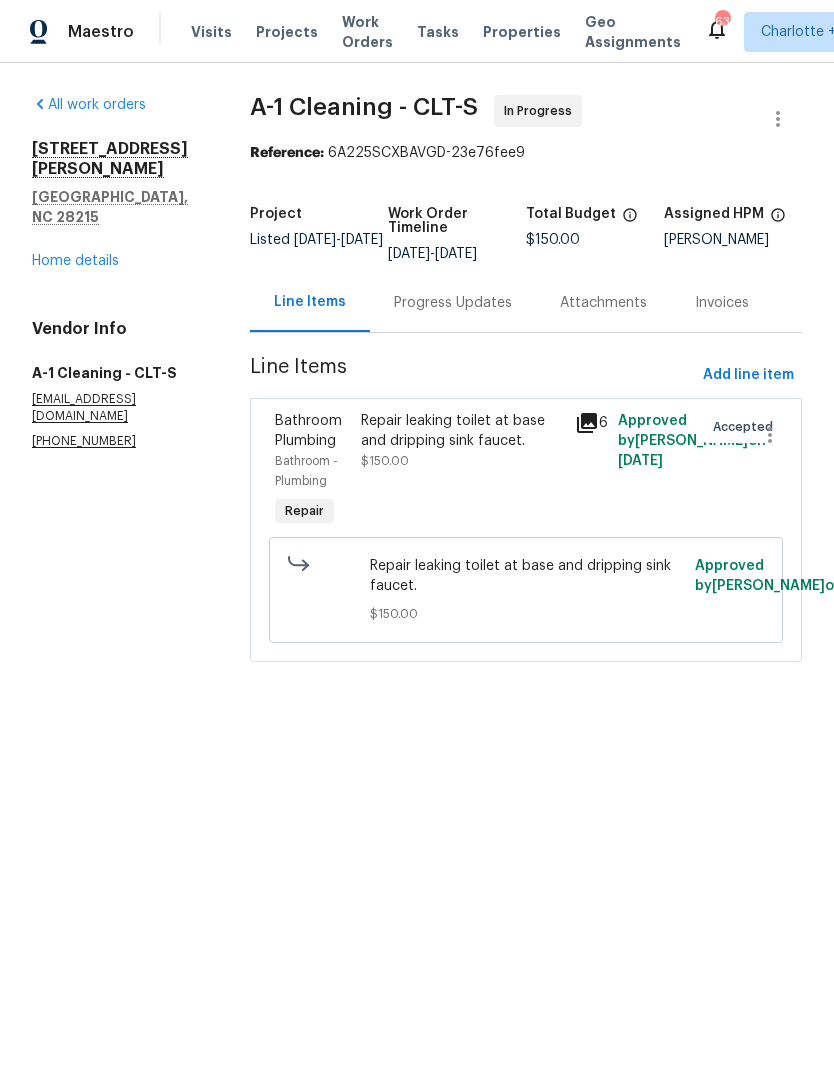 click on "Progress Updates" at bounding box center [453, 303] 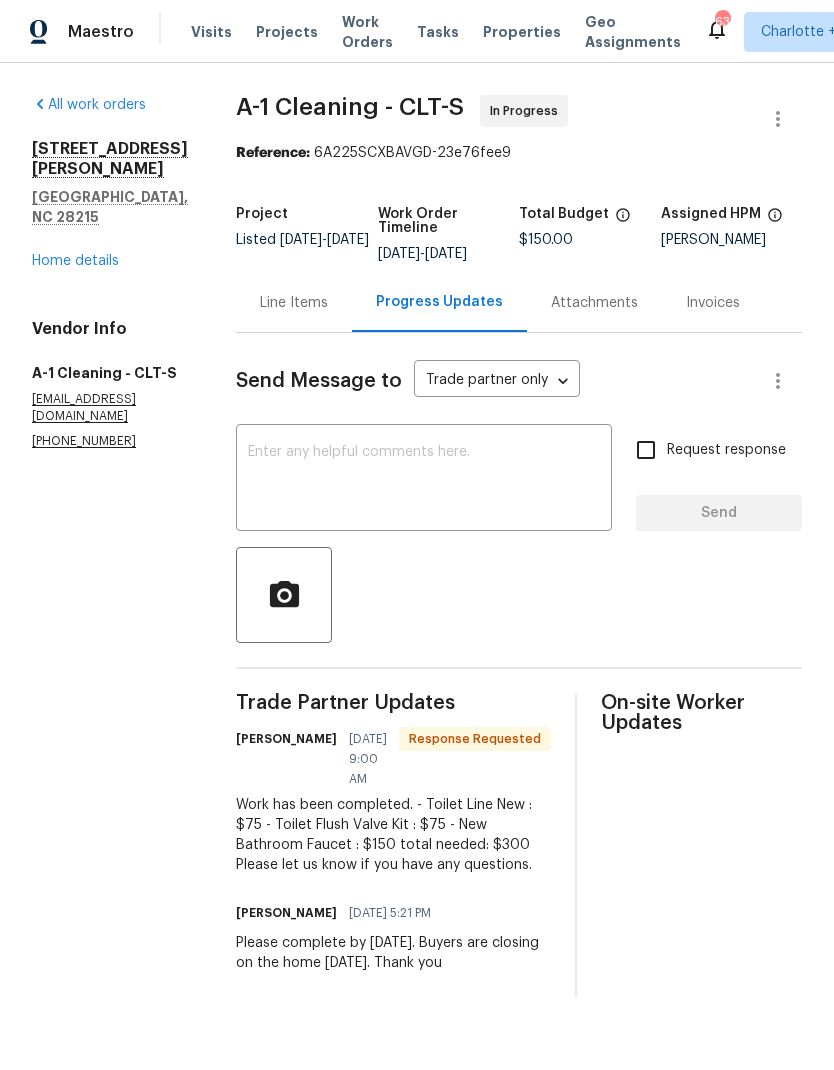 click on "Line Items" at bounding box center (294, 302) 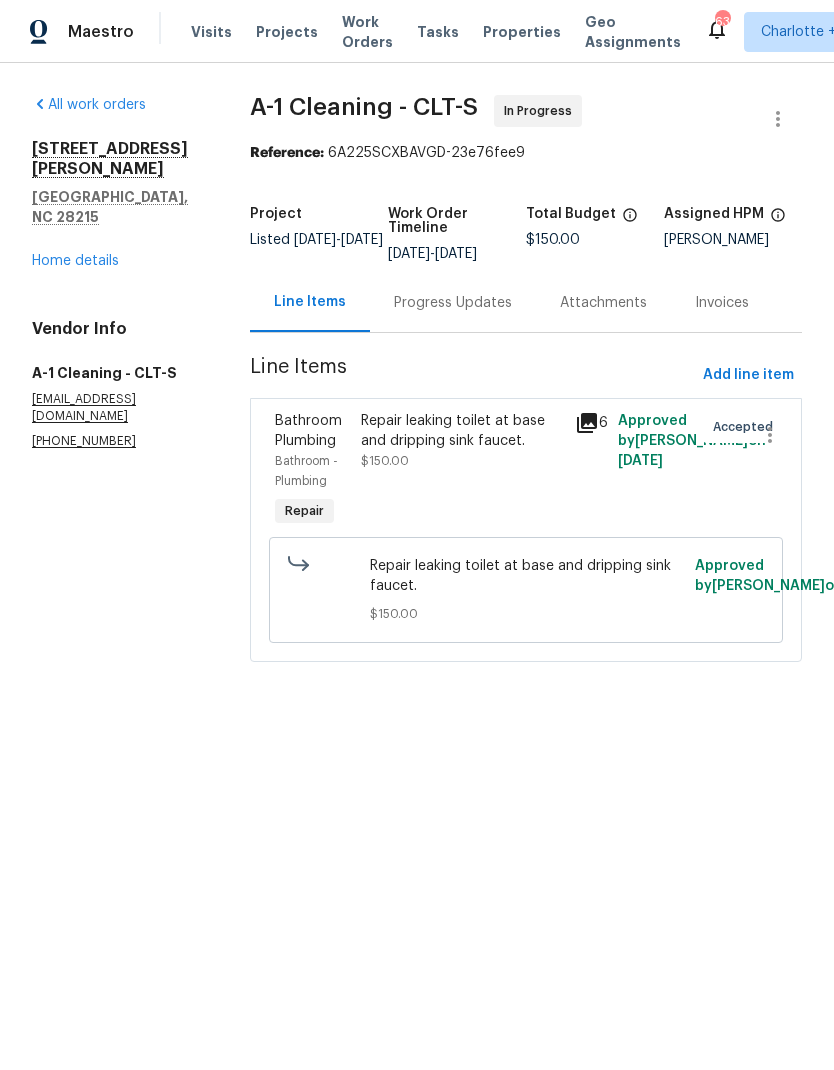 click on "Repair leaking toilet at base and dripping sink faucet." at bounding box center [462, 431] 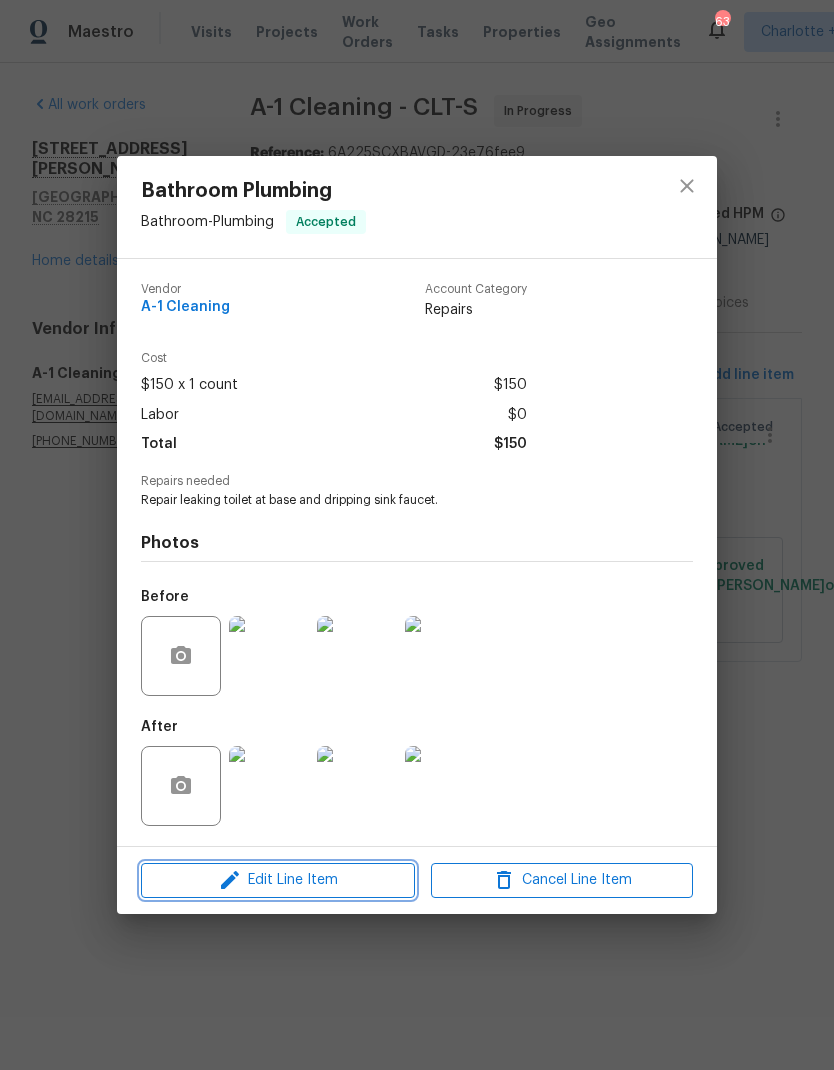 click on "Edit Line Item" at bounding box center (278, 880) 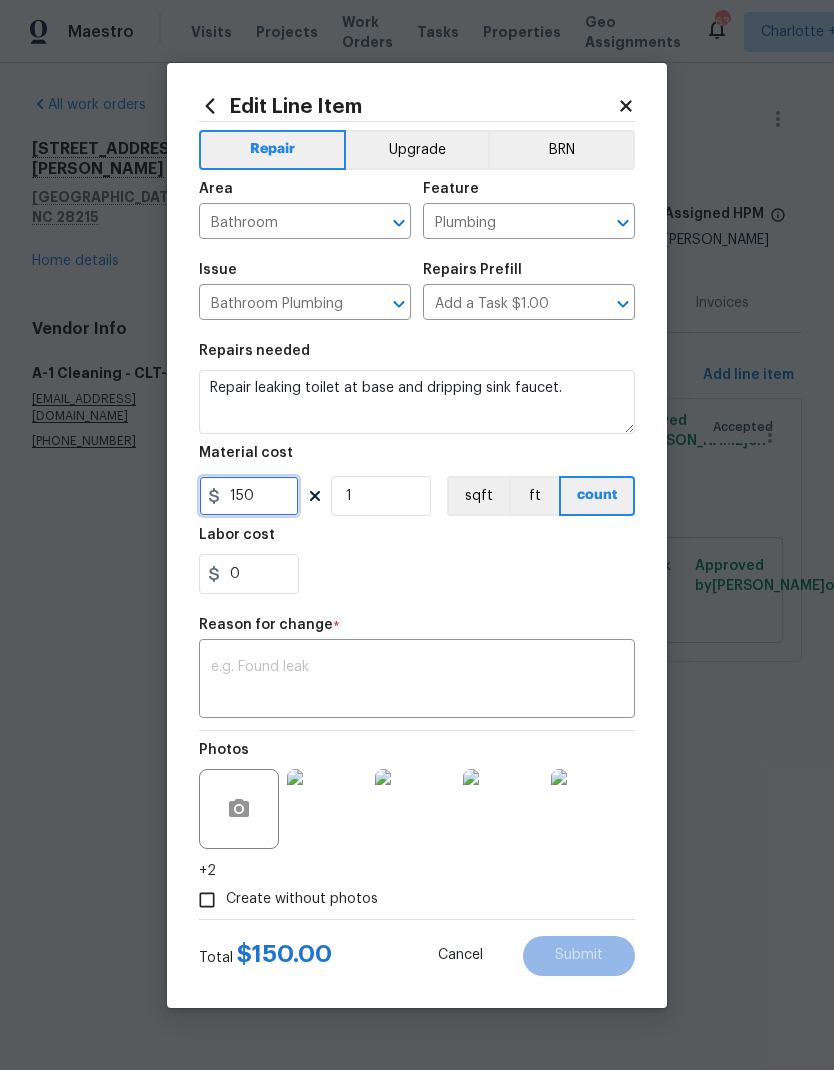 click on "150" at bounding box center [249, 496] 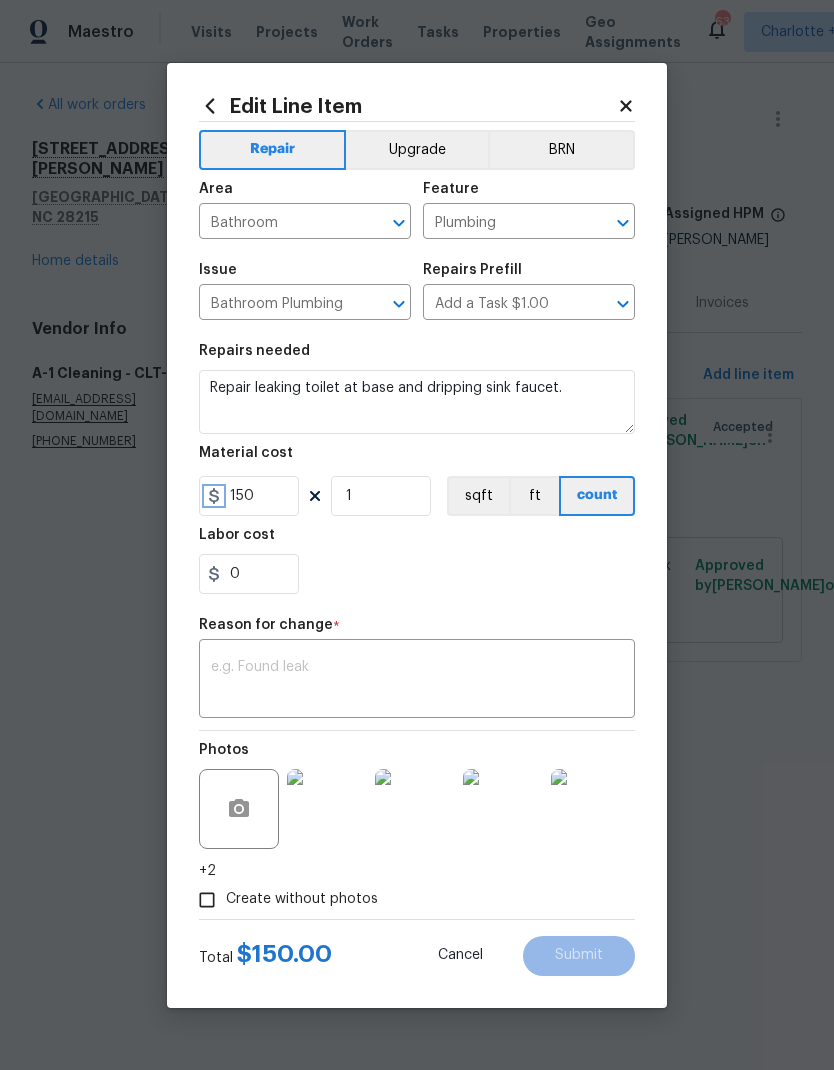 click 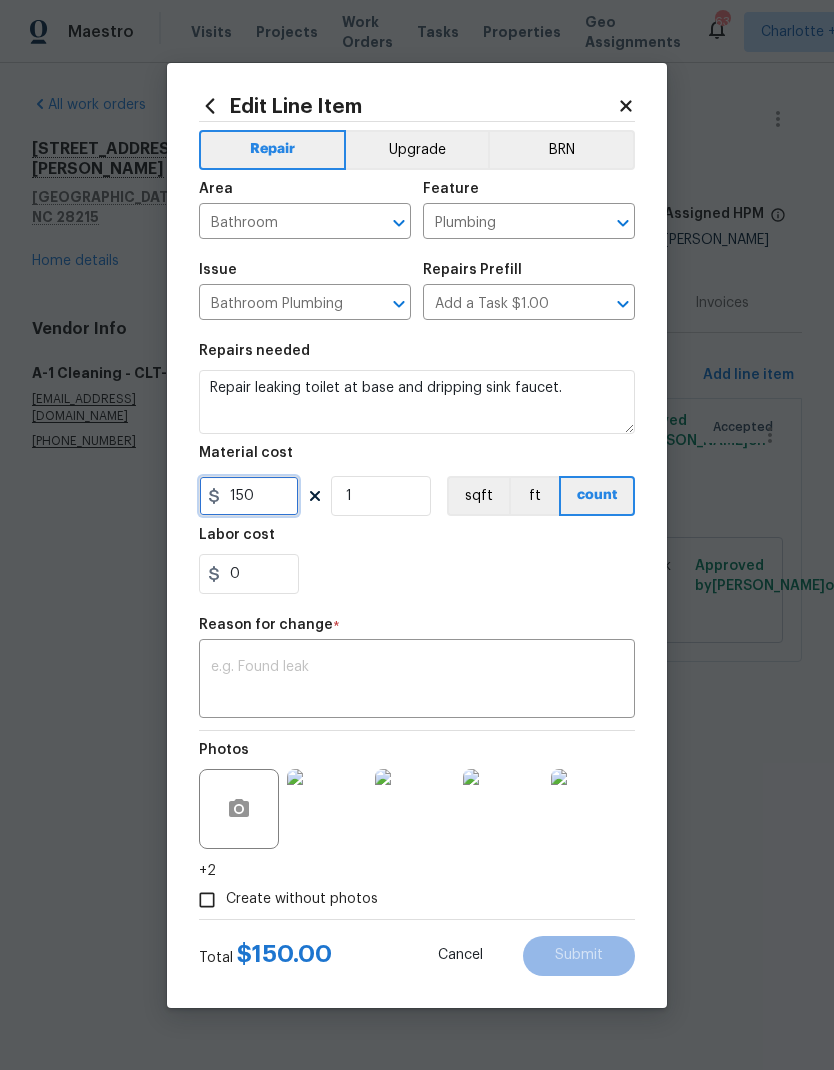 click on "150" at bounding box center [249, 496] 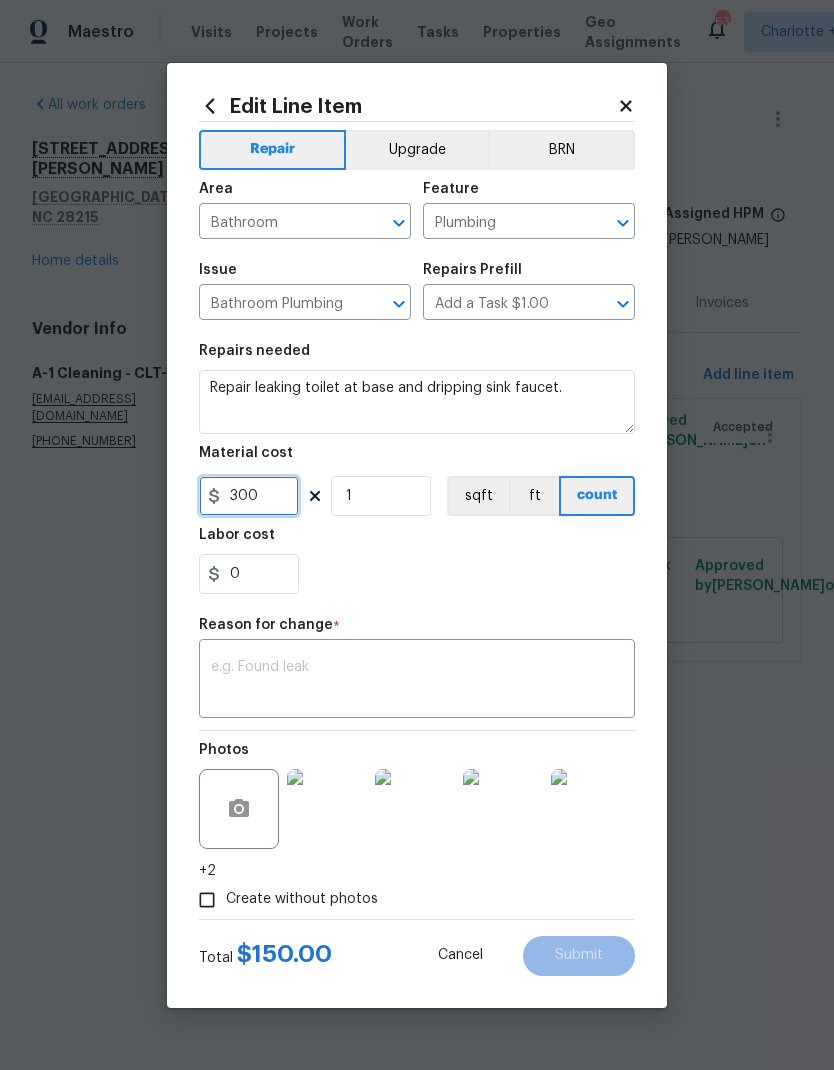type on "300" 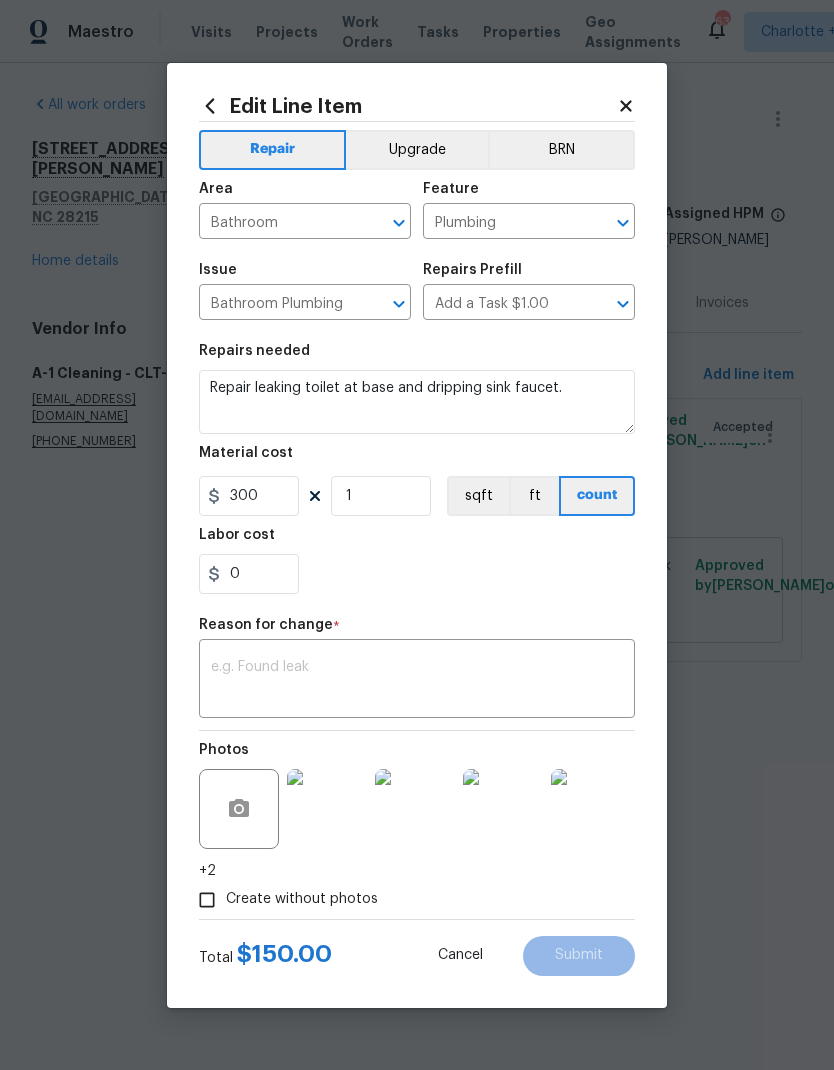 click at bounding box center (417, 681) 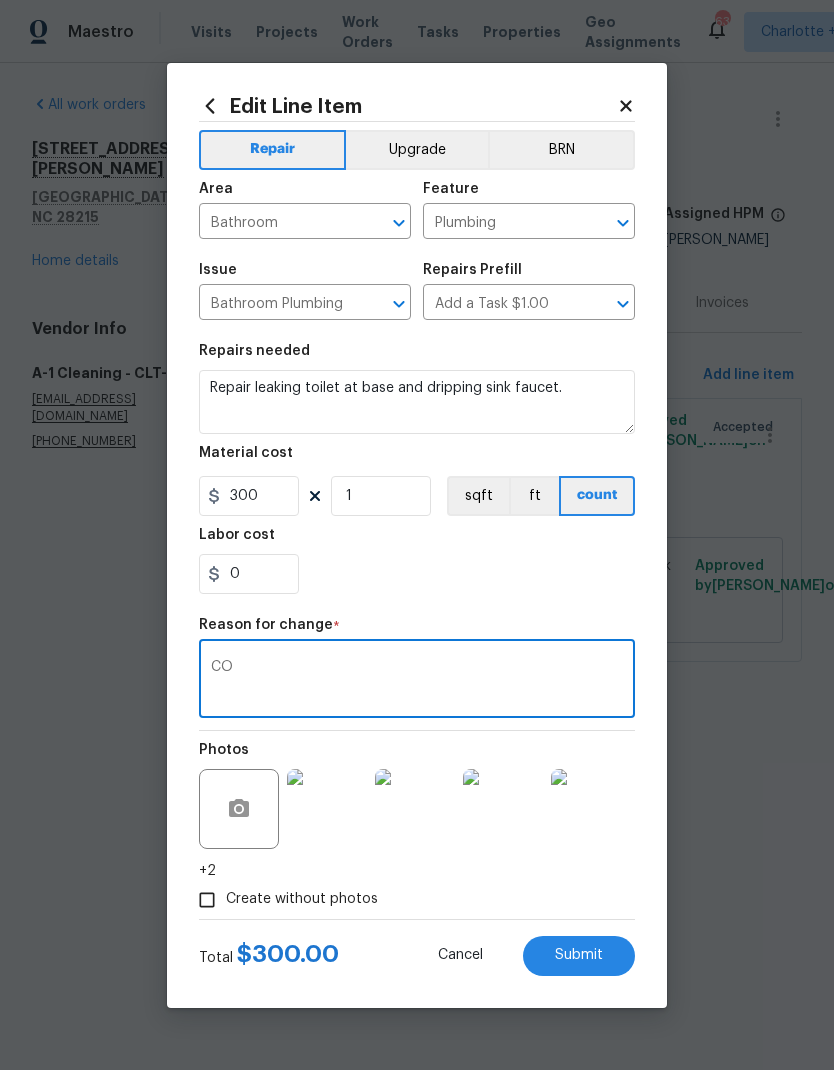 type on "CO" 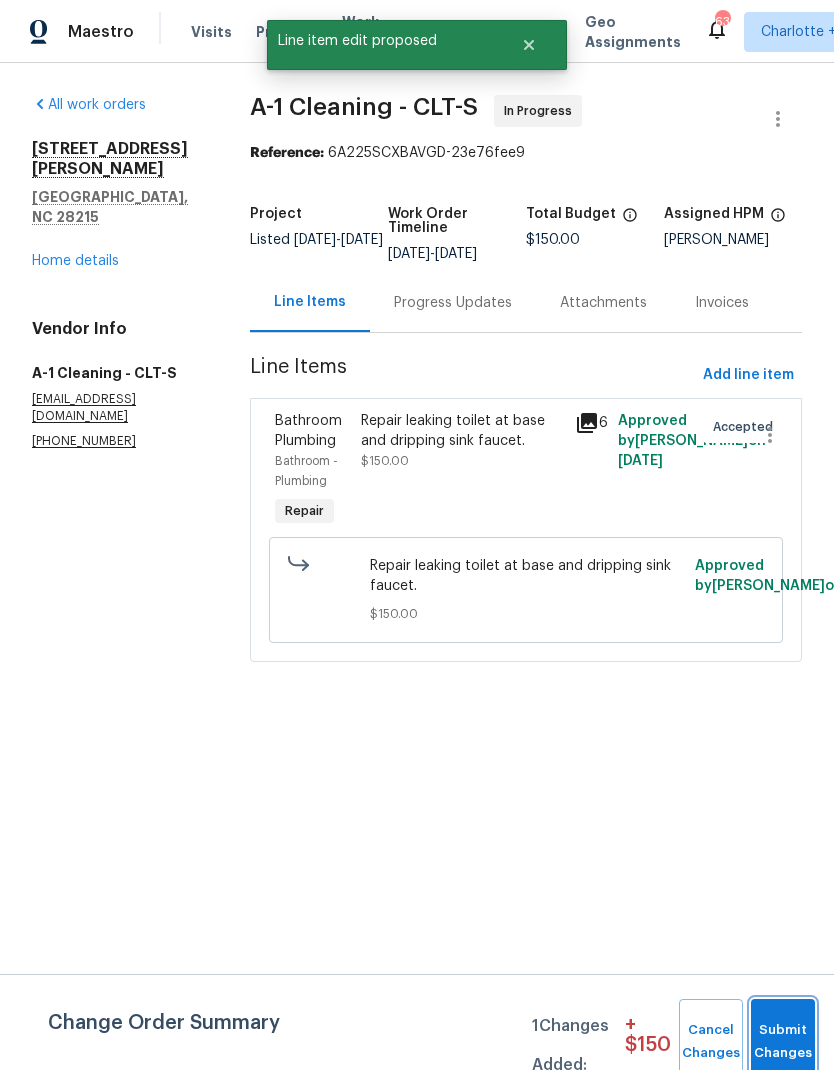 click on "Submit Changes" at bounding box center (783, 1042) 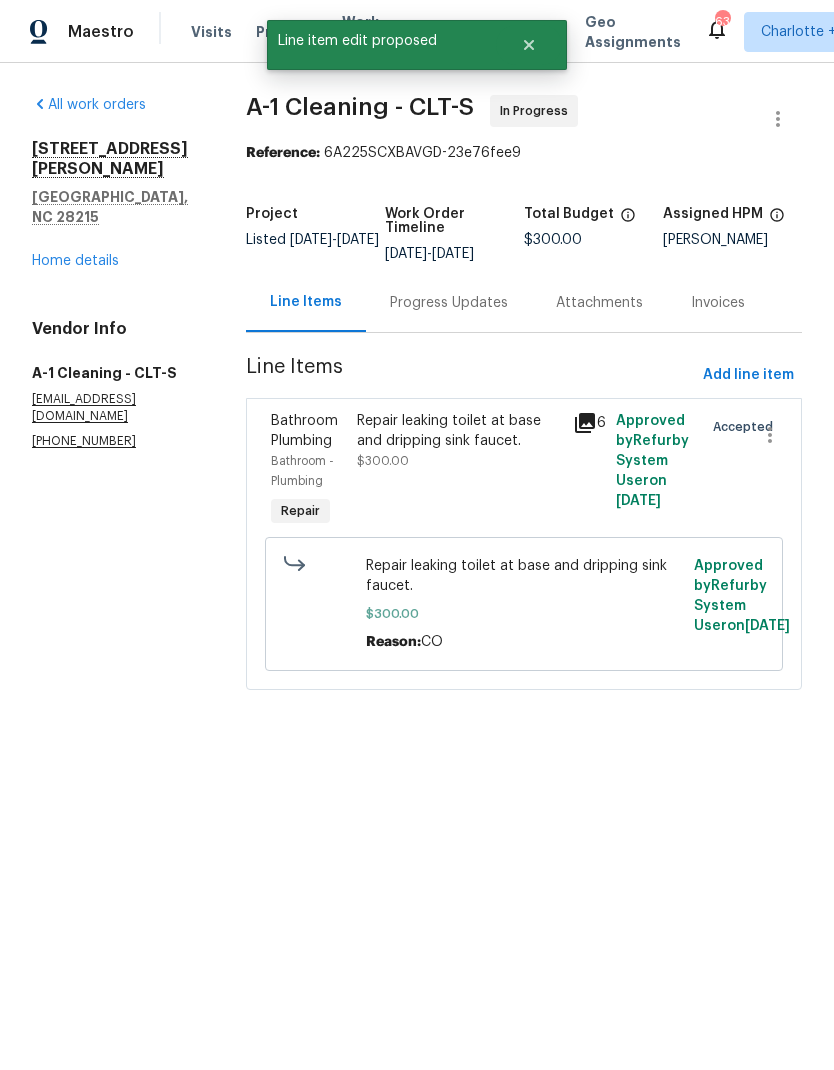 click on "Progress Updates" at bounding box center (449, 302) 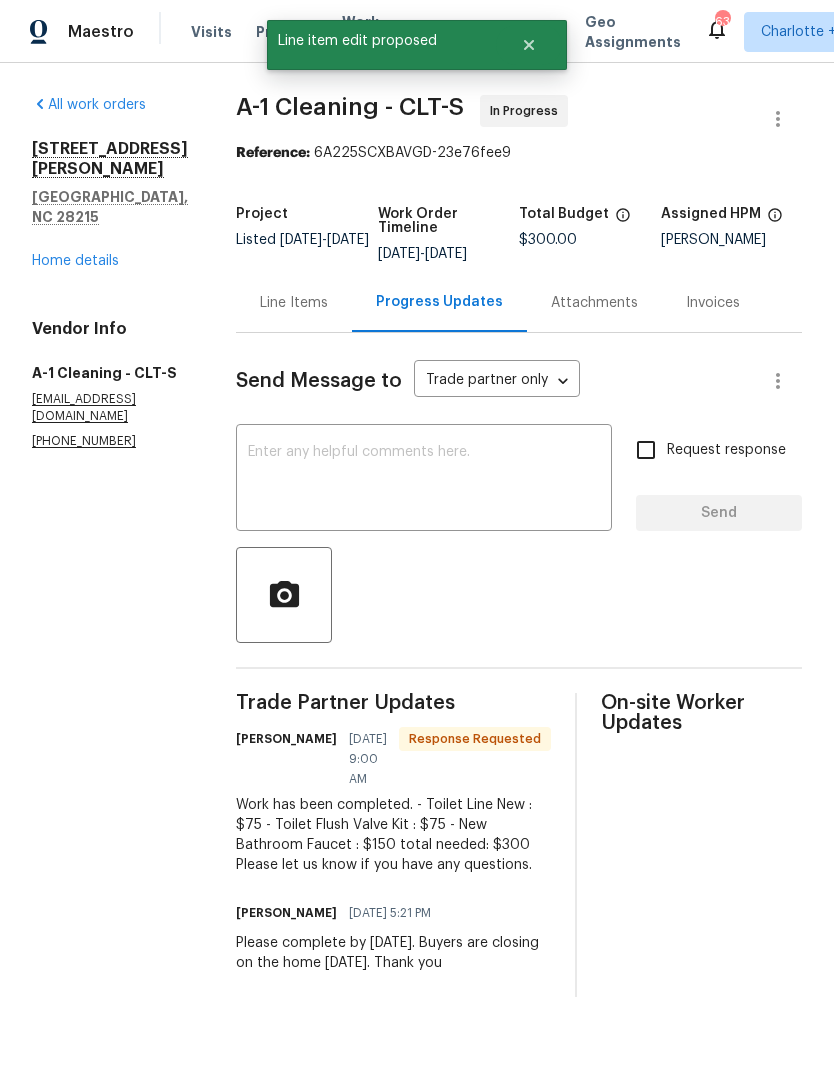 click at bounding box center [424, 480] 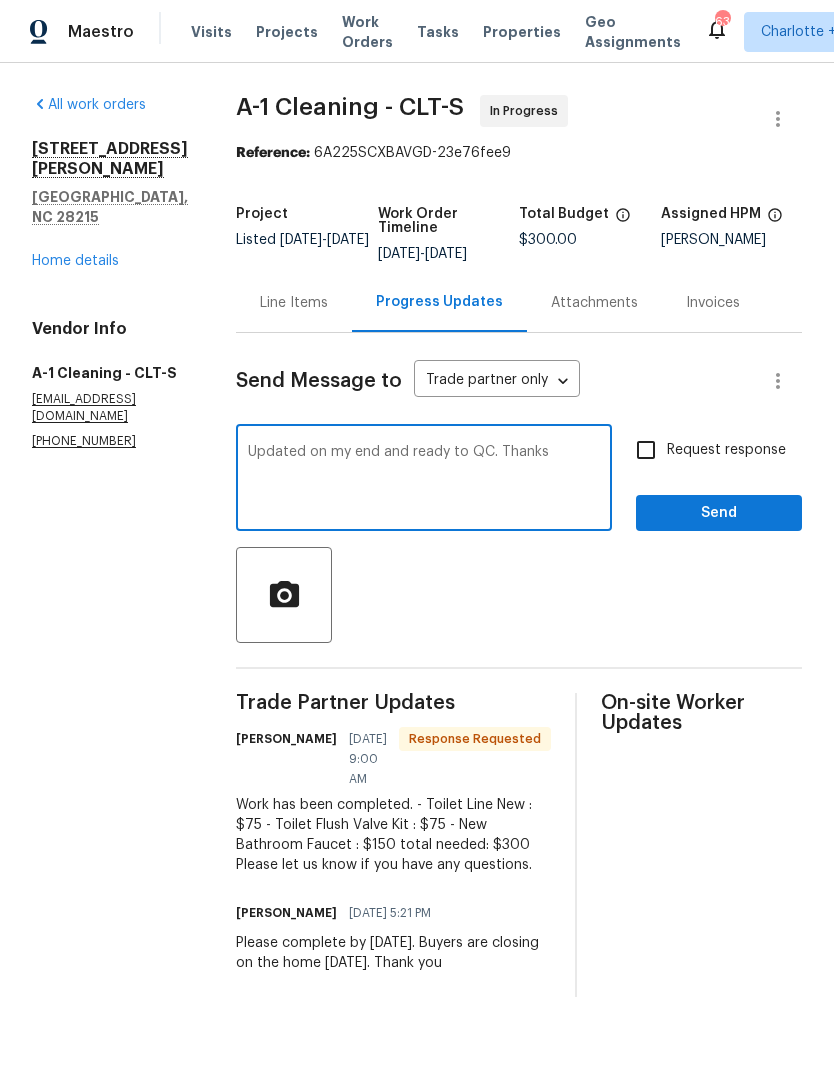 type on "Updated on my end and ready to QC. Thanks" 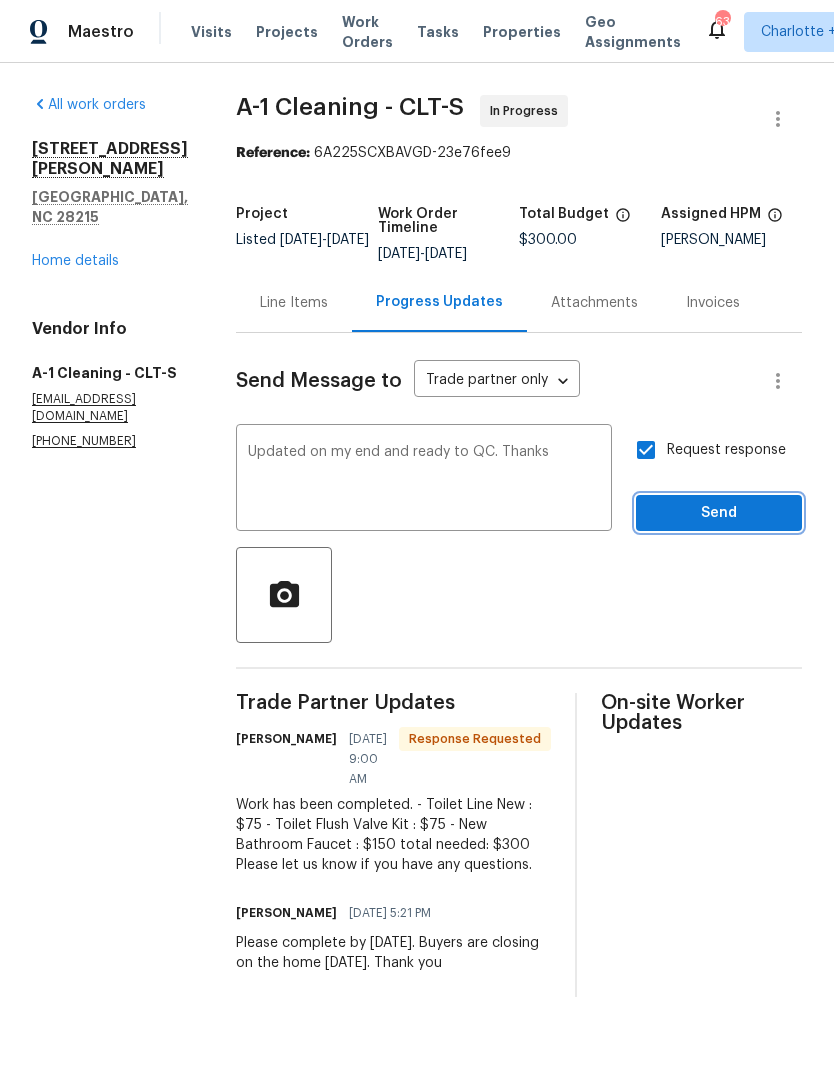 click on "Send" at bounding box center (719, 513) 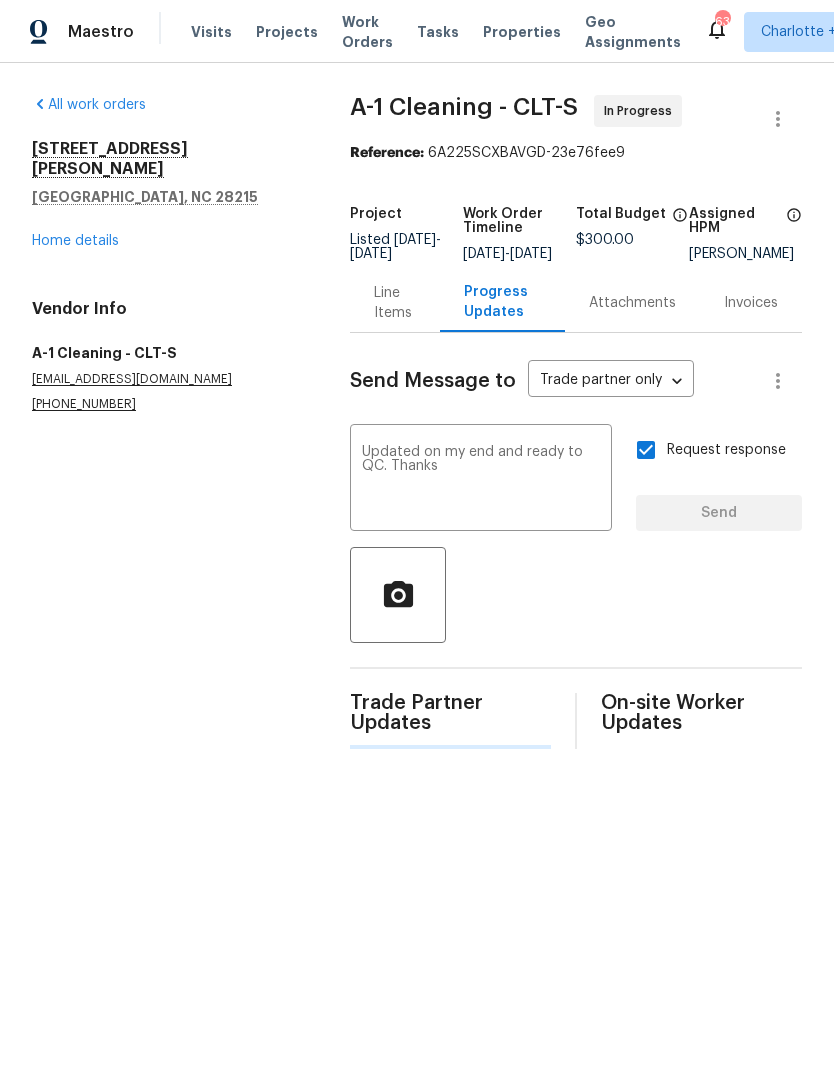 type 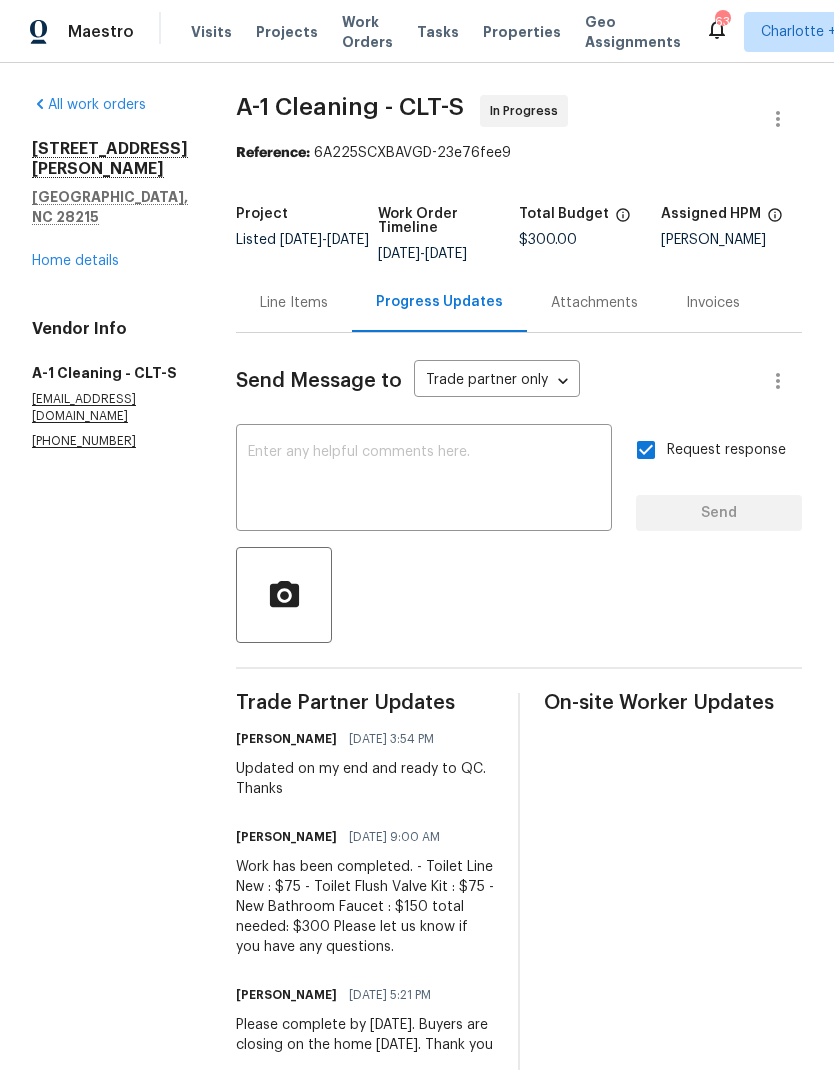 click on "Maestro" at bounding box center [101, 32] 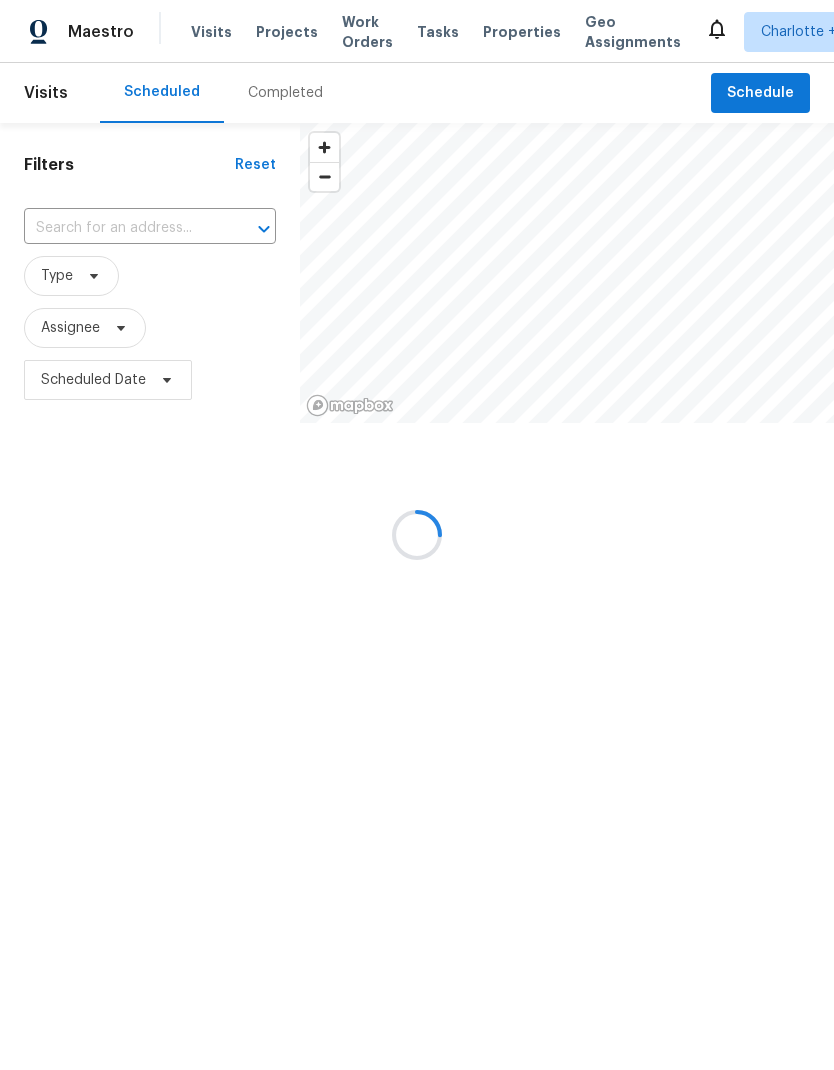 scroll, scrollTop: 0, scrollLeft: 0, axis: both 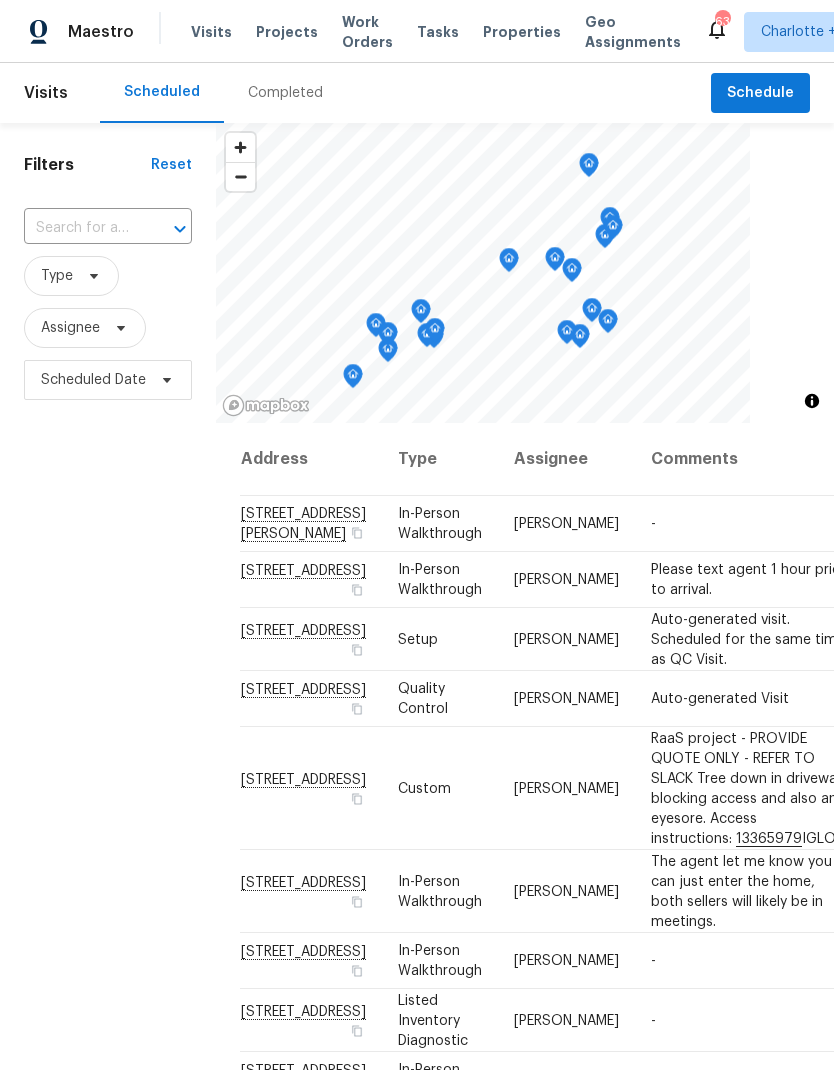 click on "Work Orders" at bounding box center [367, 32] 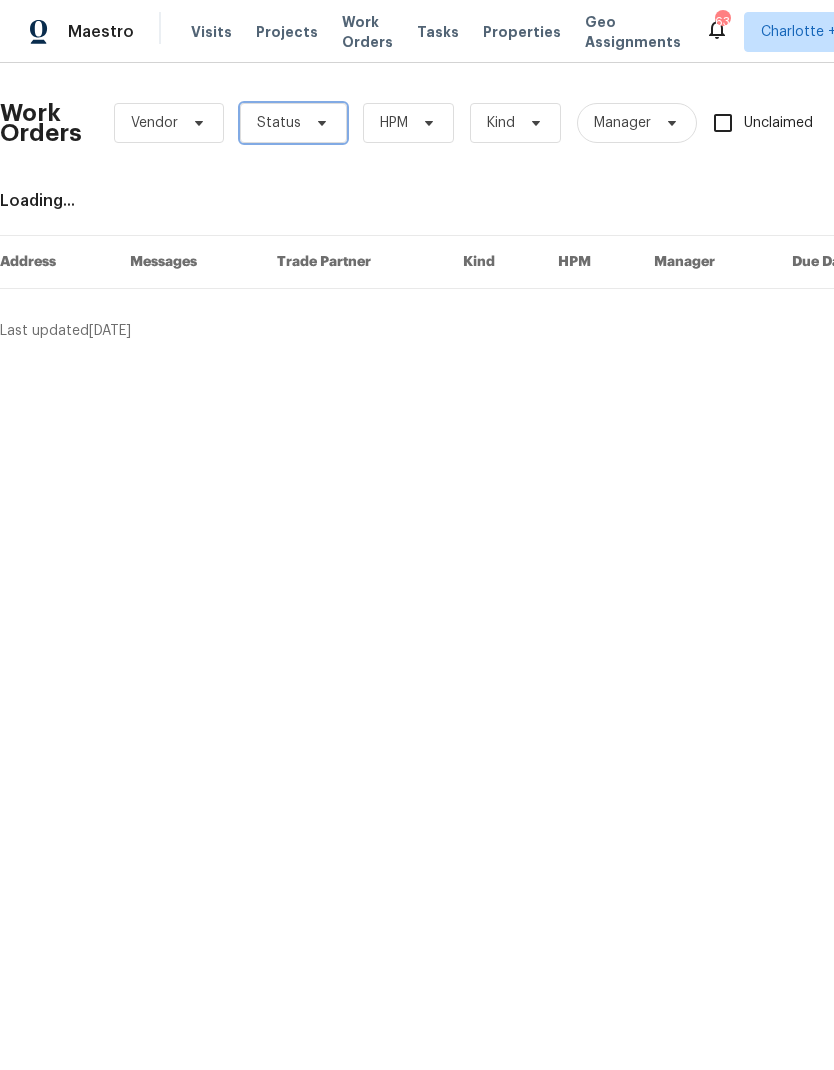 click on "Status" at bounding box center [279, 123] 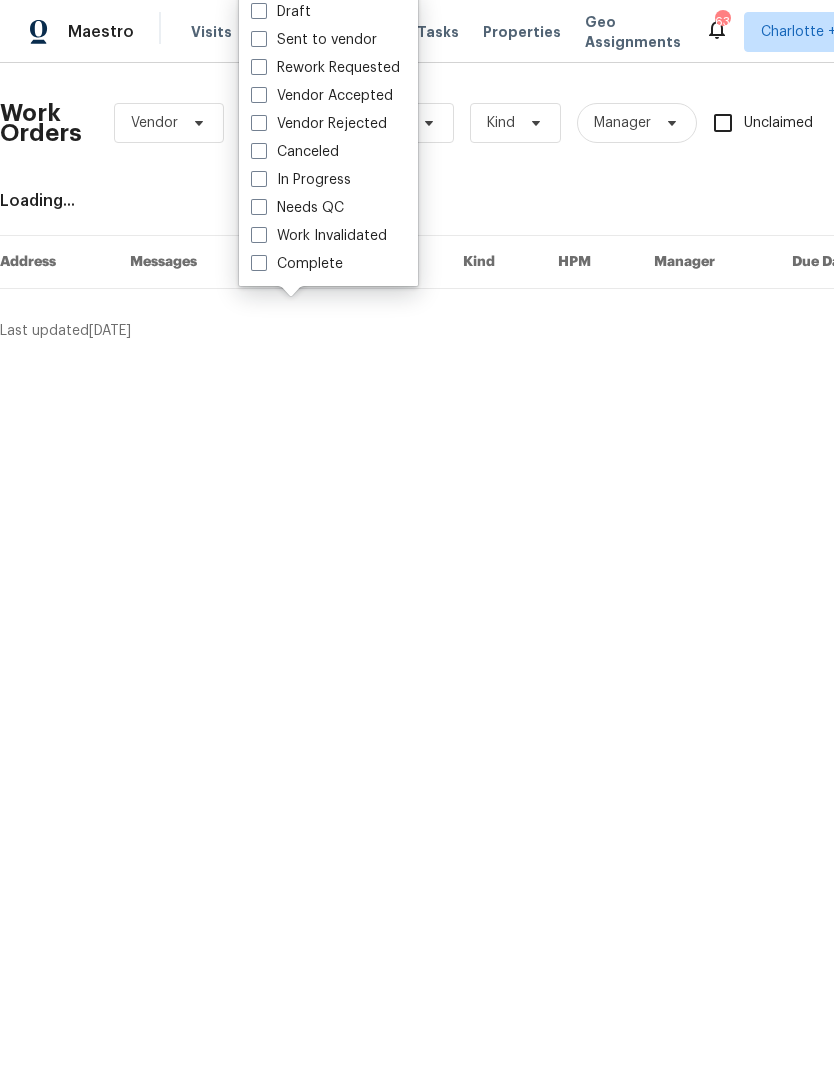 click on "Needs QC" at bounding box center [297, 208] 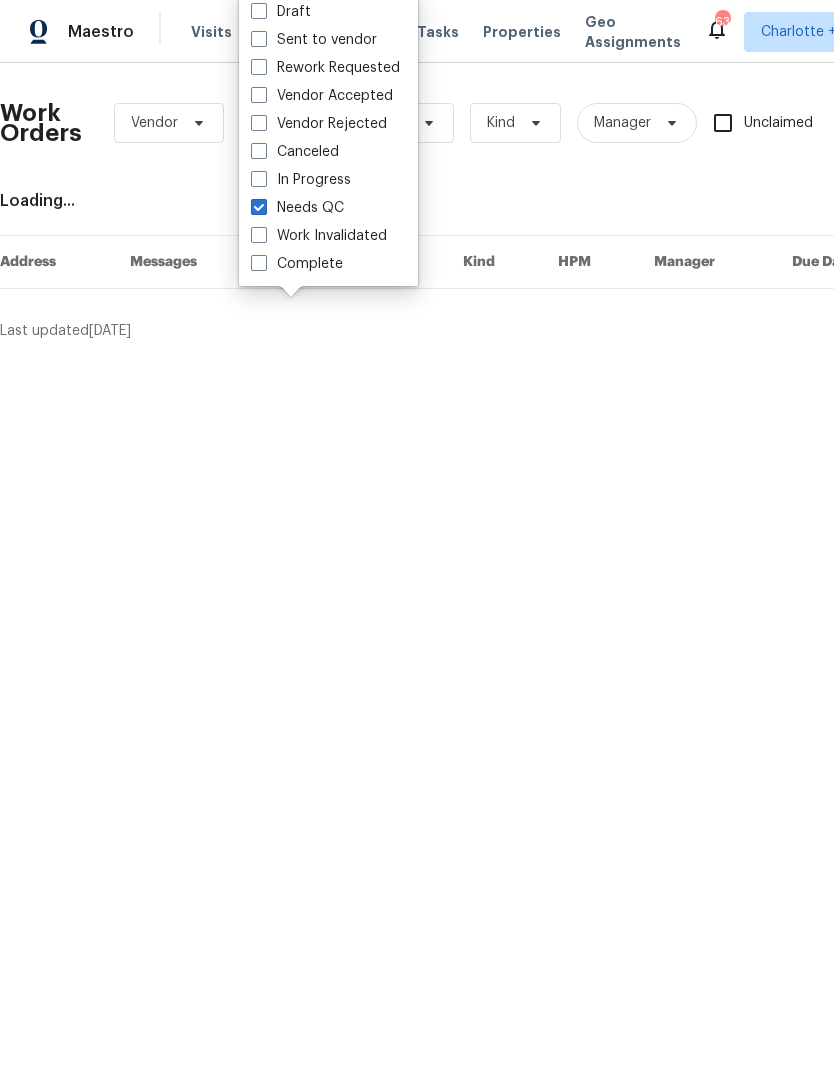 checkbox on "true" 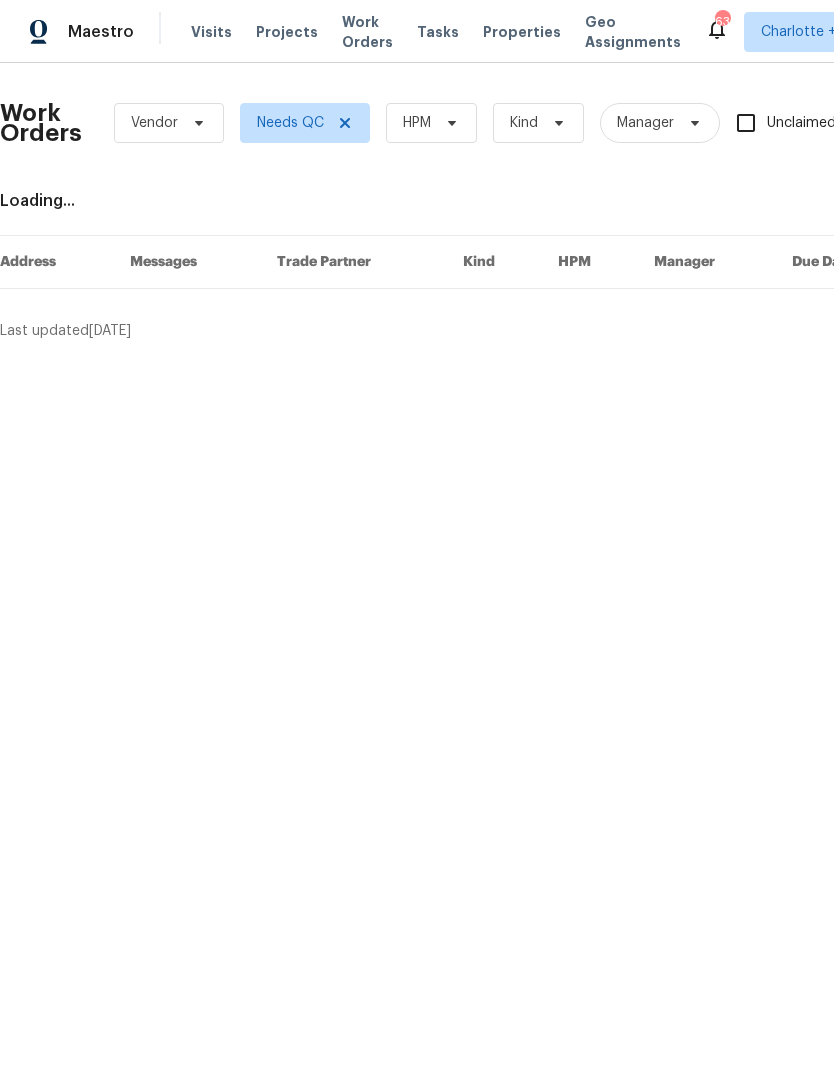 click on "Work Orders Vendor Needs QC HPM Kind Manager Unclaimed ​" at bounding box center (562, 123) 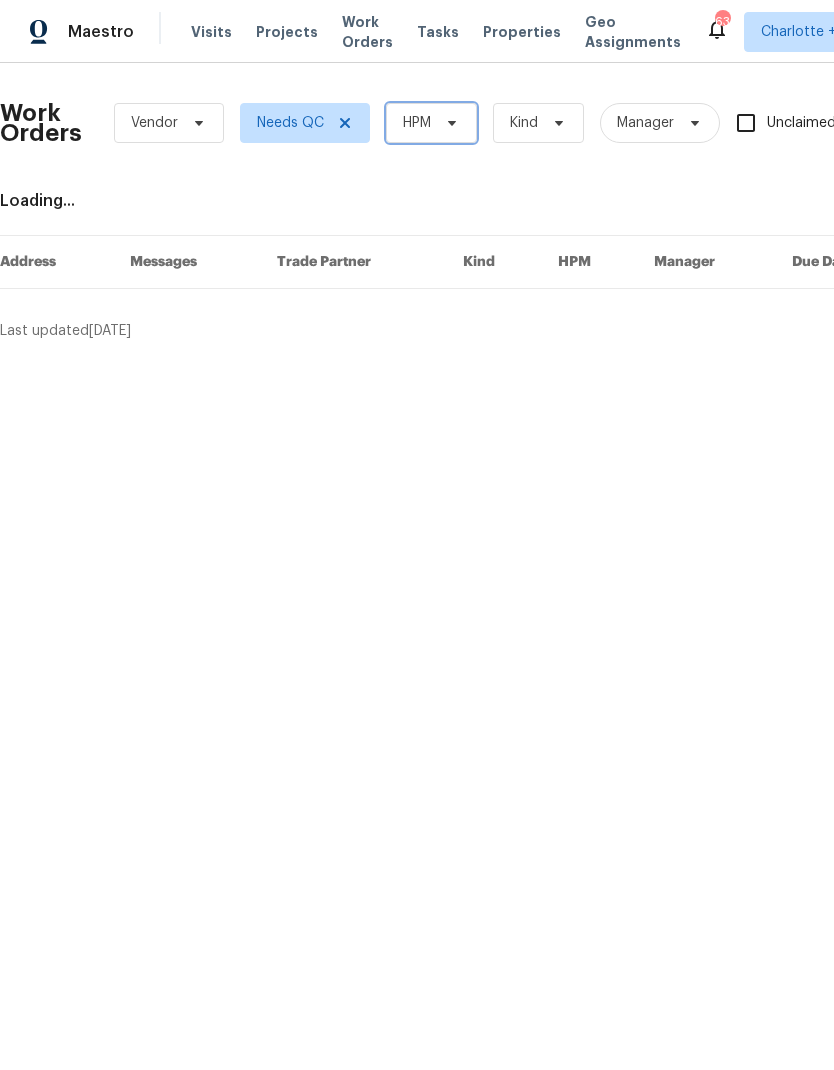 click on "HPM" at bounding box center (431, 123) 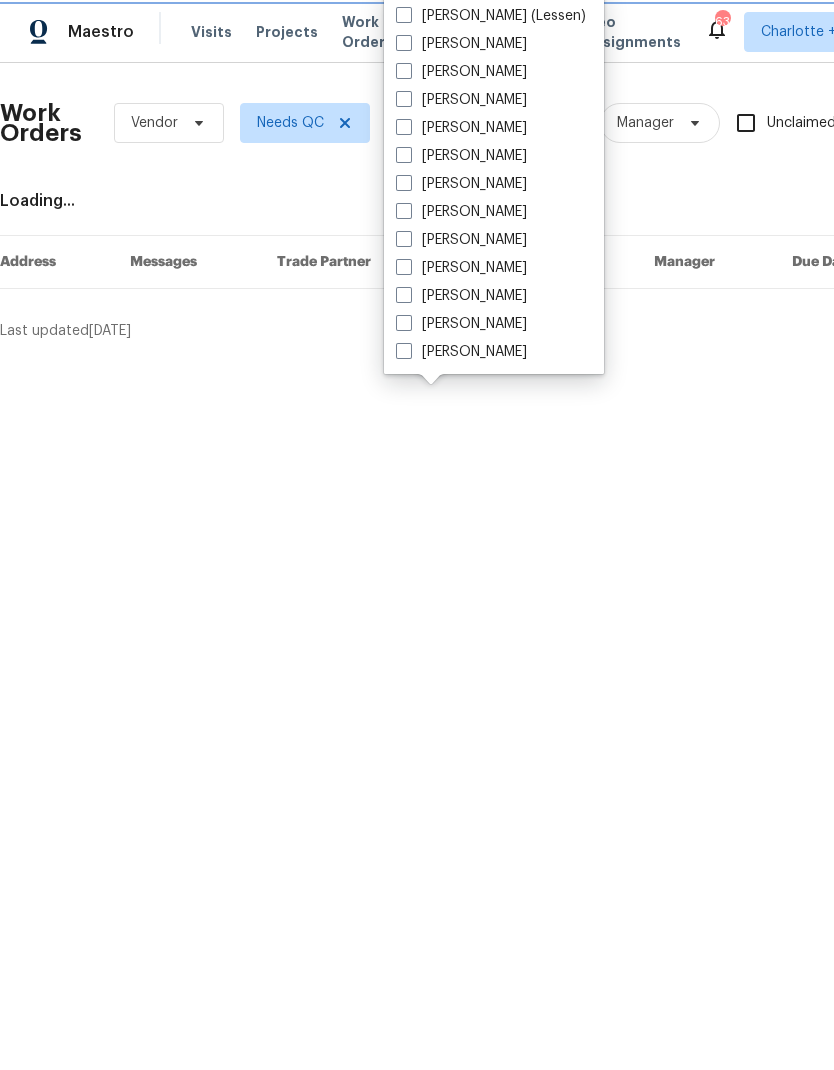 scroll, scrollTop: 472, scrollLeft: 0, axis: vertical 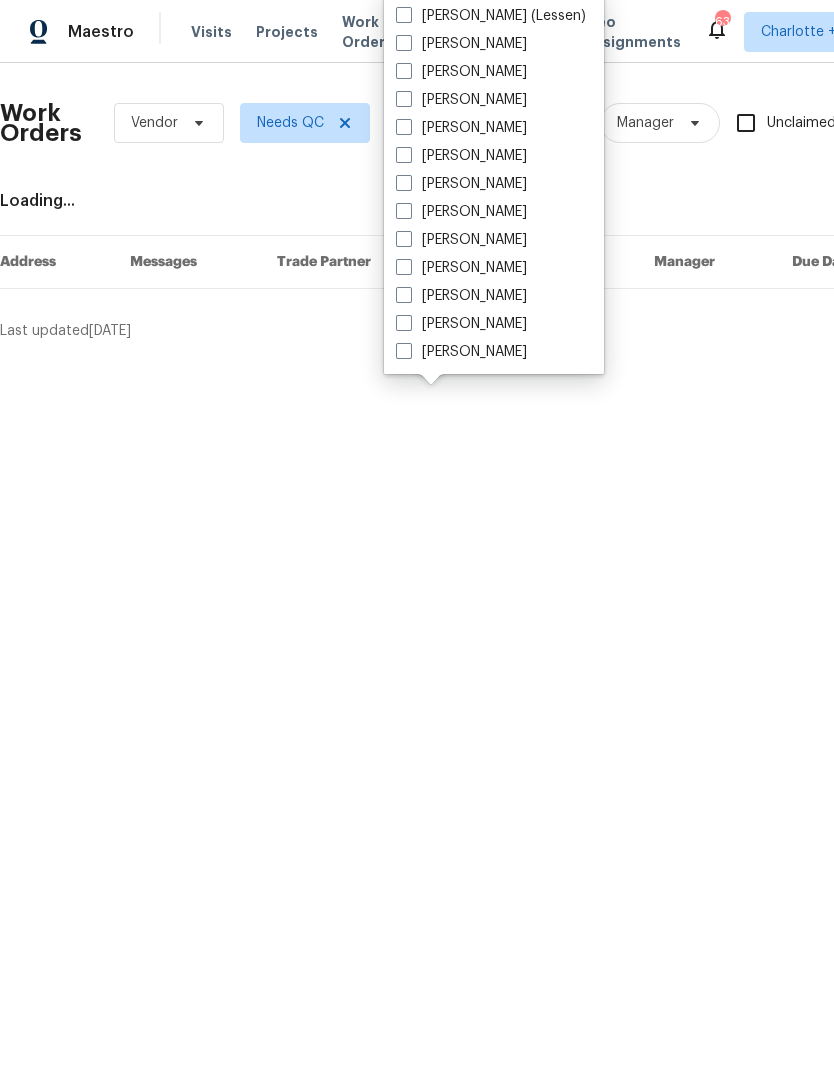 click on "[PERSON_NAME]" at bounding box center [461, 268] 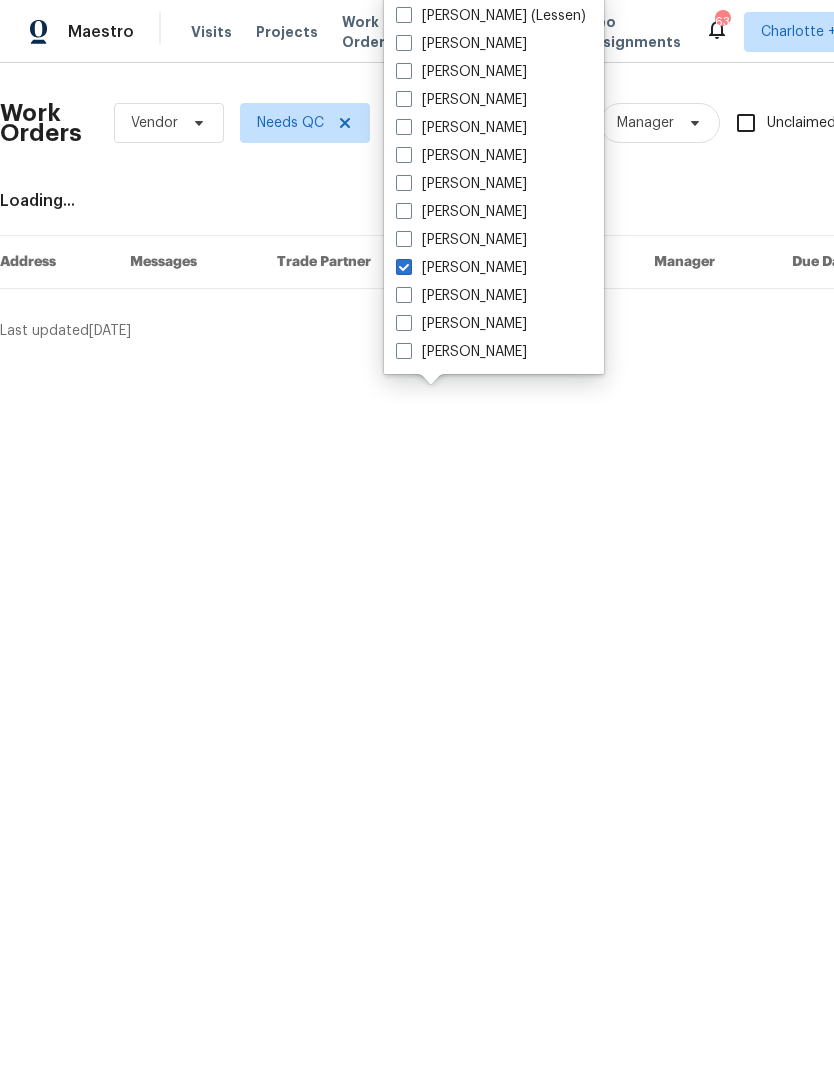 checkbox on "true" 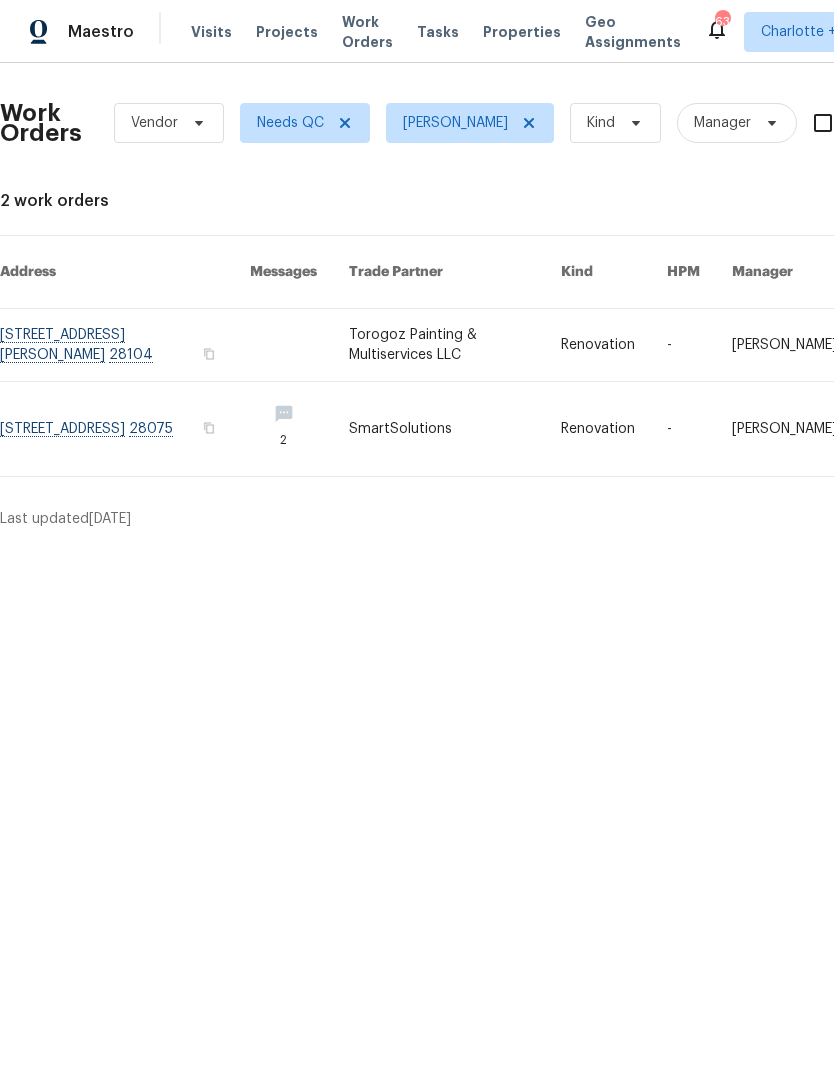 click at bounding box center [125, 429] 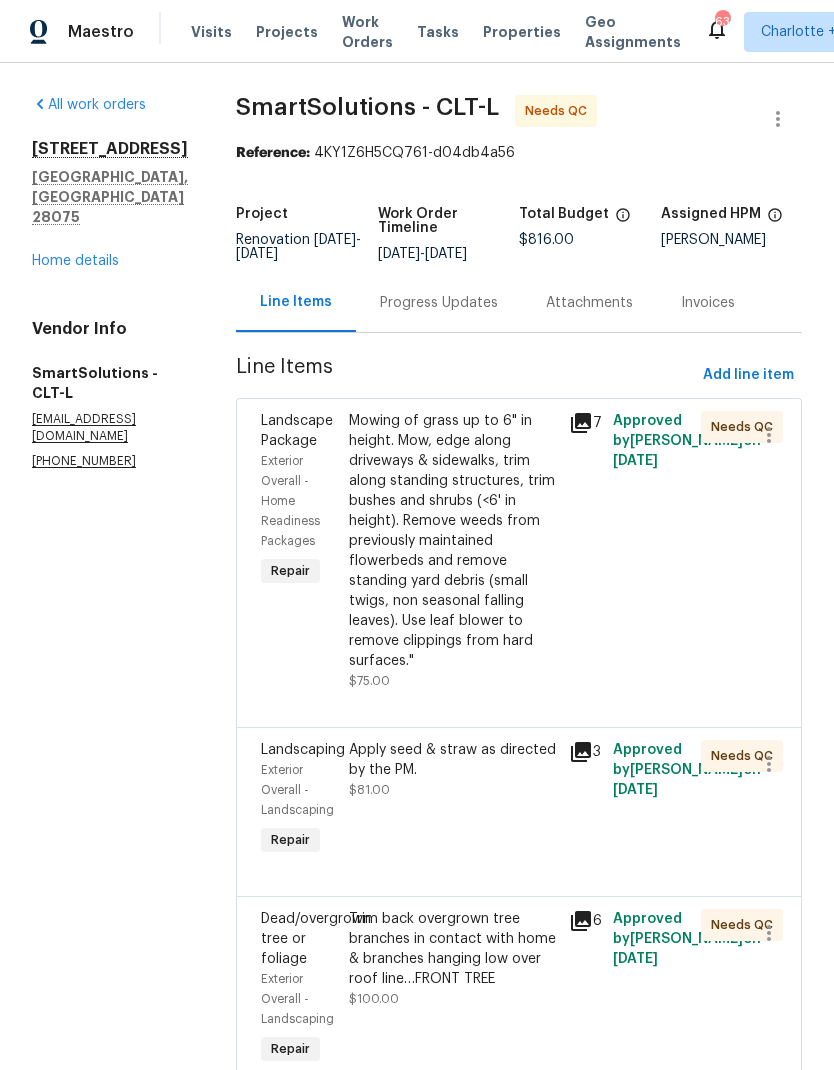 click on "Mowing of grass up to 6" in height. Mow, edge along driveways & sidewalks, trim along standing structures, trim bushes and shrubs (<6' in height). Remove weeds from previously maintained flowerbeds and remove standing yard debris (small twigs, non seasonal falling leaves).  Use leaf blower to remove clippings from hard surfaces."" at bounding box center [453, 541] 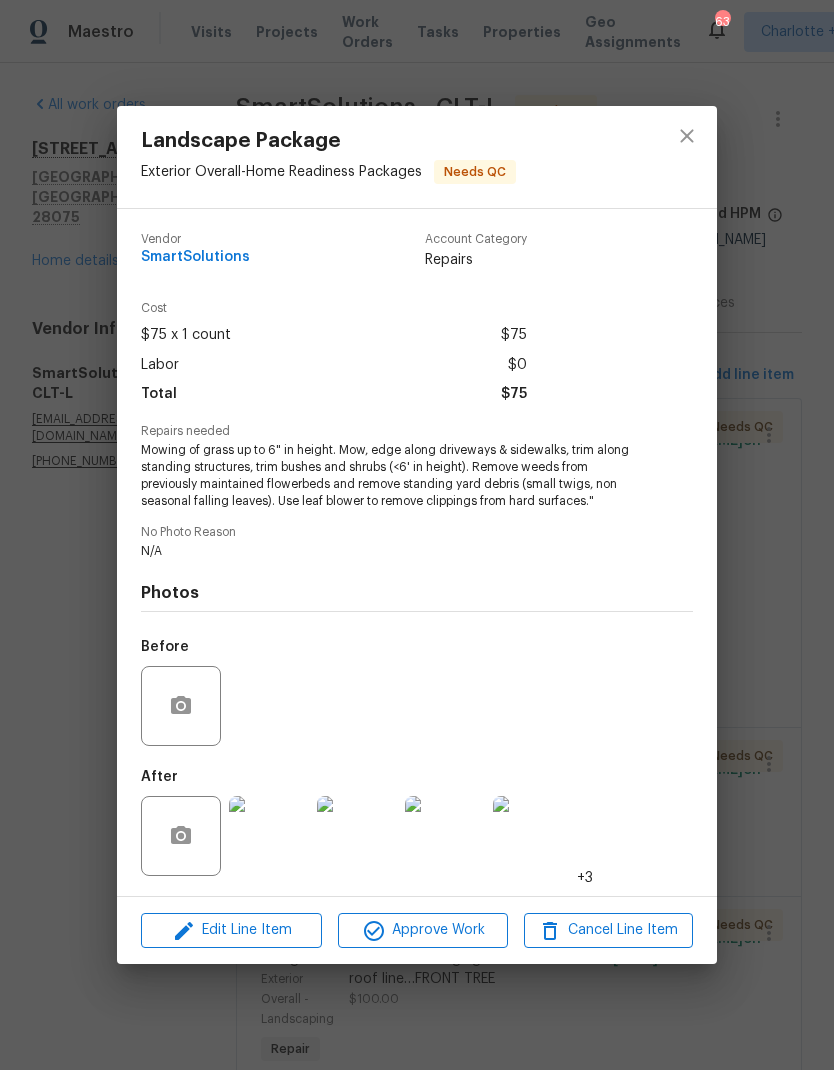 click at bounding box center (269, 836) 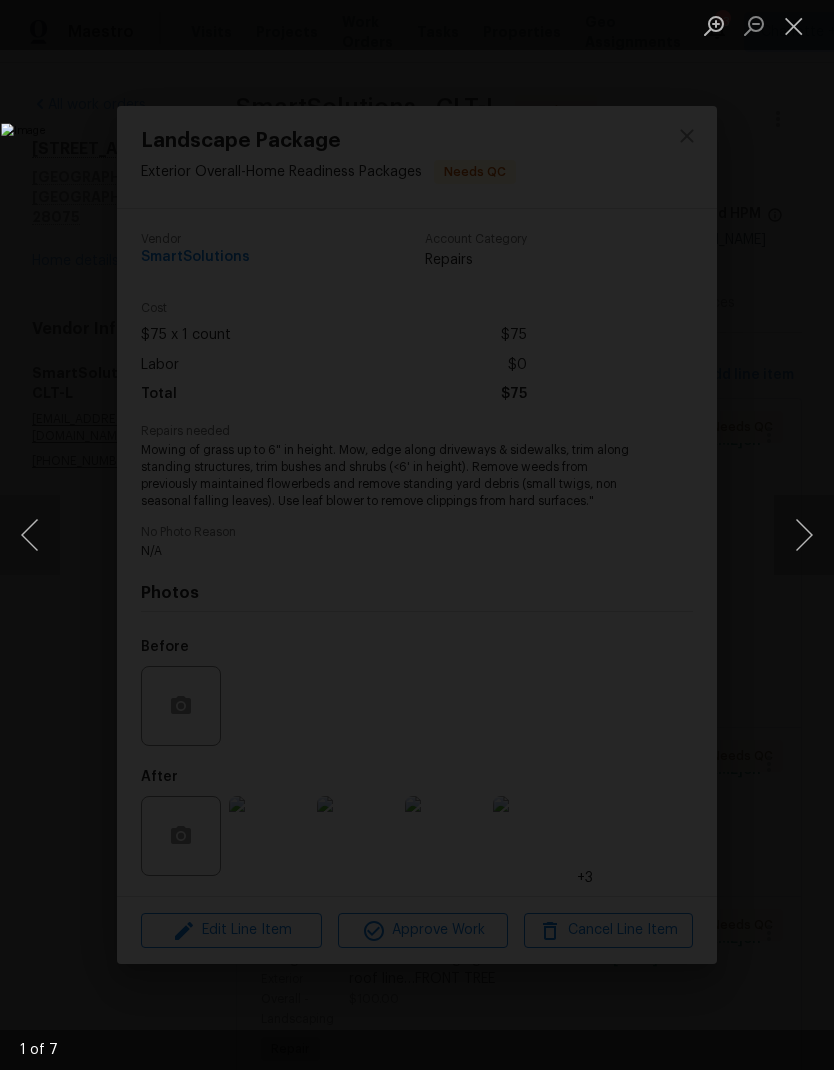 click at bounding box center (804, 535) 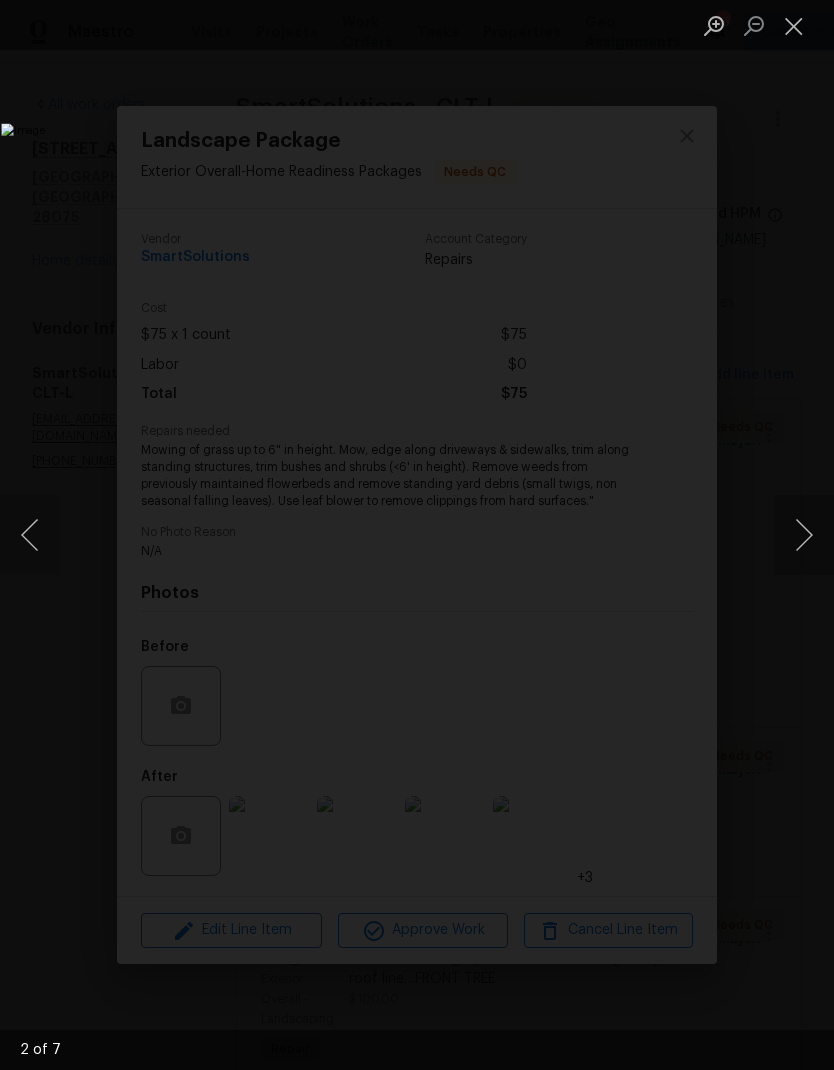 click at bounding box center (804, 535) 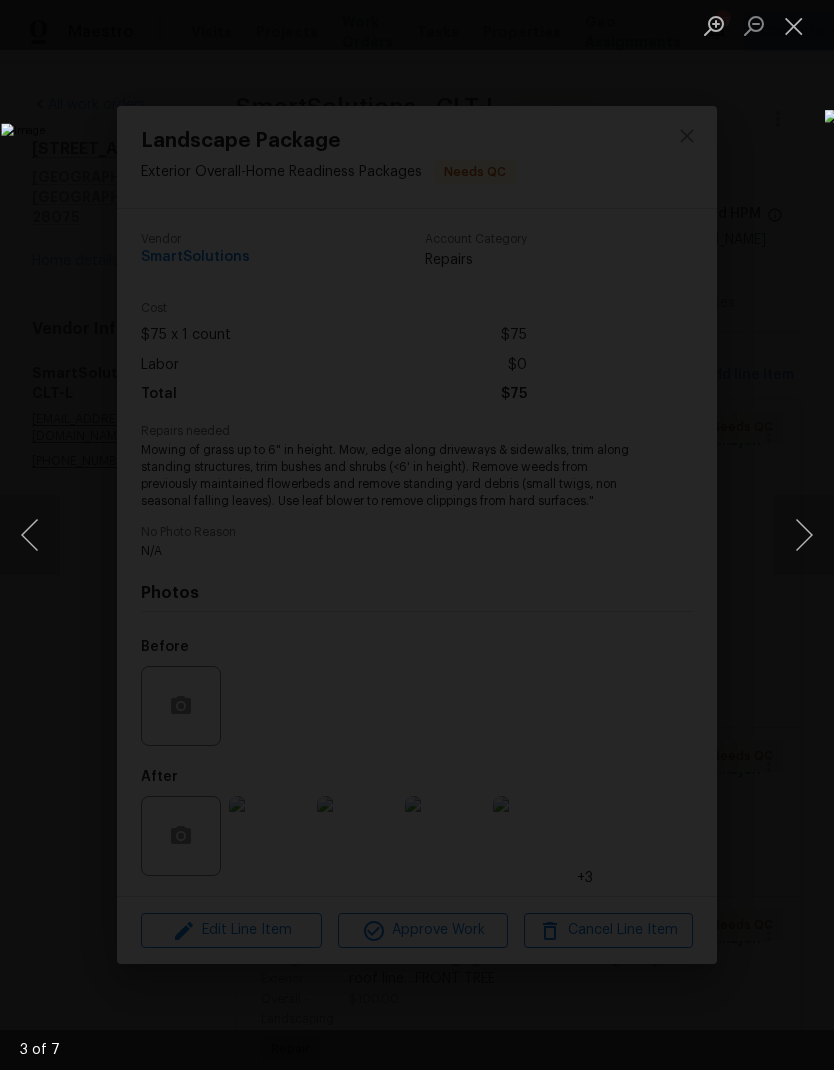 click at bounding box center [804, 535] 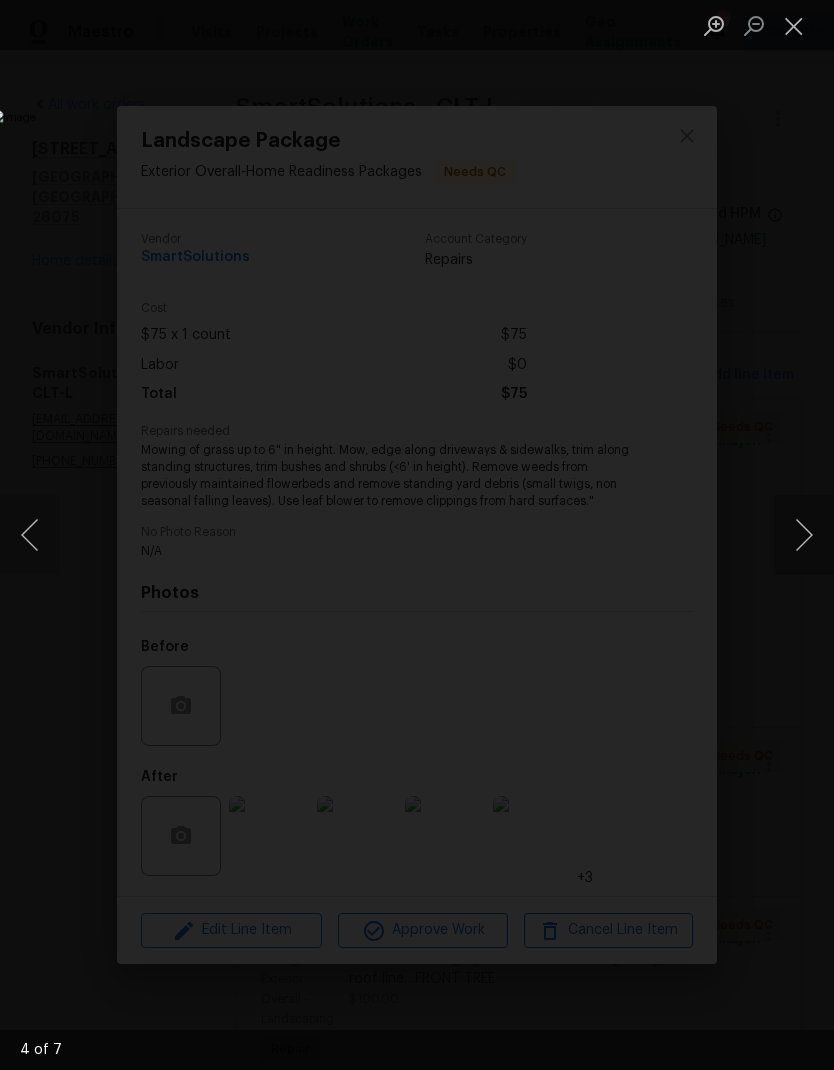 click at bounding box center (804, 535) 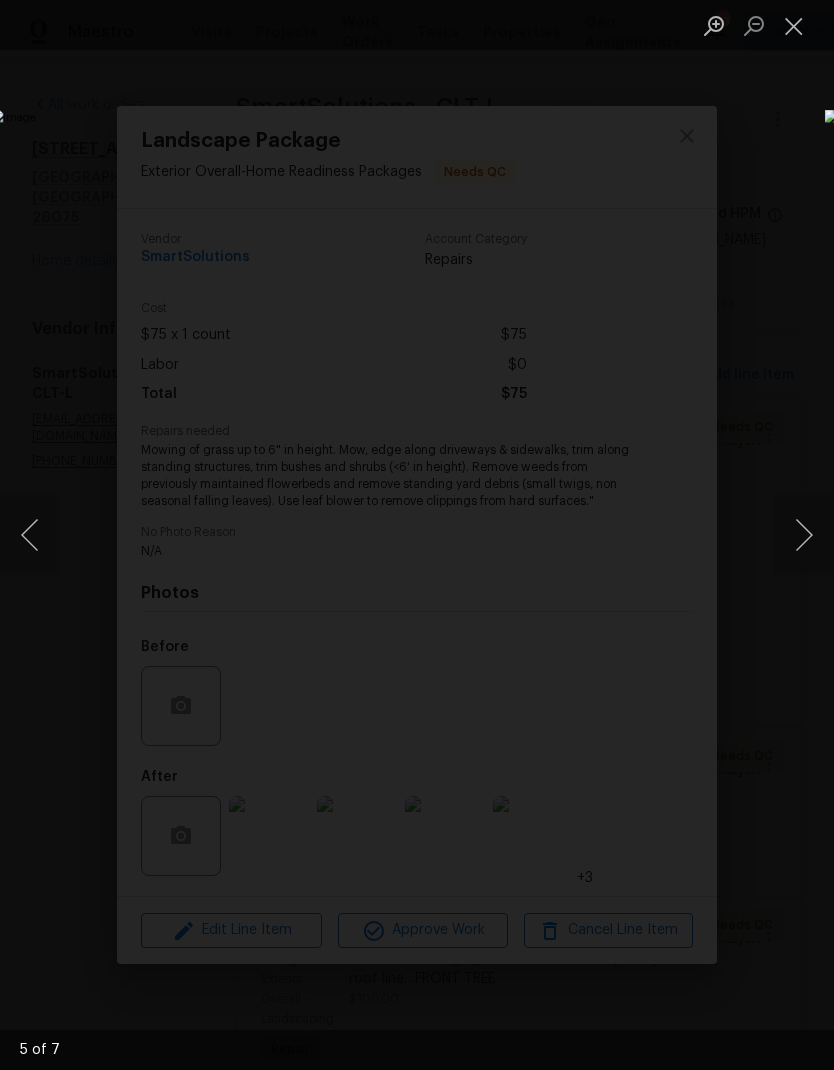 click at bounding box center (804, 535) 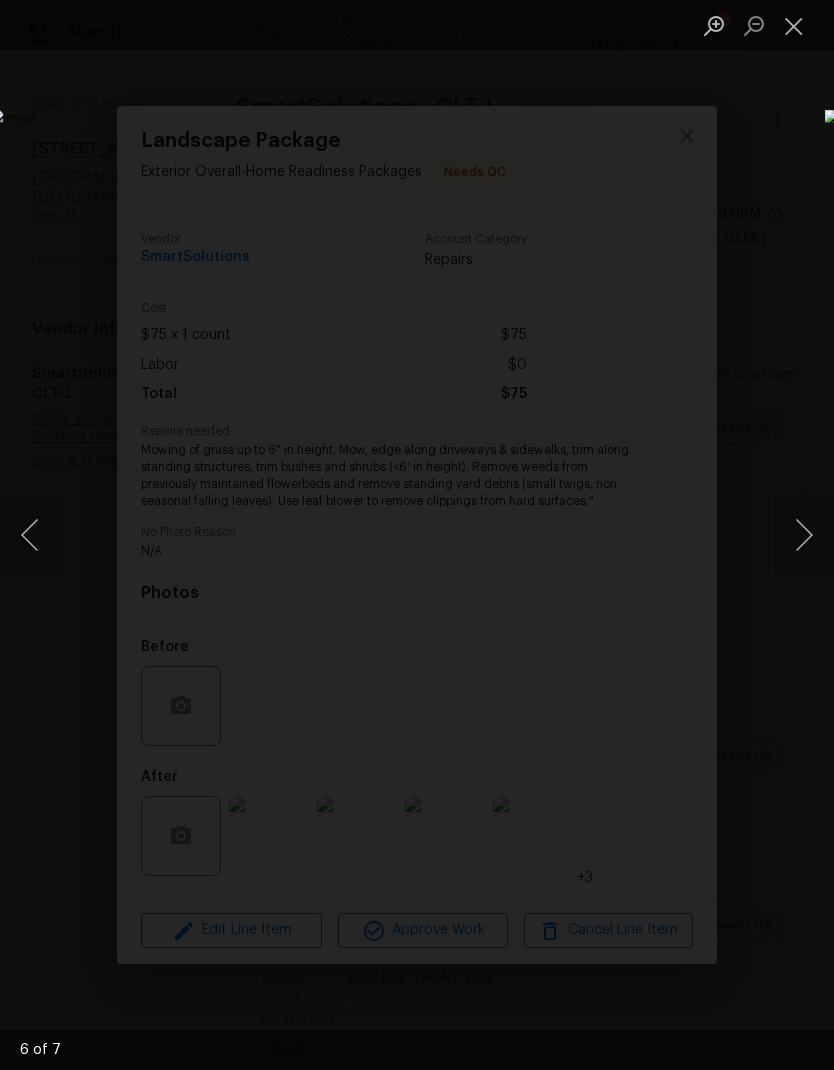 click at bounding box center [804, 535] 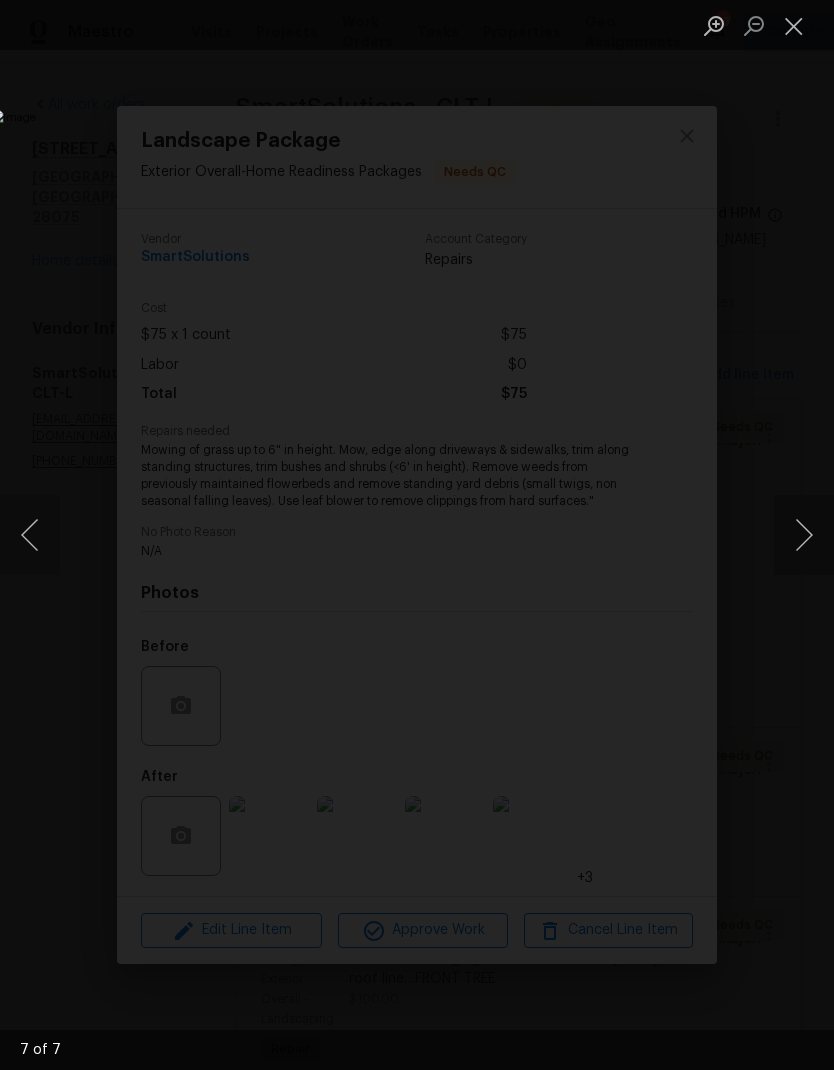 click at bounding box center [804, 535] 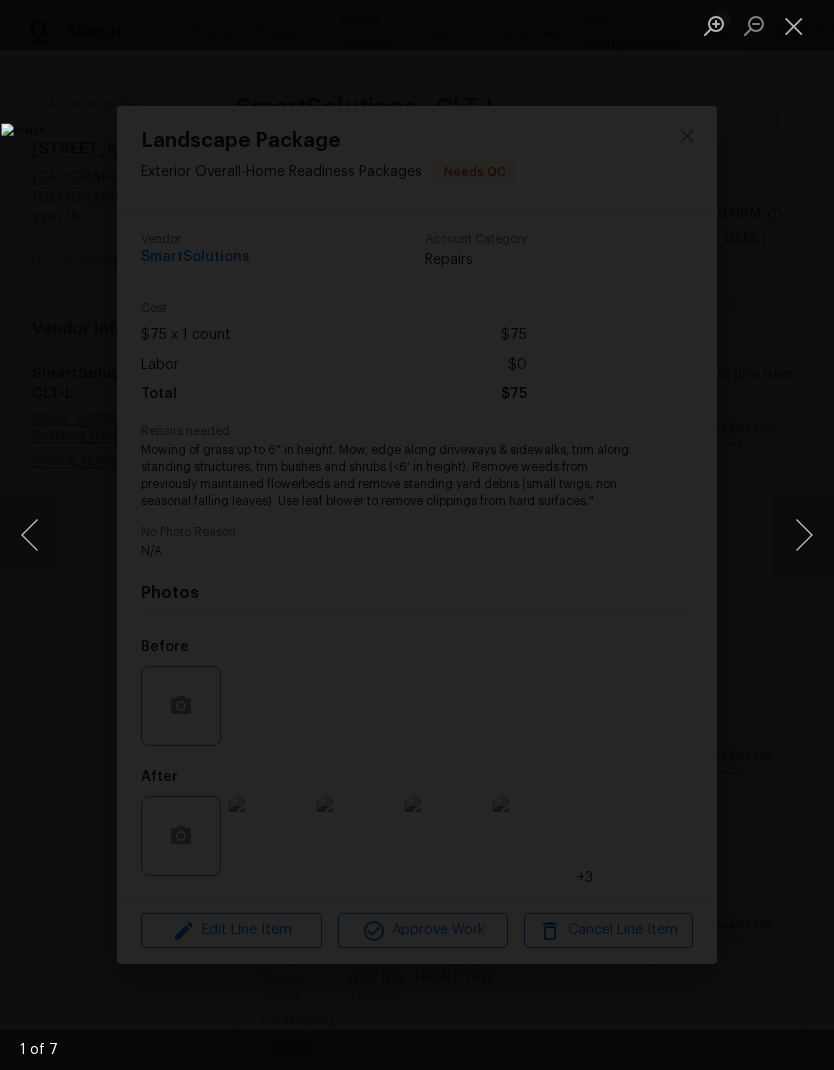 click at bounding box center [804, 535] 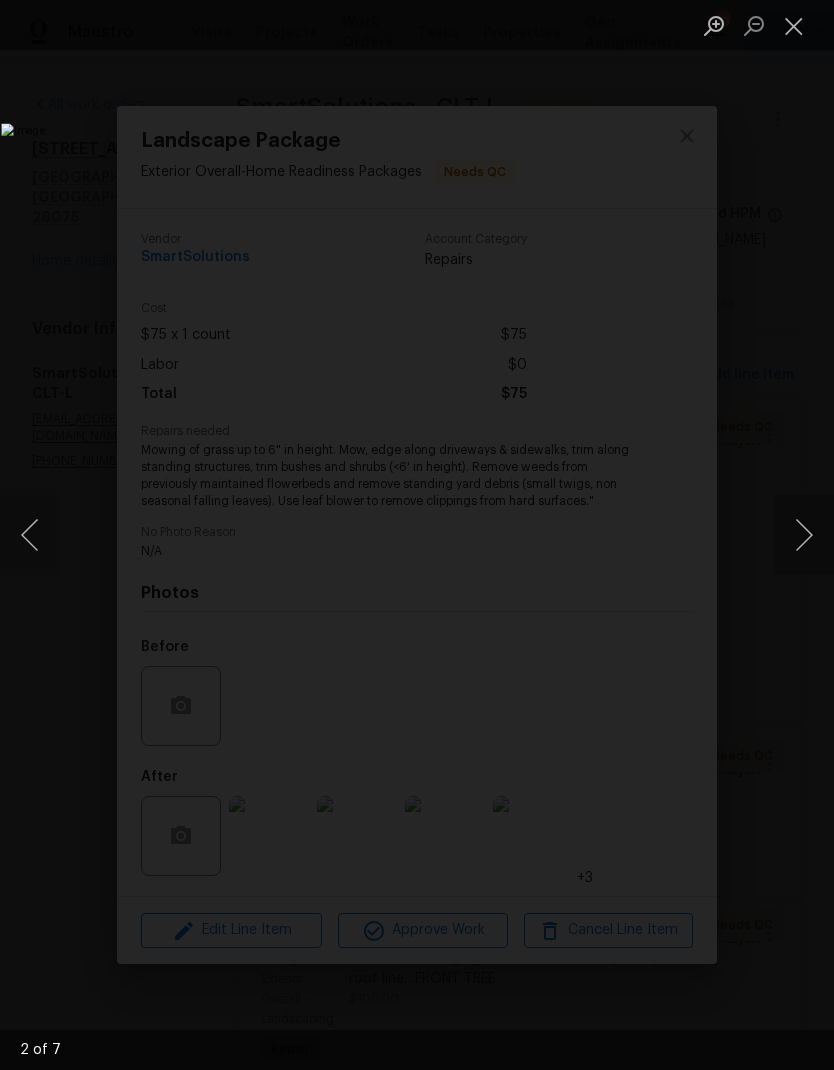 click at bounding box center [804, 535] 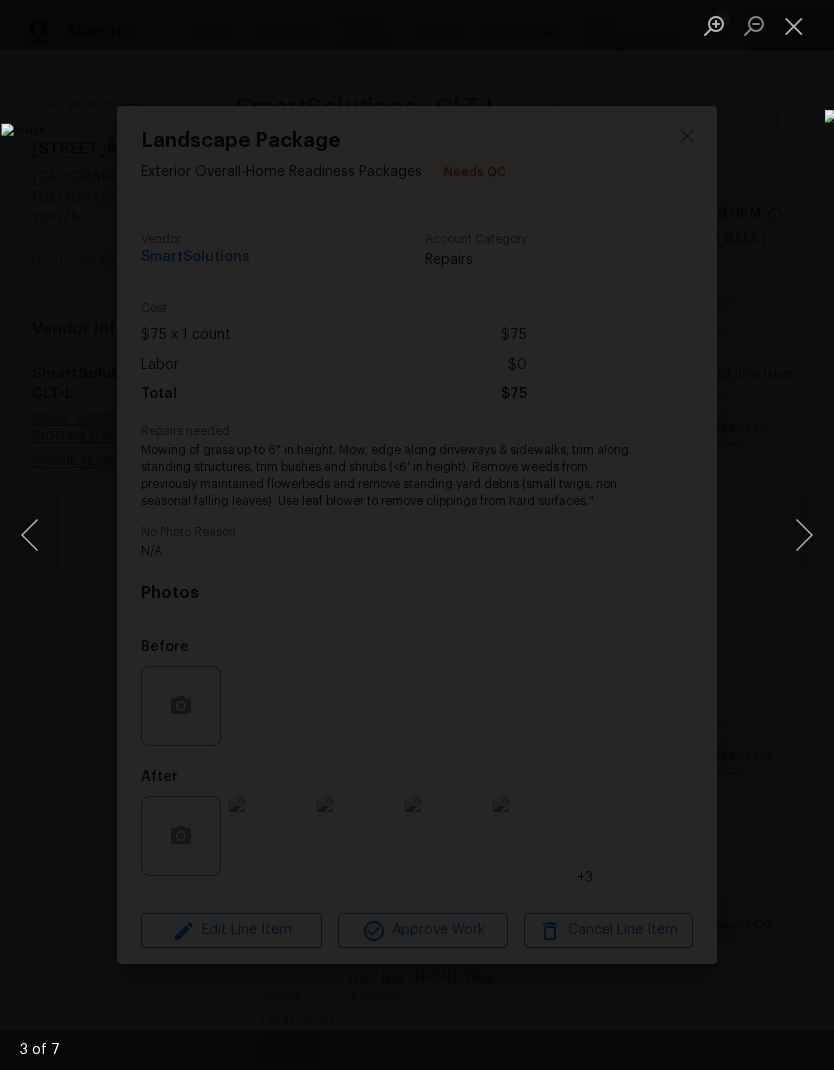 click at bounding box center (794, 25) 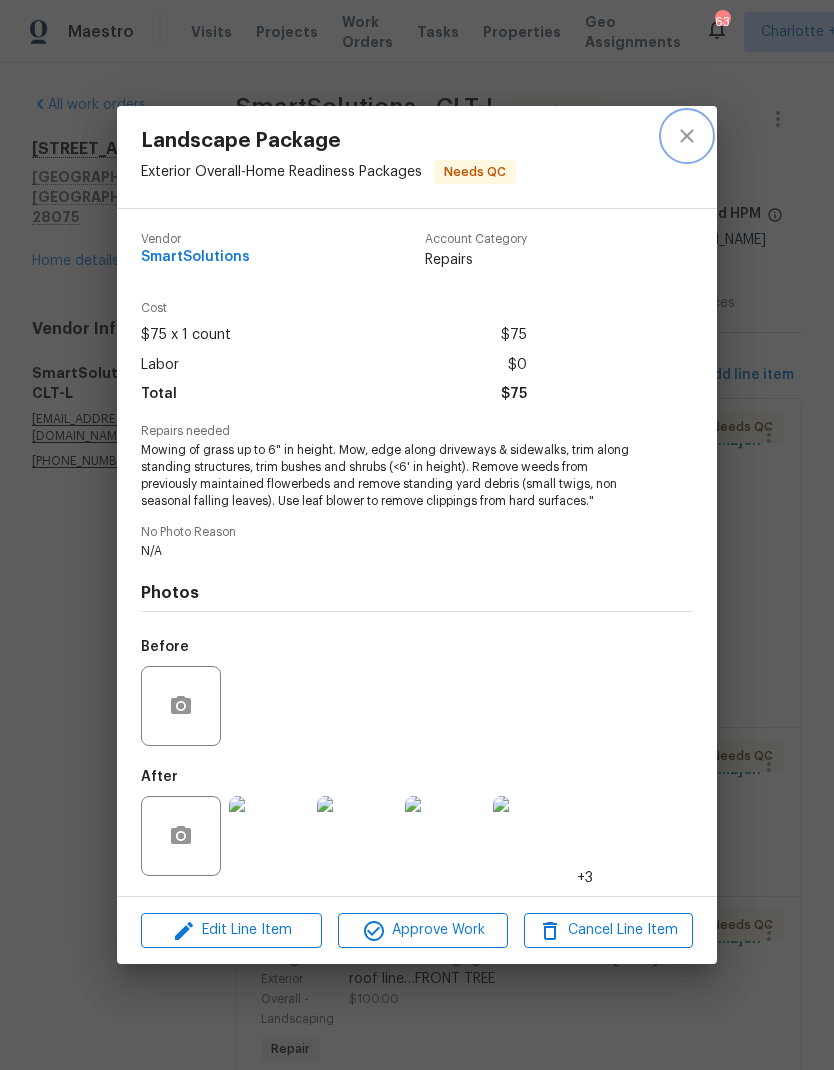 click 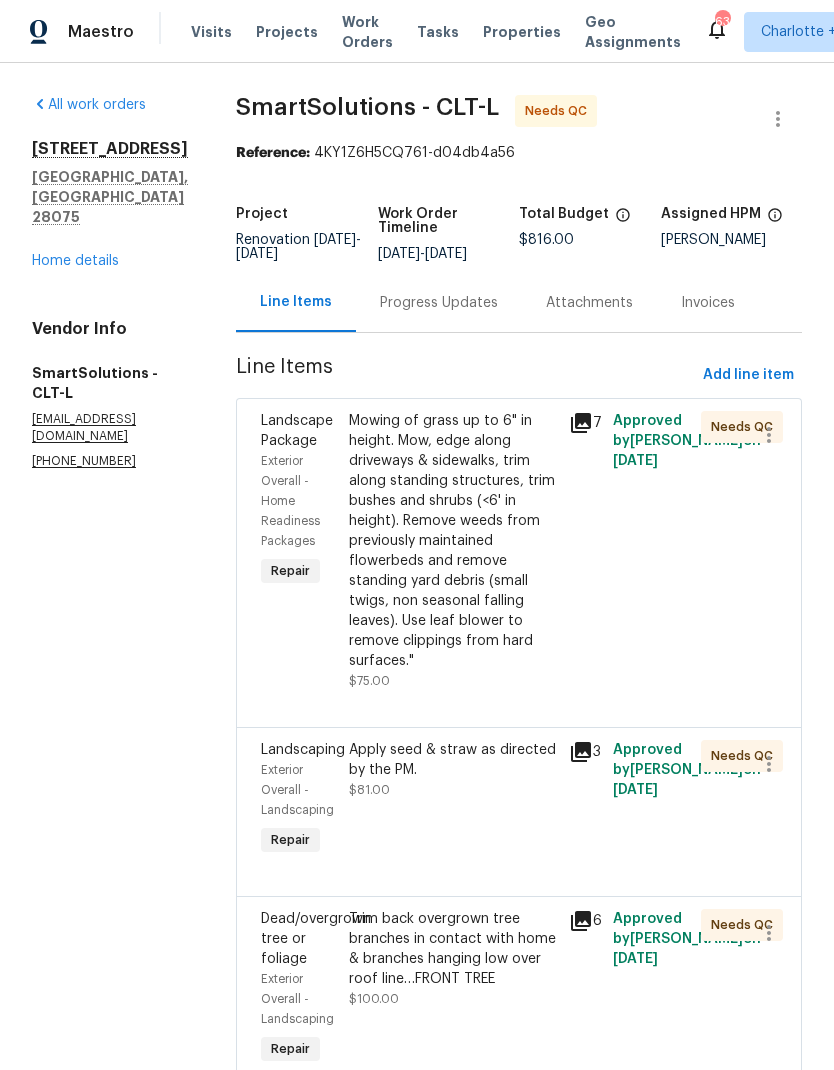 click on "Mowing of grass up to 6" in height. Mow, edge along driveways & sidewalks, trim along standing structures, trim bushes and shrubs (<6' in height). Remove weeds from previously maintained flowerbeds and remove standing yard debris (small twigs, non seasonal falling leaves).  Use leaf blower to remove clippings from hard surfaces."" at bounding box center [453, 541] 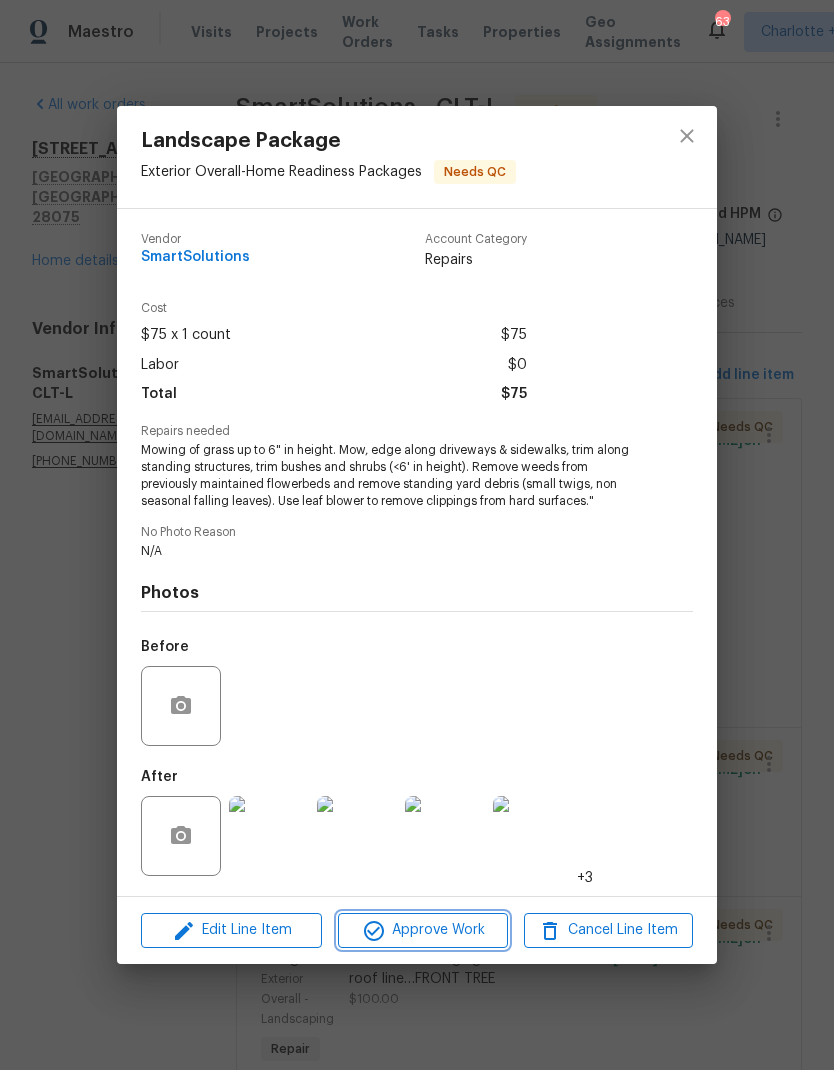 click on "Approve Work" at bounding box center (422, 930) 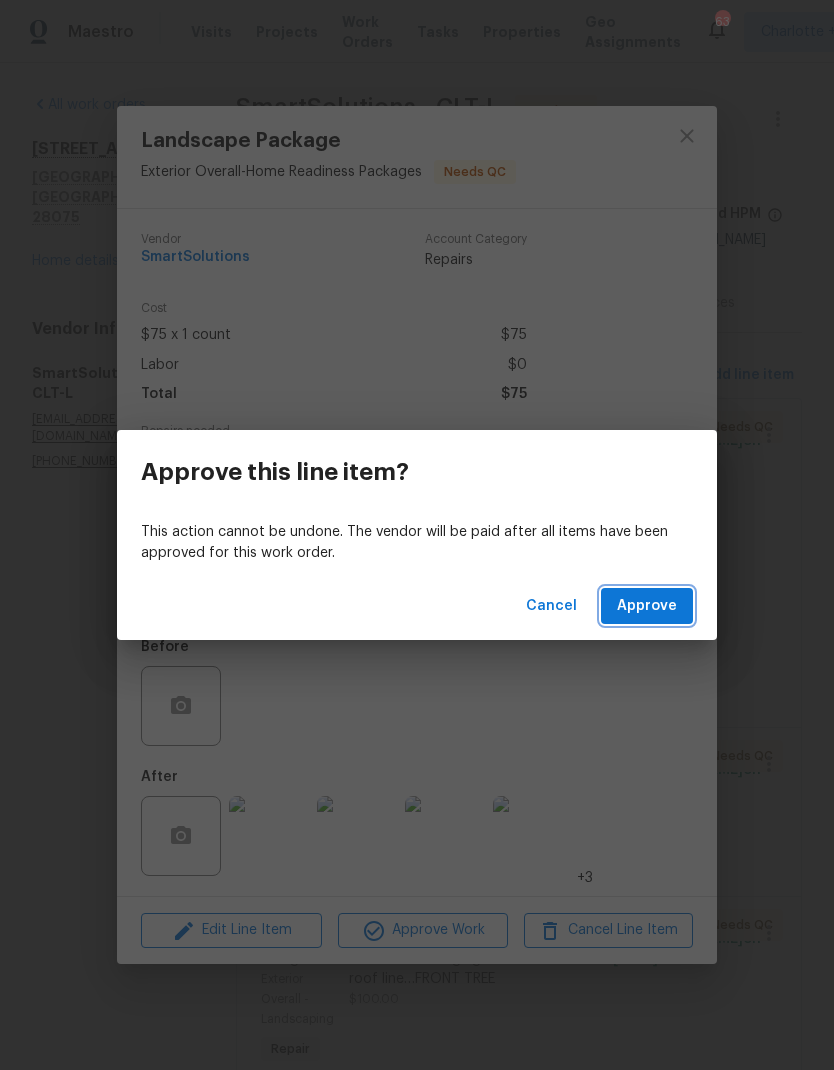click on "Approve" at bounding box center (647, 606) 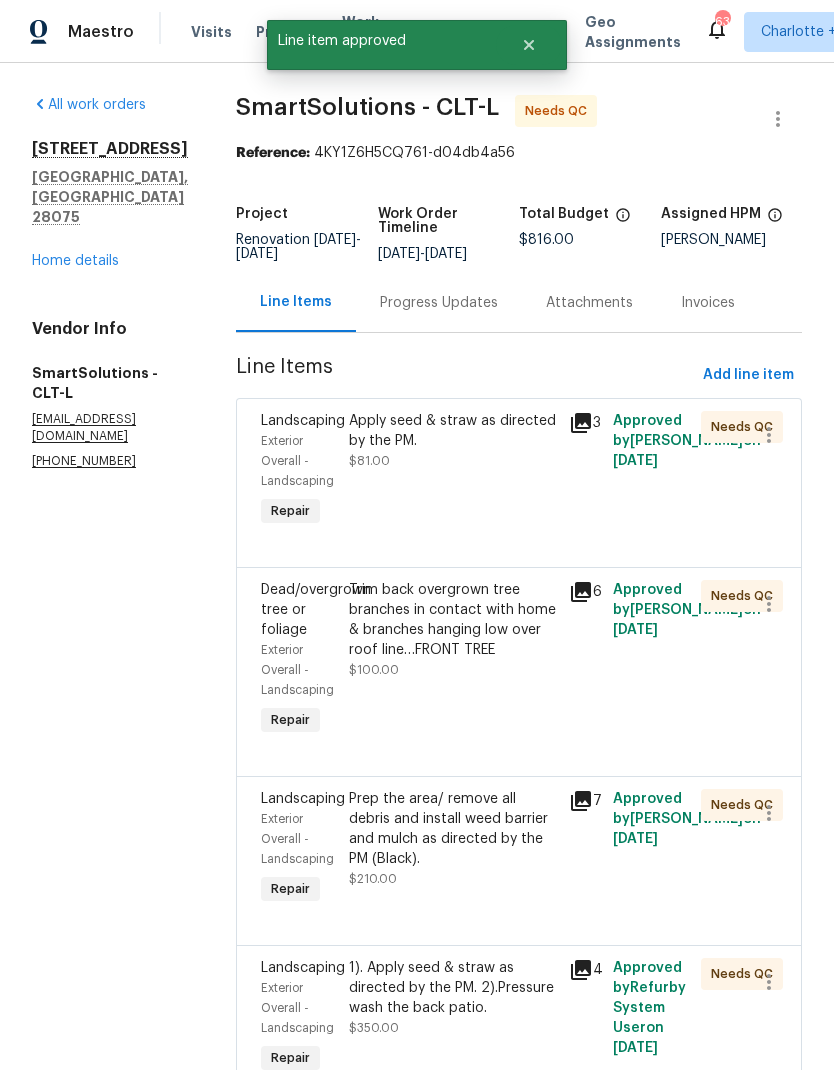 click on "Apply seed & straw as directed by the PM." at bounding box center [453, 431] 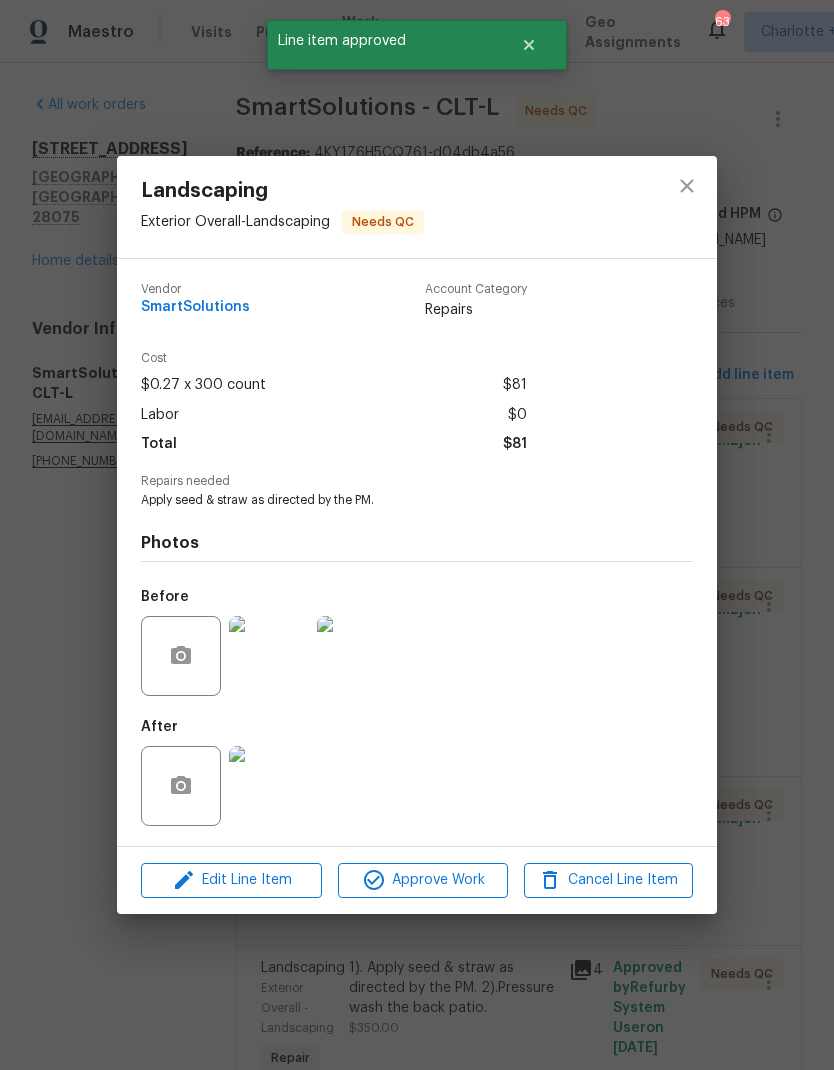 click at bounding box center (269, 656) 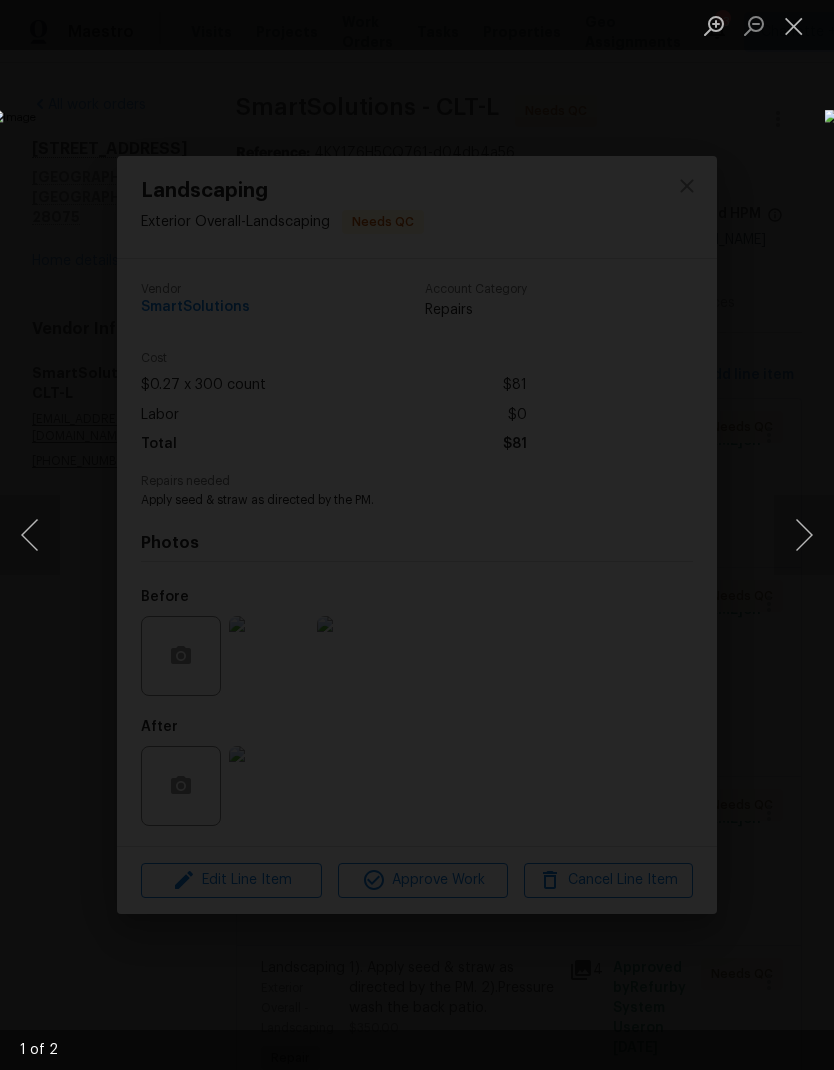 click at bounding box center (804, 535) 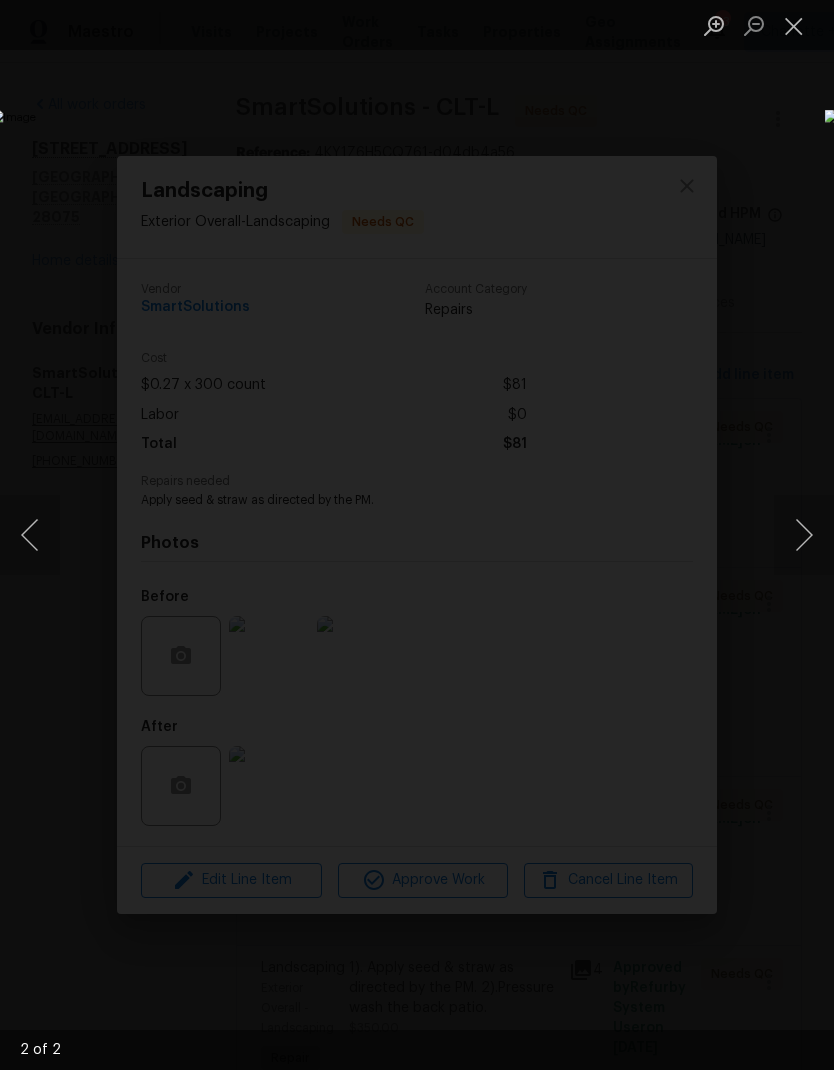 click at bounding box center (804, 535) 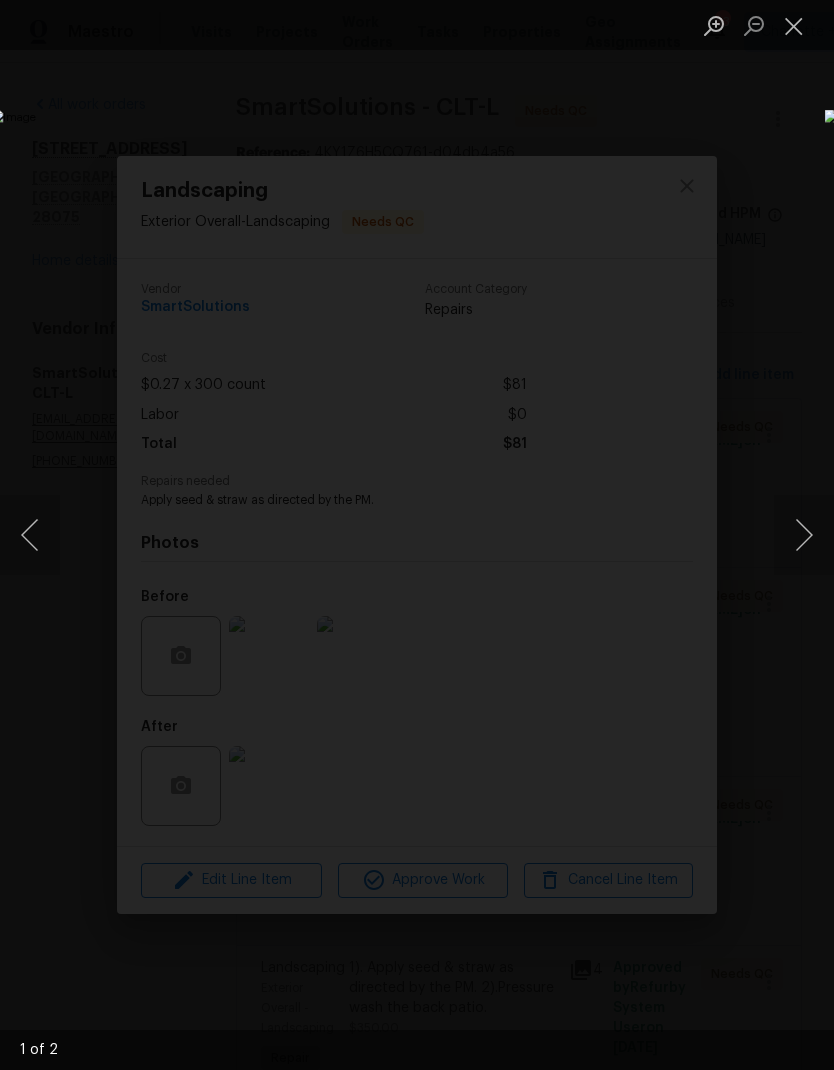 click at bounding box center [794, 25] 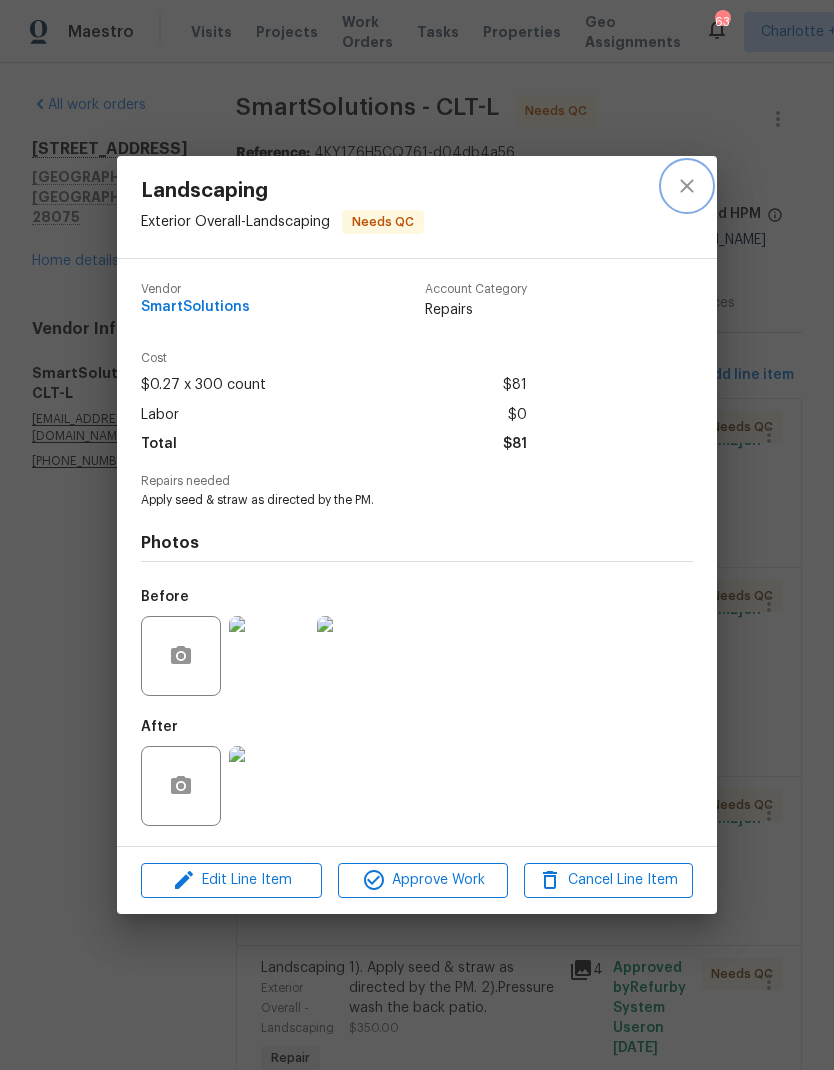 click 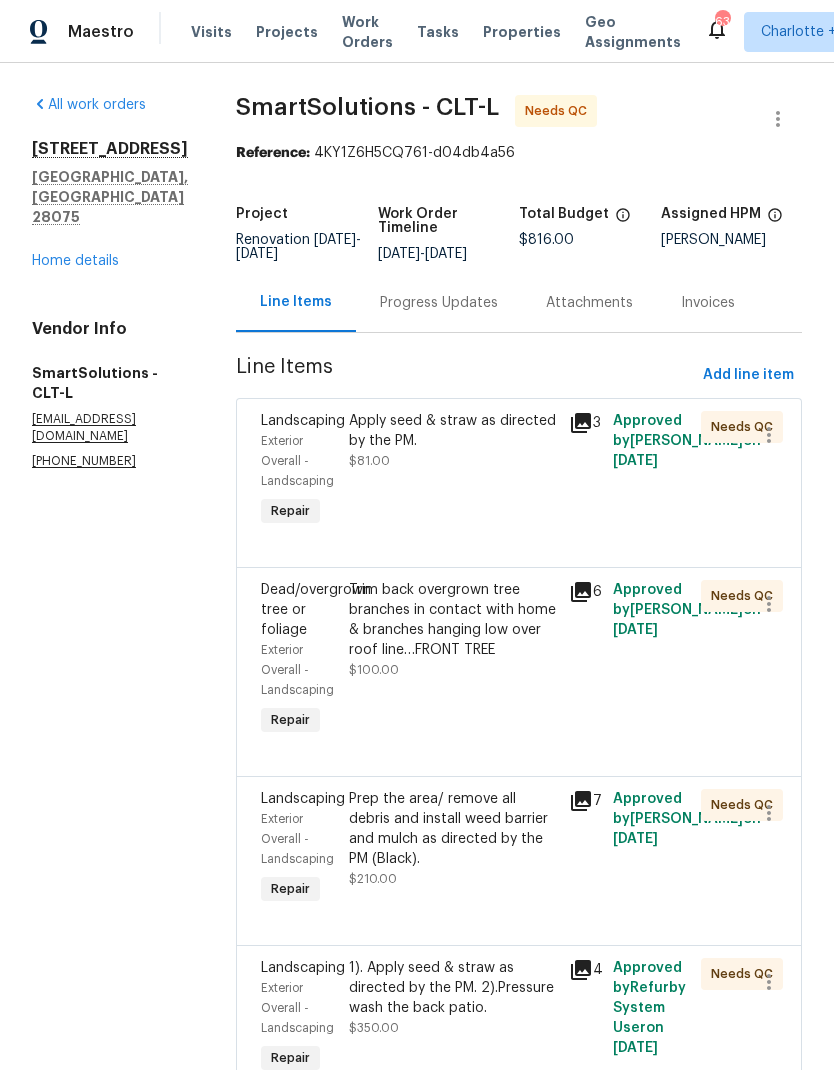 click on "Apply seed & straw as directed by the PM." at bounding box center [453, 431] 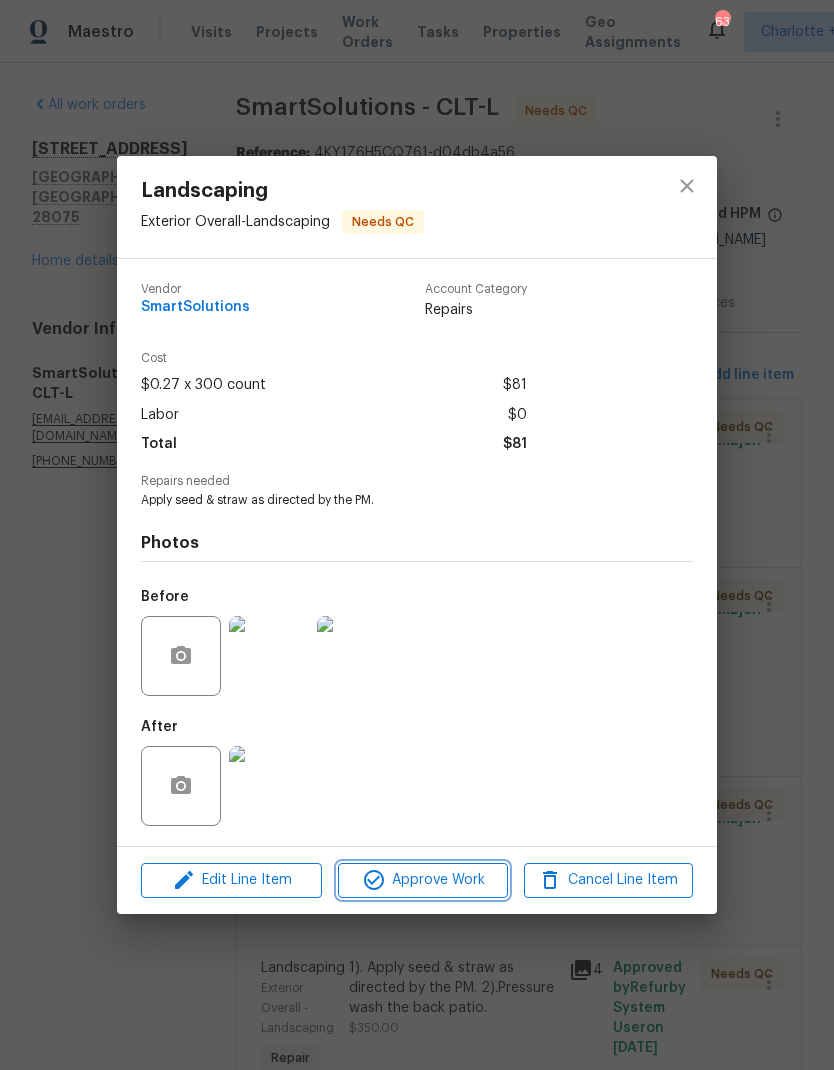 click on "Approve Work" at bounding box center [422, 880] 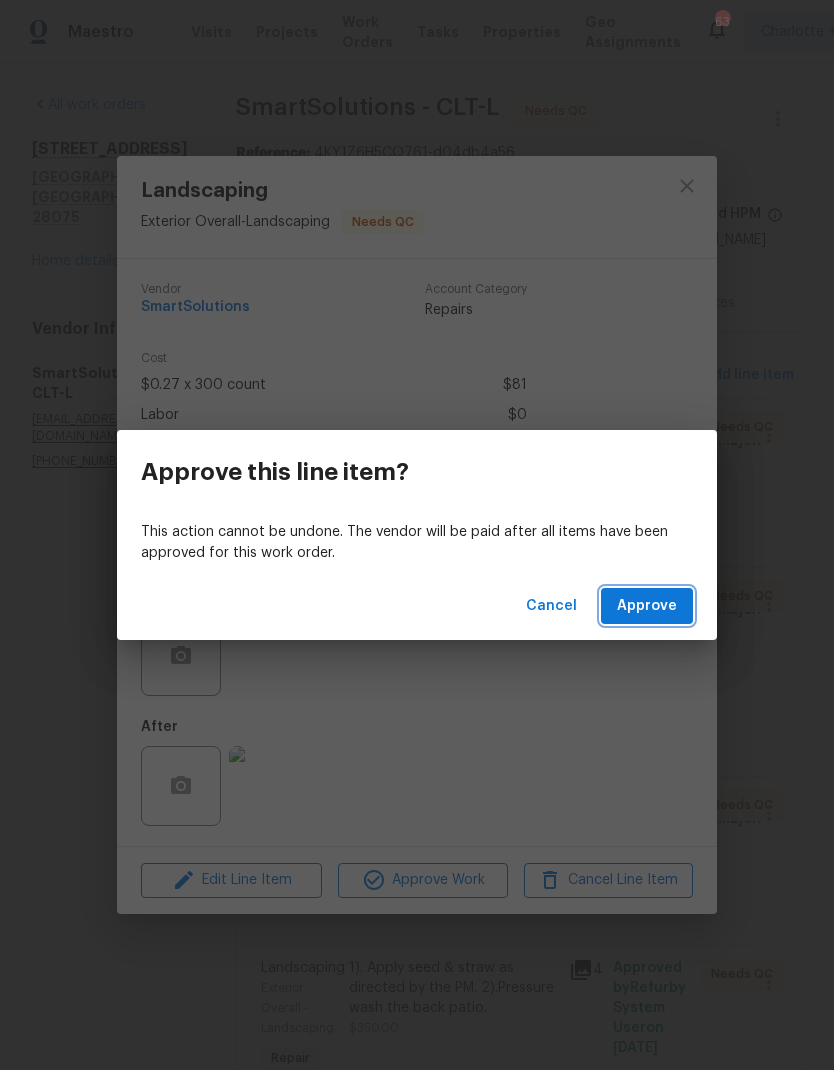 click on "Approve" at bounding box center (647, 606) 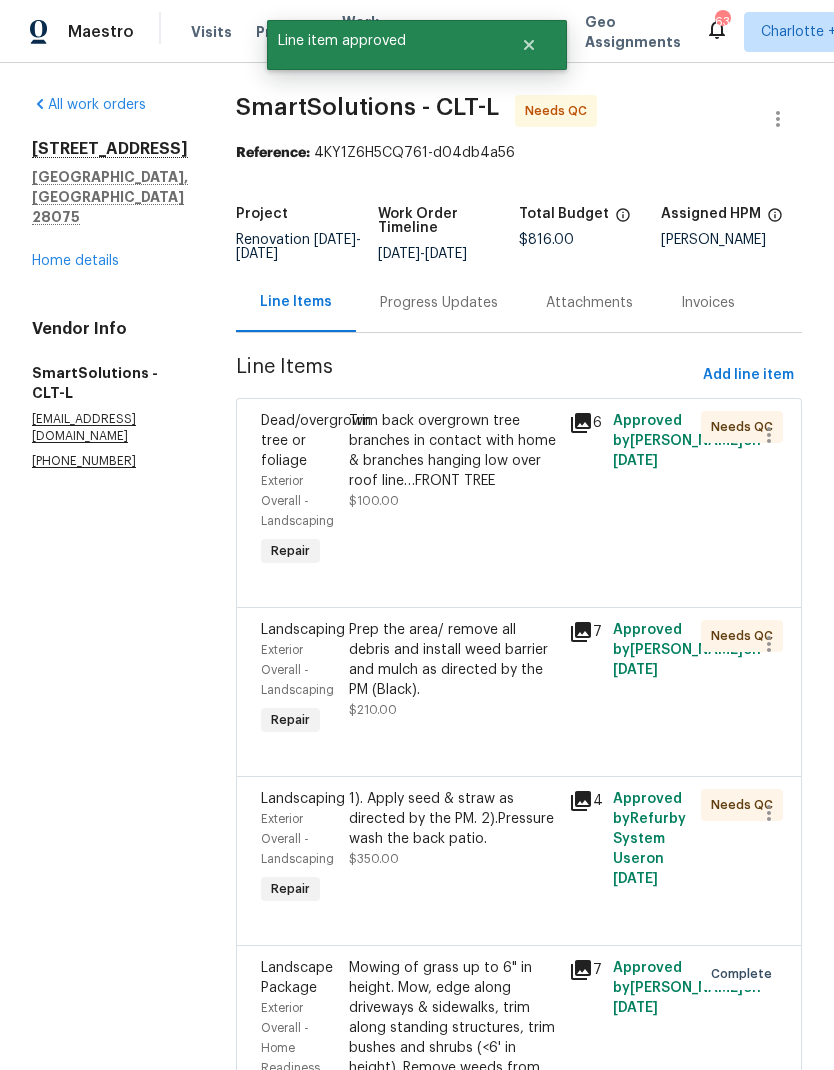 click on "Trim back overgrown tree branches in contact with home & branches hanging low over roof line…FRONT TREE" at bounding box center (453, 451) 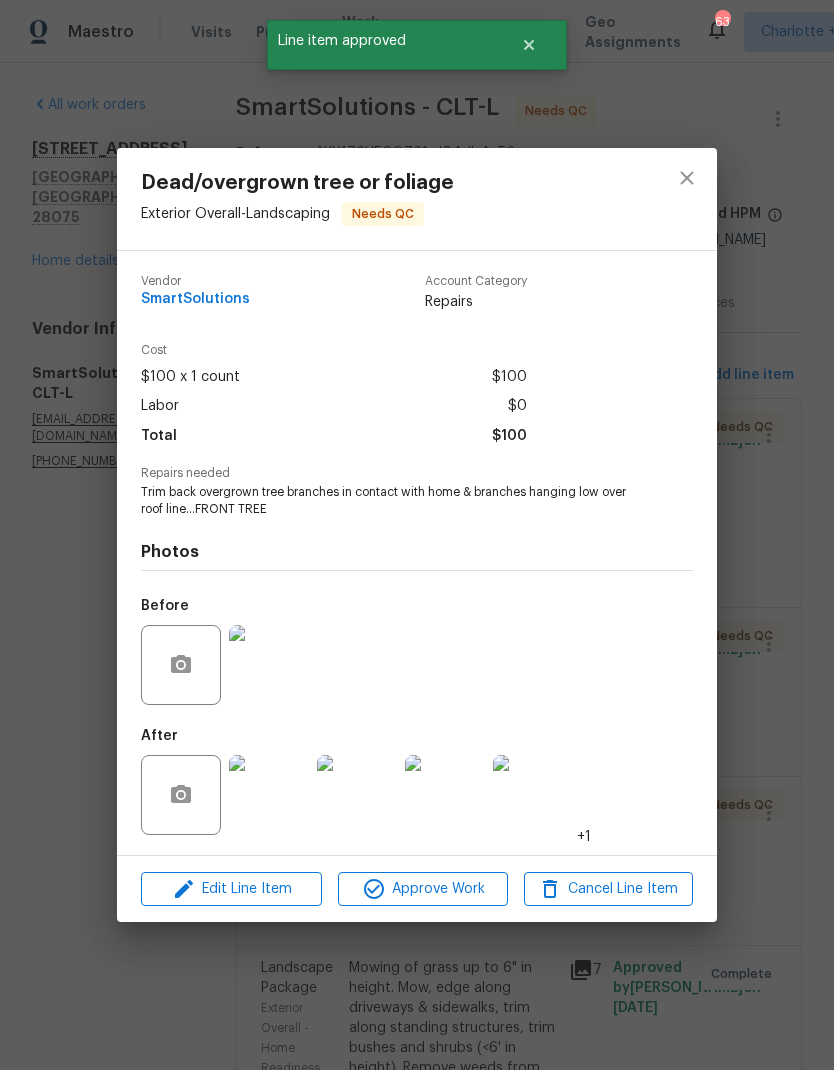 click at bounding box center (269, 795) 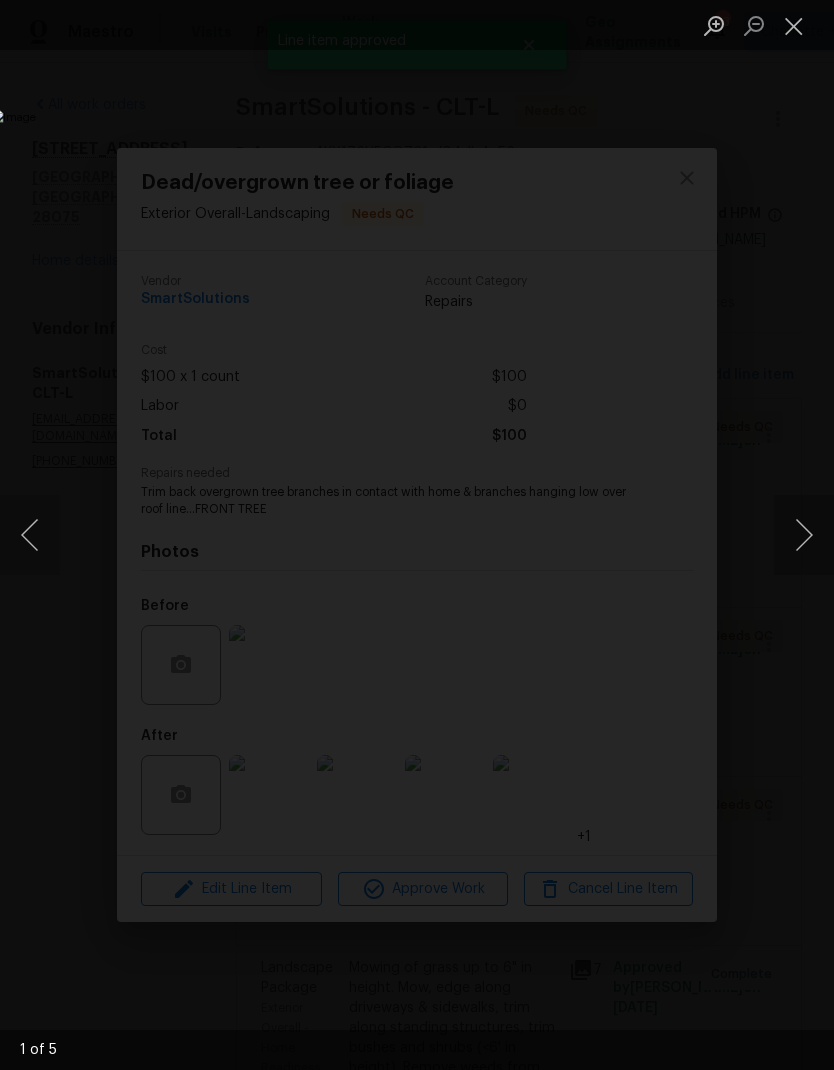 click at bounding box center (322, 535) 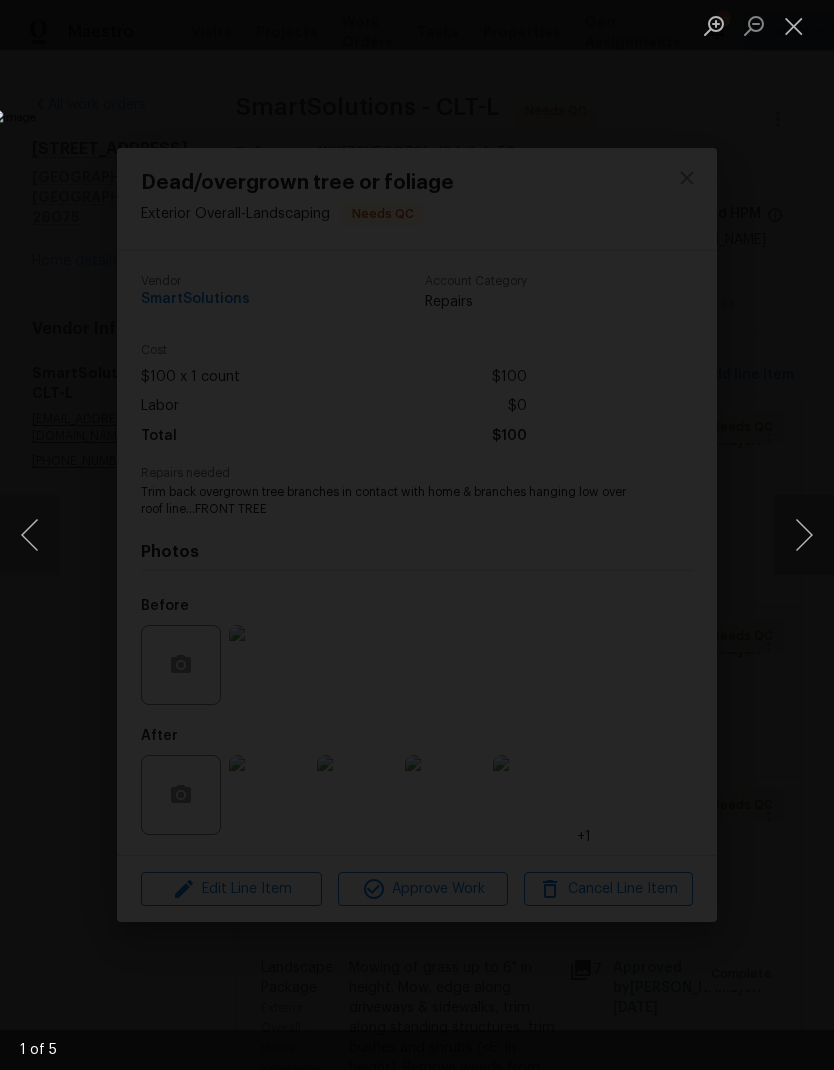 click at bounding box center (322, 535) 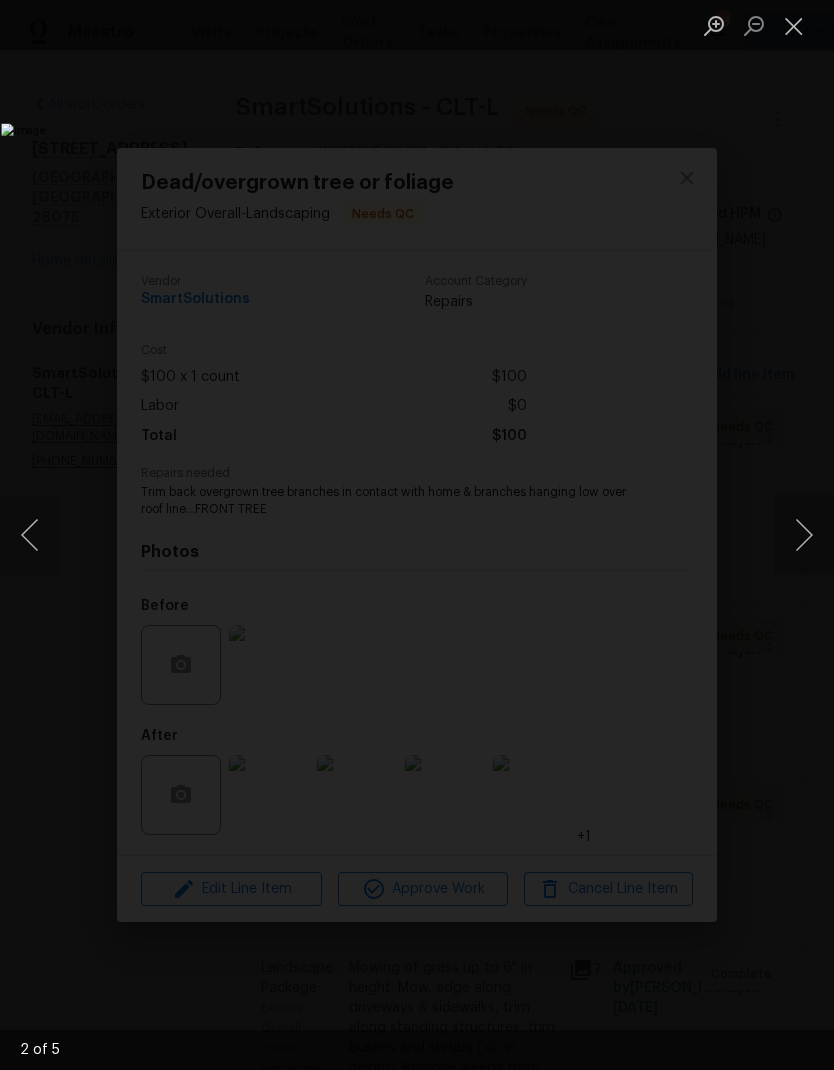 click at bounding box center (804, 535) 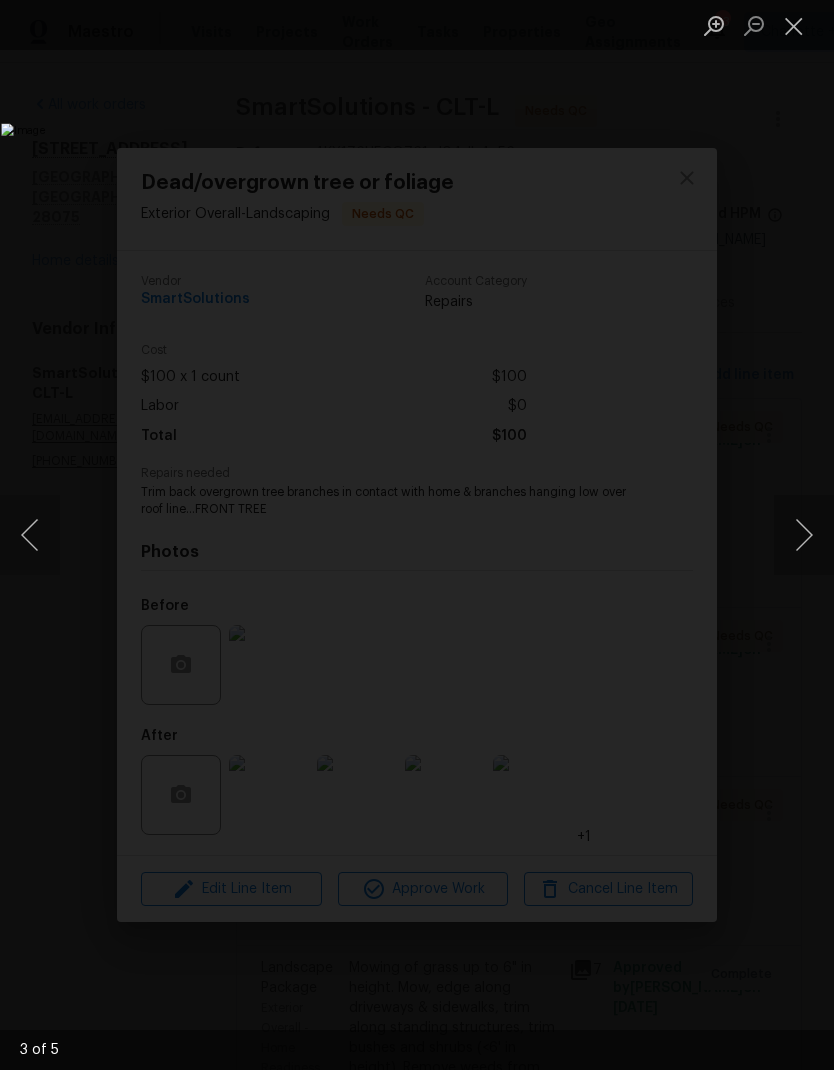 click at bounding box center [804, 535] 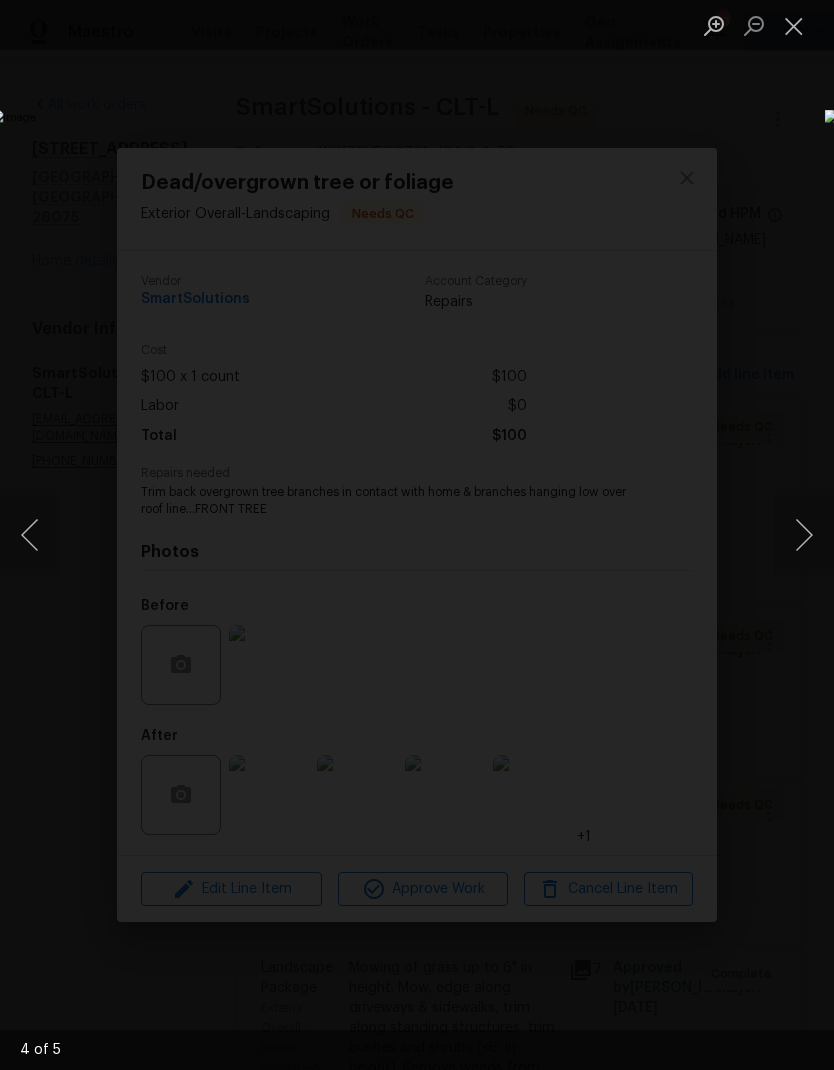 click at bounding box center (794, 25) 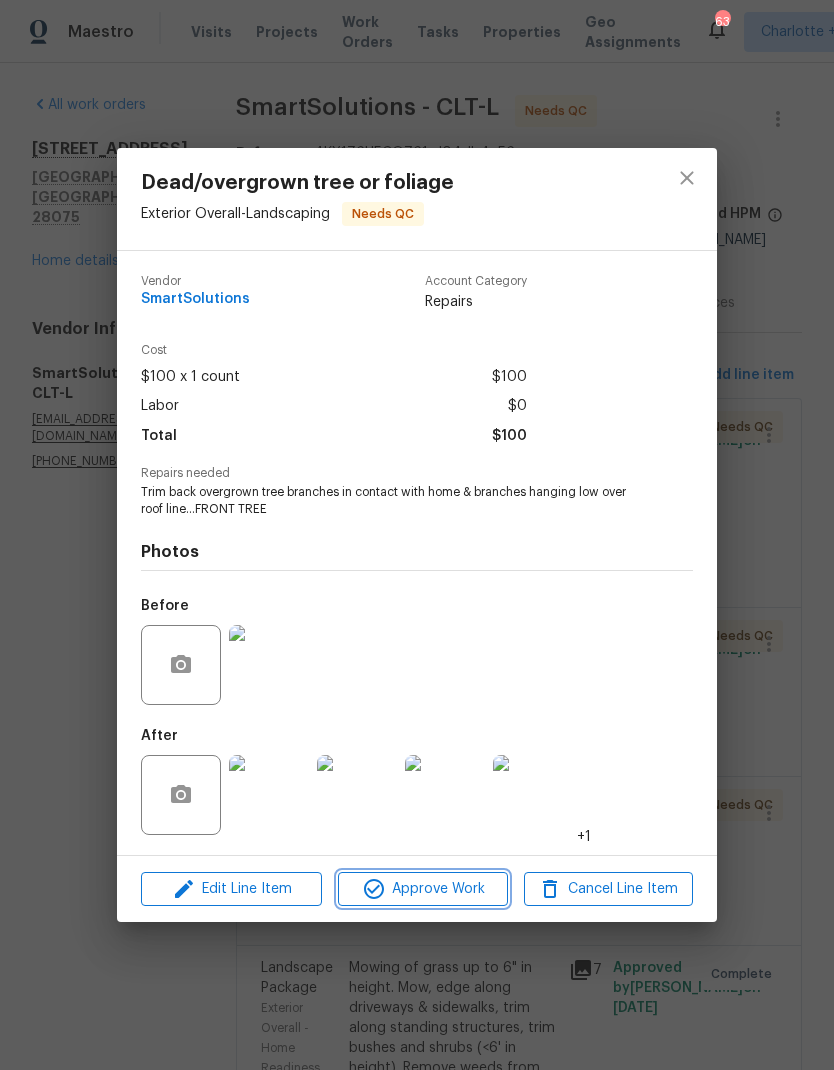 click on "Approve Work" at bounding box center [422, 889] 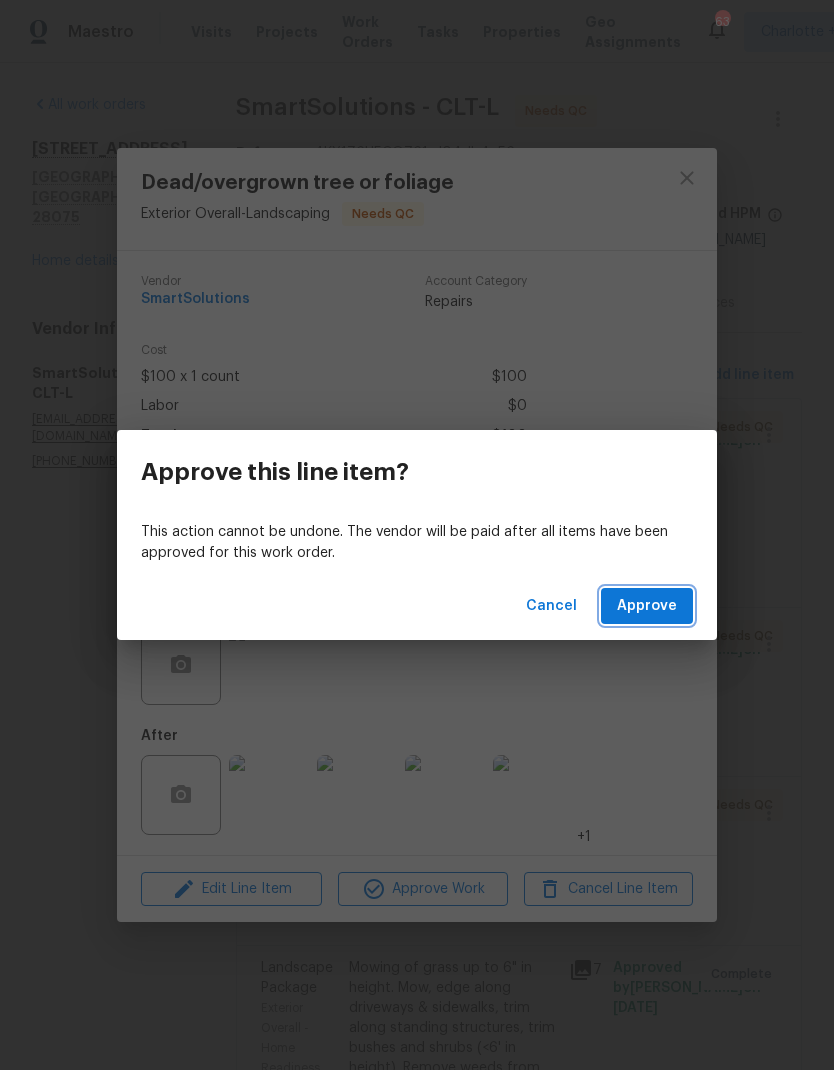 click on "Approve" at bounding box center [647, 606] 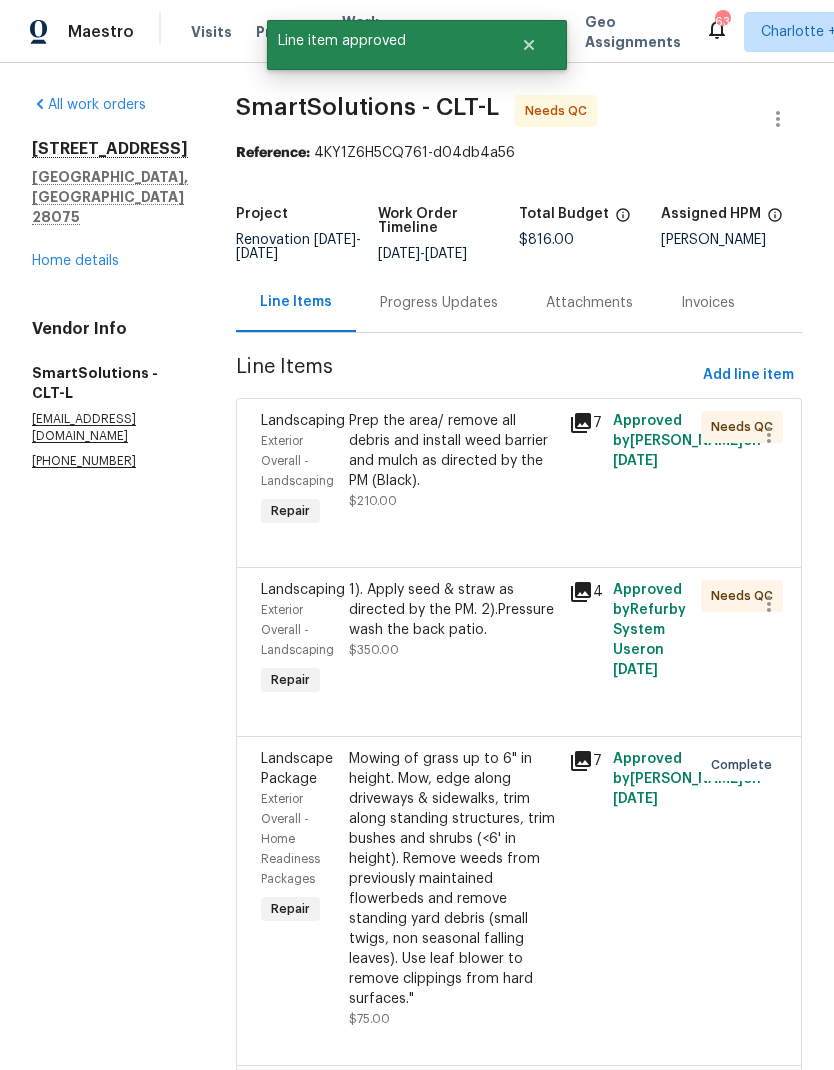 click on "Prep the area/ remove all debris and install weed barrier and mulch as directed by the PM (Black)." at bounding box center (453, 451) 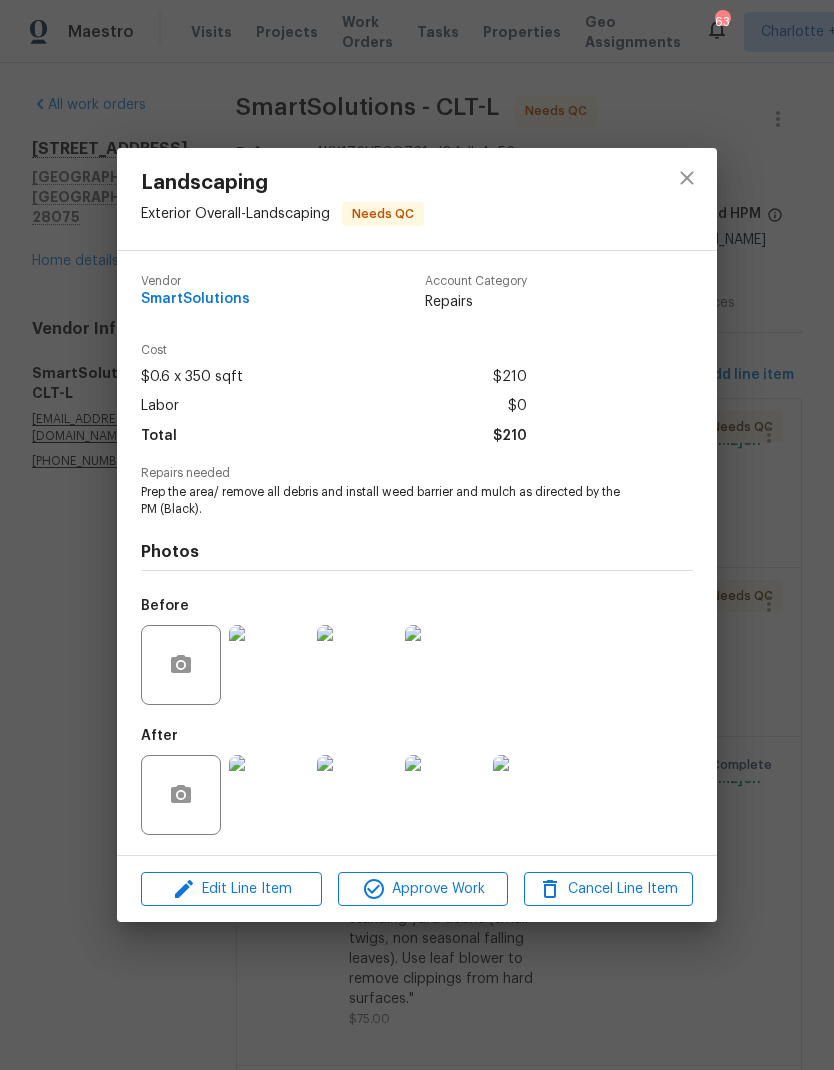 click at bounding box center [269, 795] 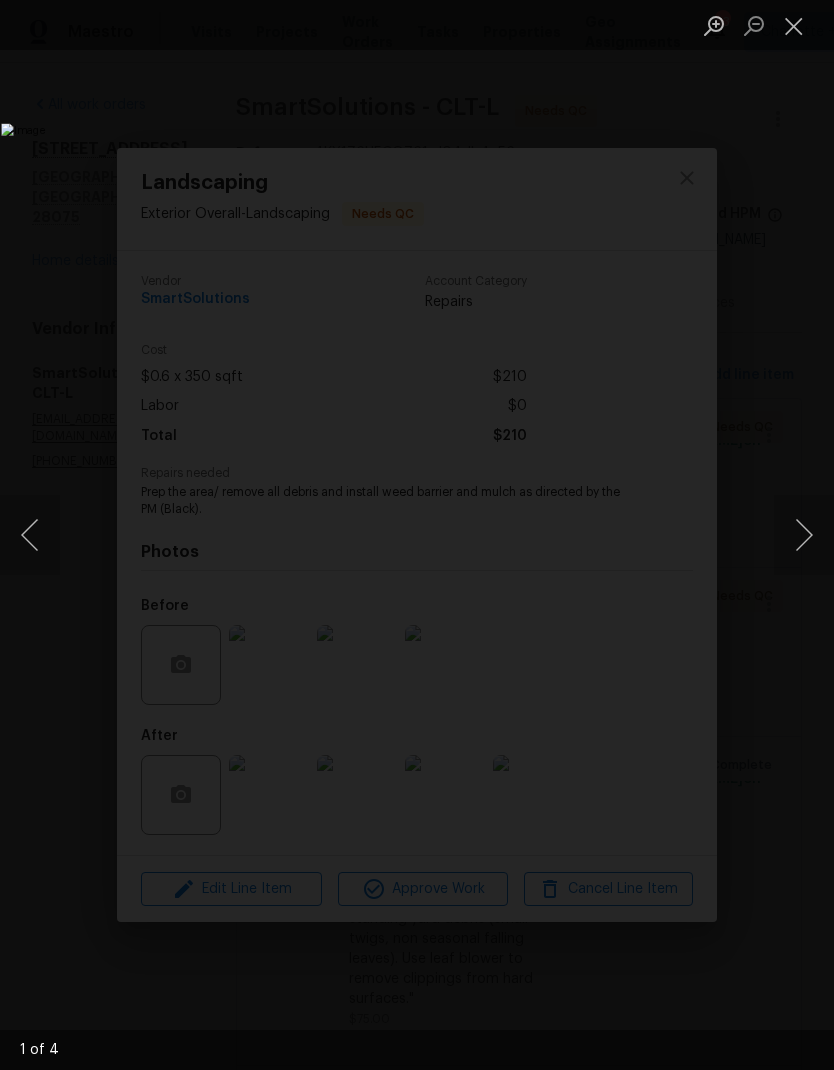 click at bounding box center (804, 535) 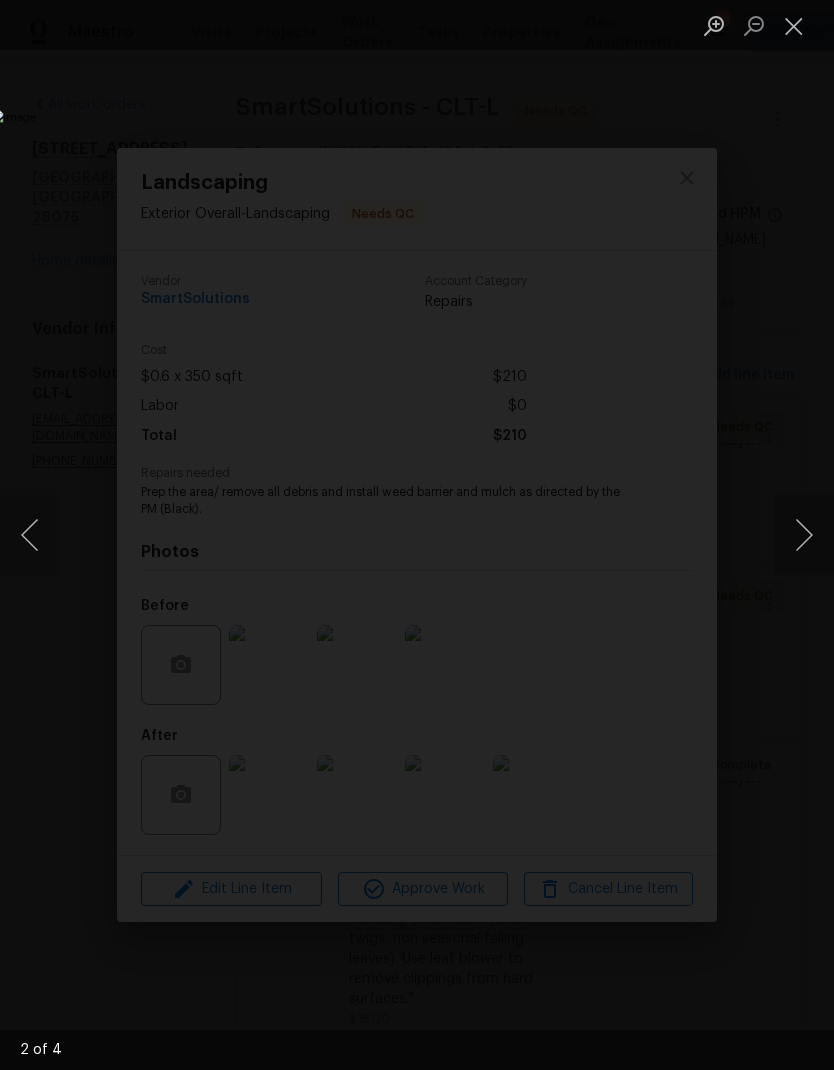 click at bounding box center [322, 535] 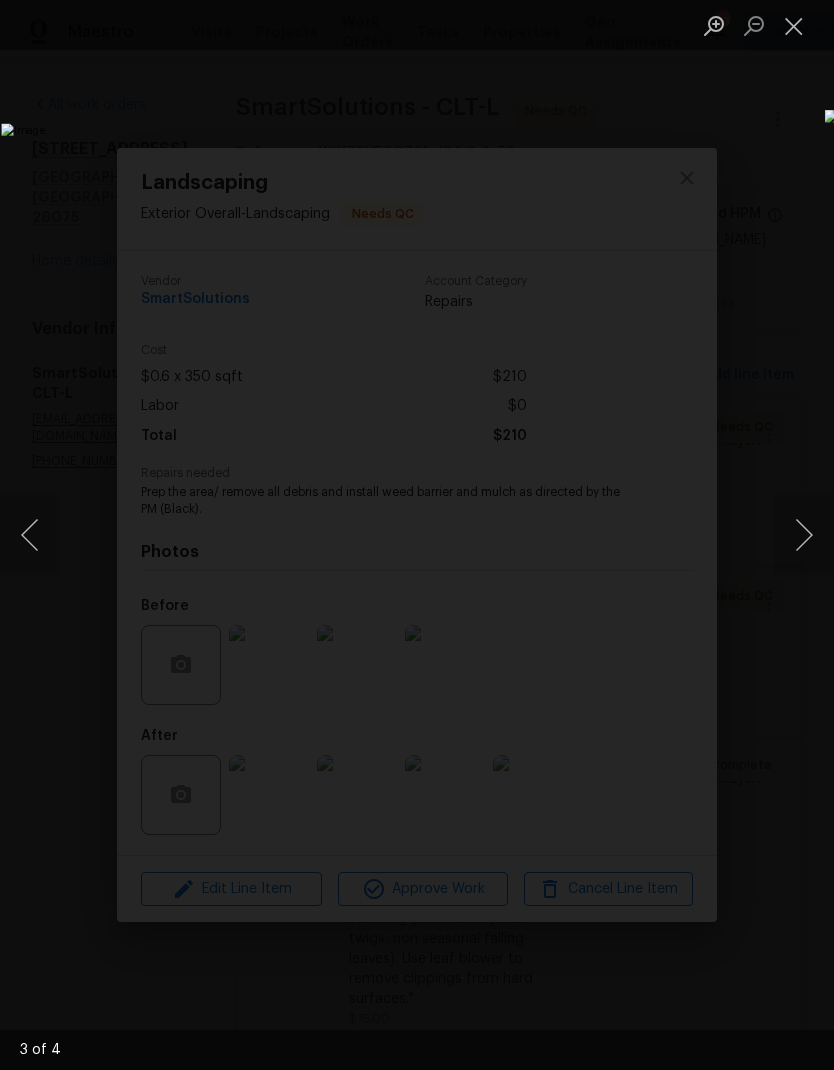 click at bounding box center (794, 25) 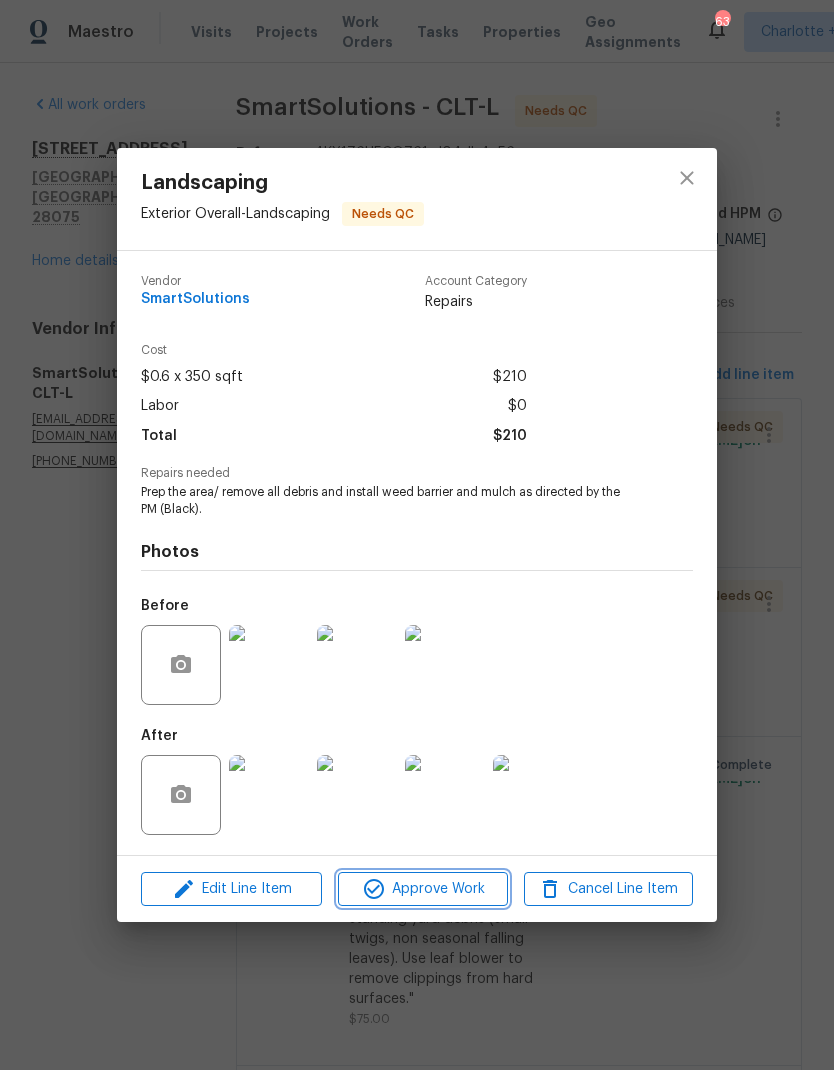 click on "Approve Work" at bounding box center (422, 889) 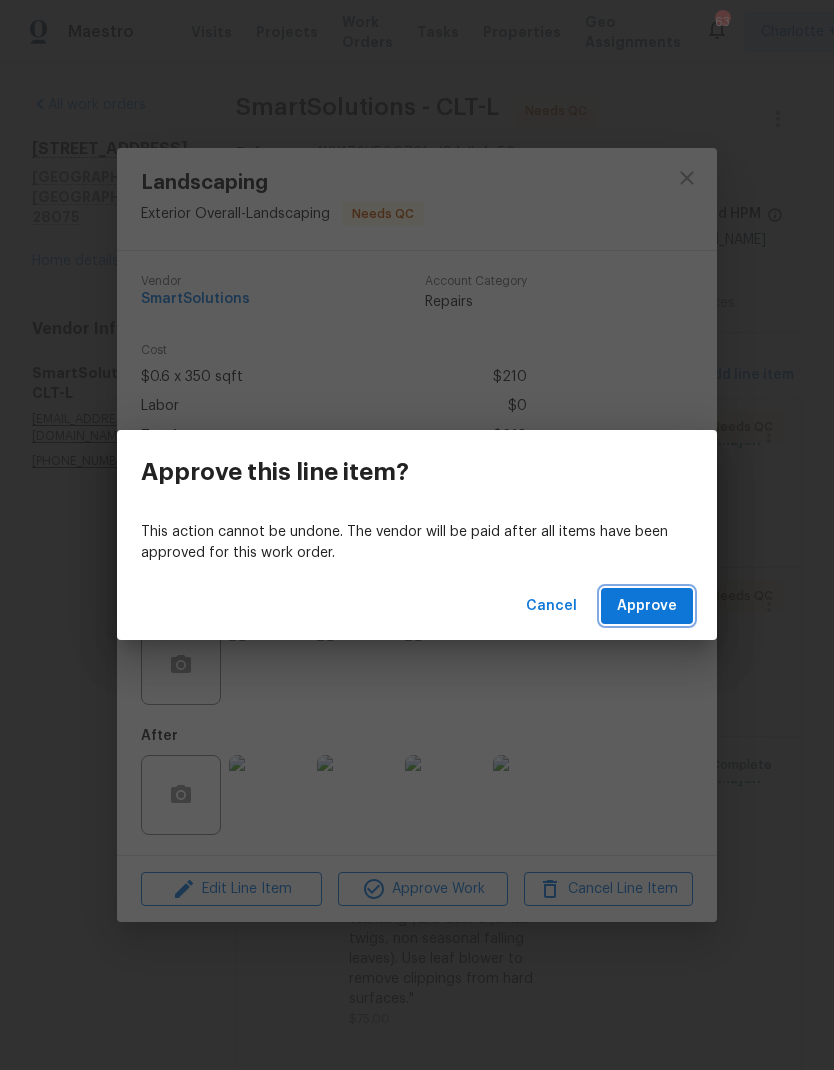 click on "Approve" at bounding box center [647, 606] 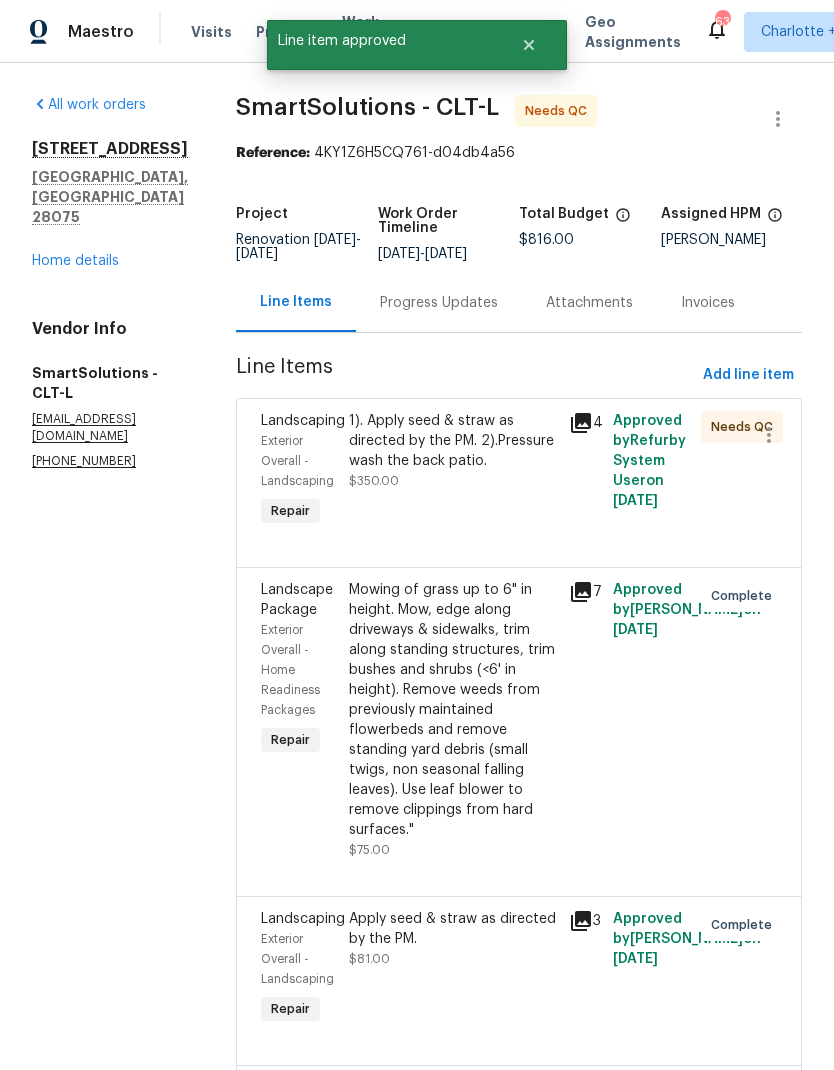click on "1). Apply seed & straw as directed by the PM.
2).Pressure wash the back patio." at bounding box center (453, 441) 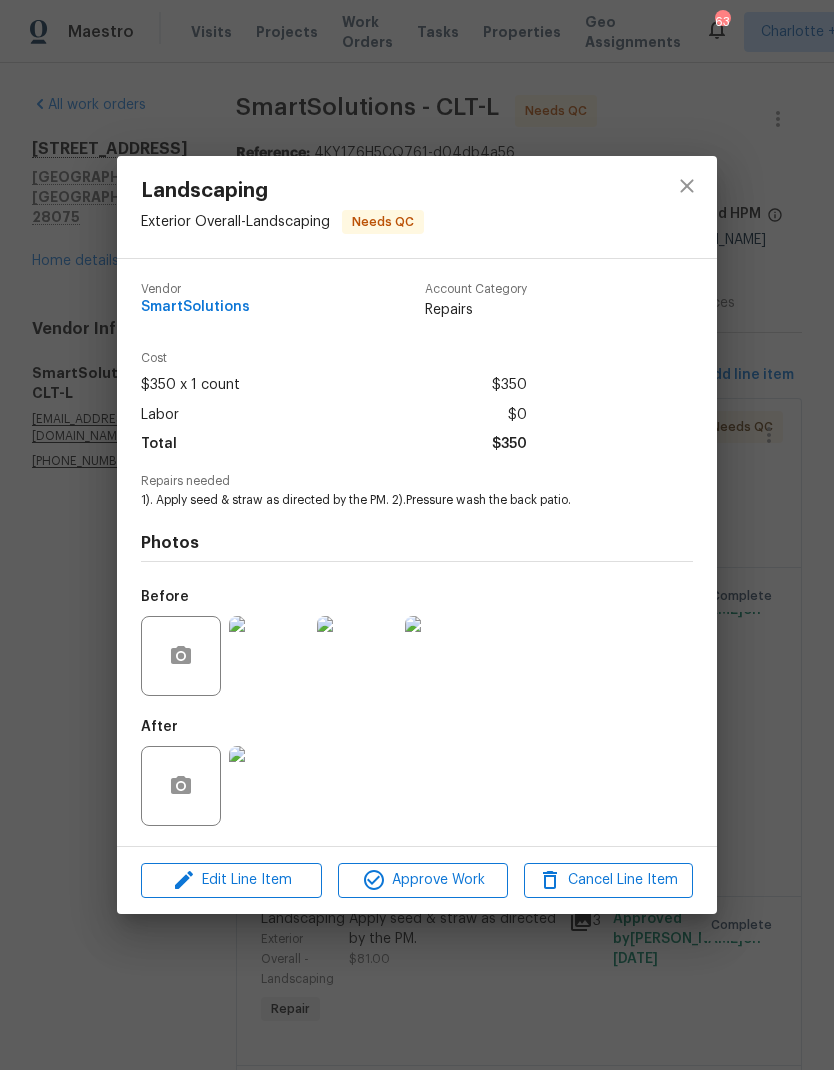 click at bounding box center [269, 786] 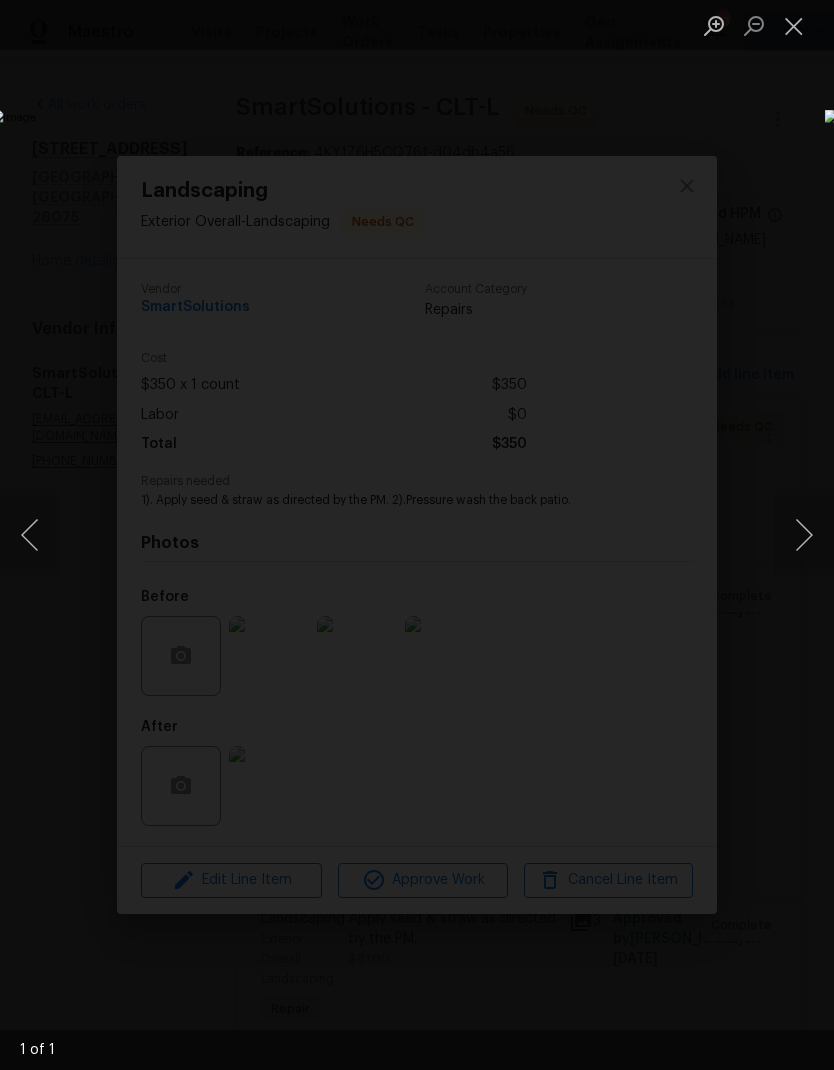 click at bounding box center (804, 535) 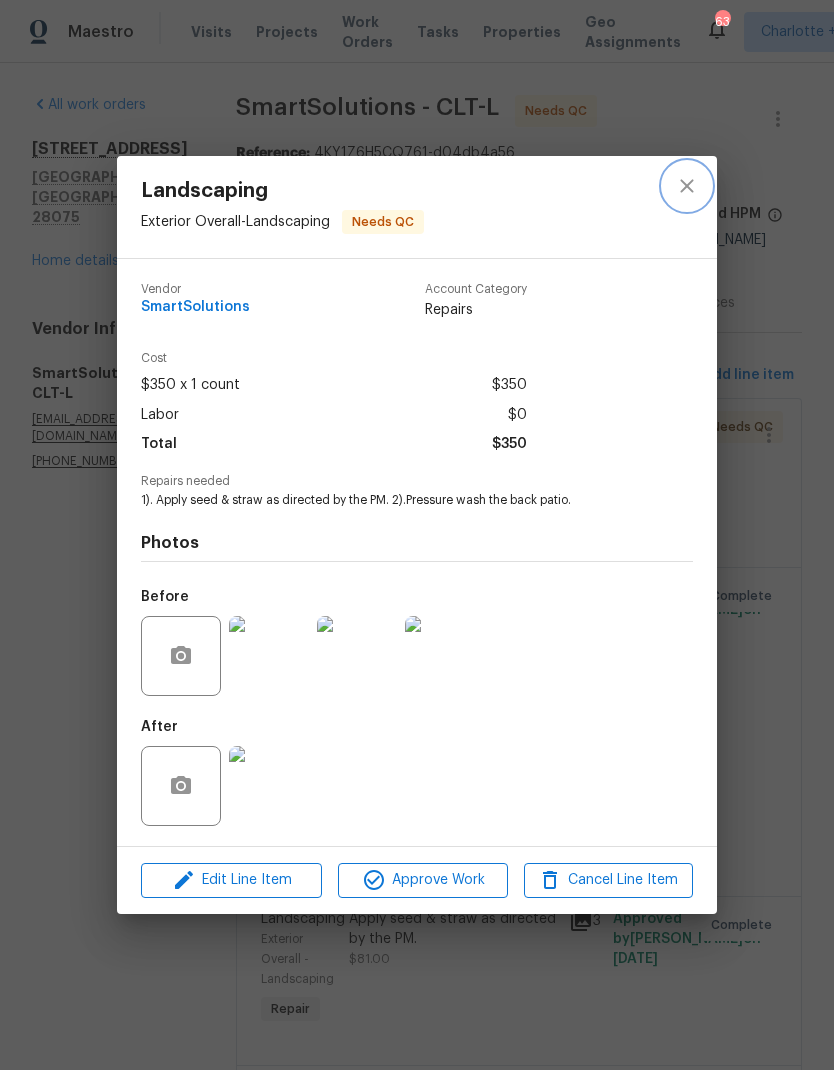 click at bounding box center [687, 186] 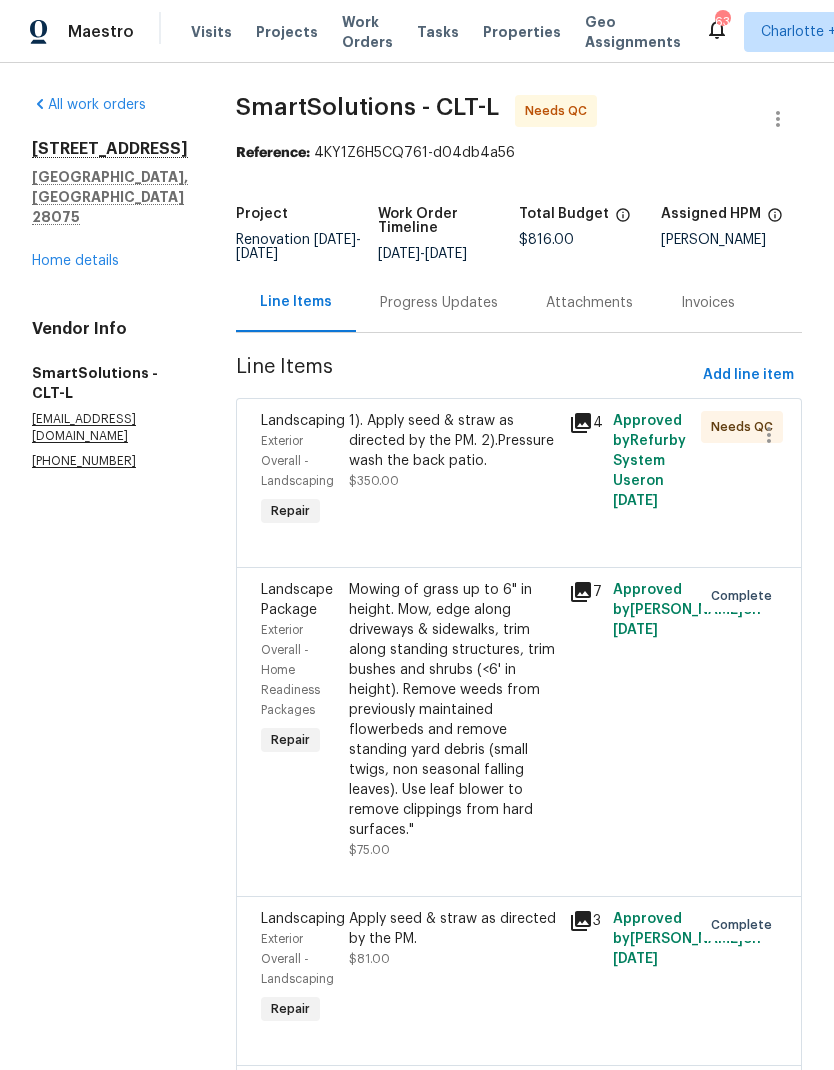 click on "1). Apply seed & straw as directed by the PM.
2).Pressure wash the back patio." at bounding box center (453, 441) 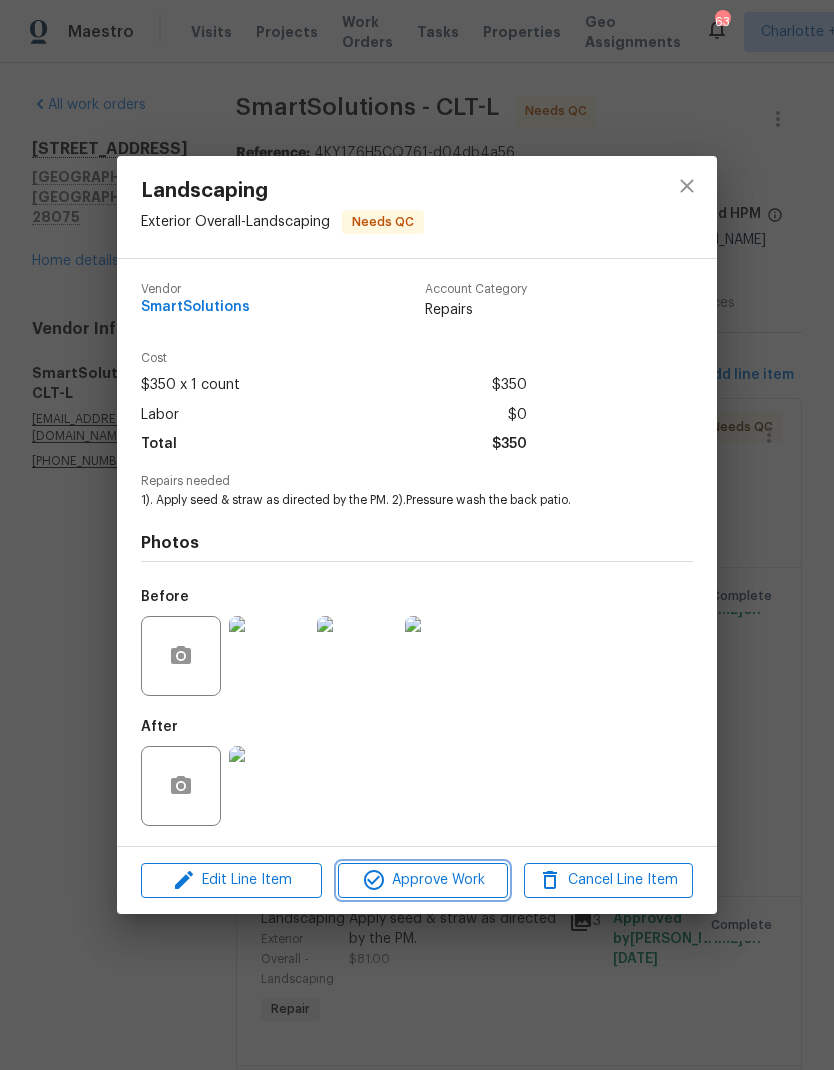 click on "Approve Work" at bounding box center (422, 880) 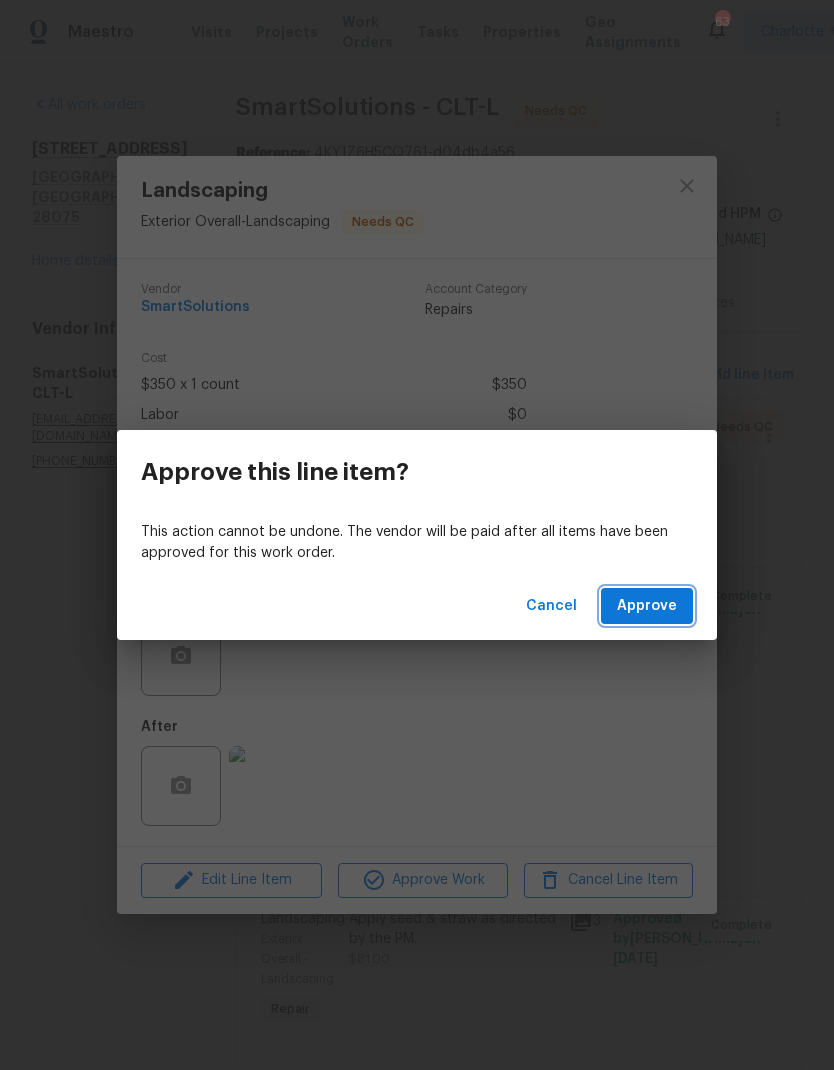 click on "Approve" at bounding box center [647, 606] 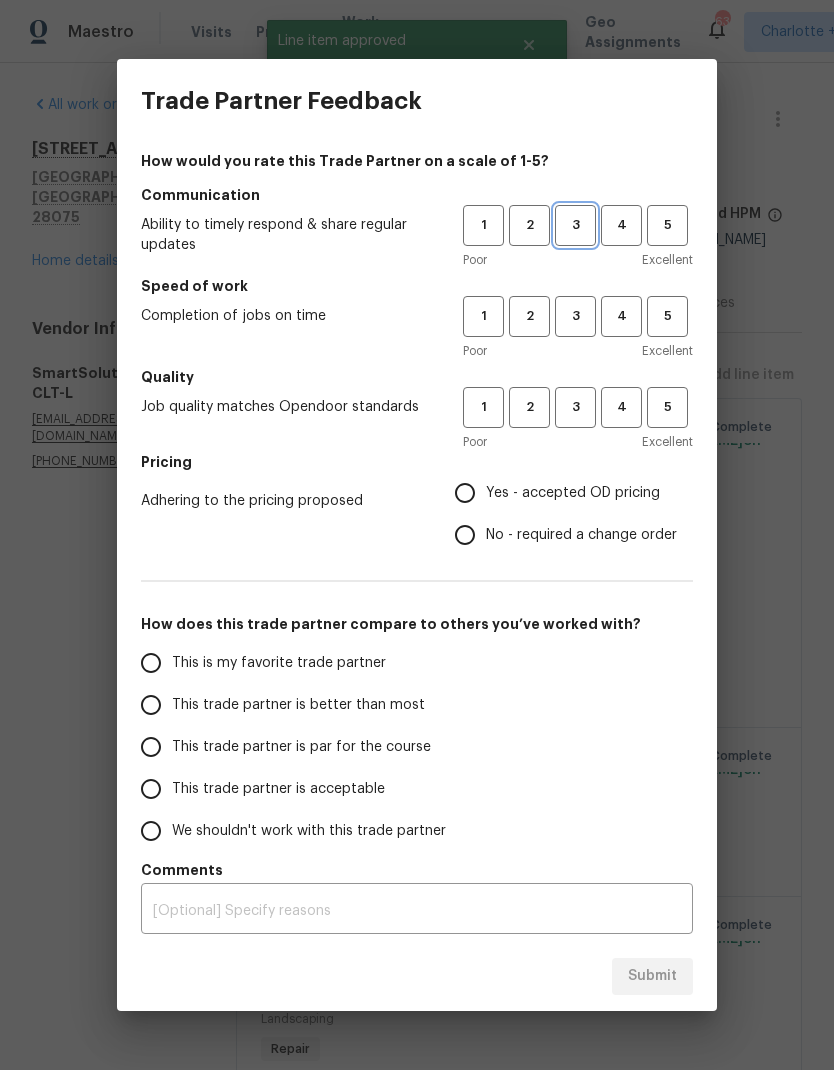 click on "3" at bounding box center (575, 225) 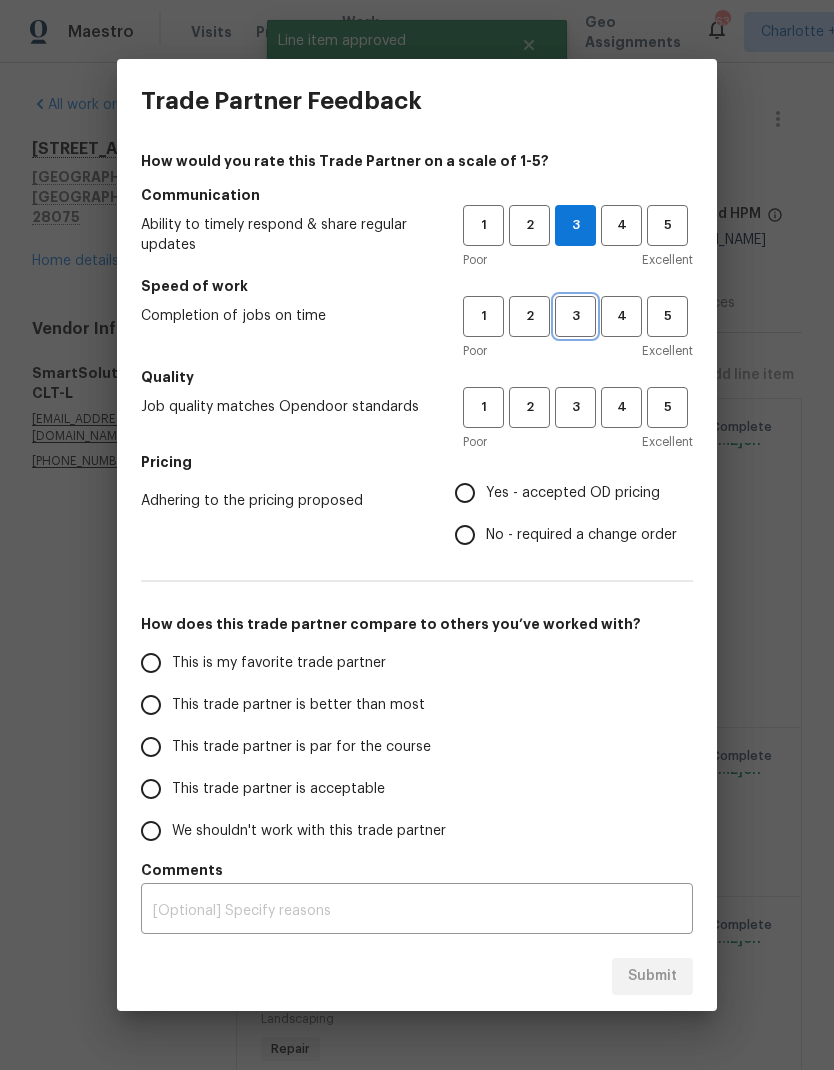 click on "3" at bounding box center (575, 316) 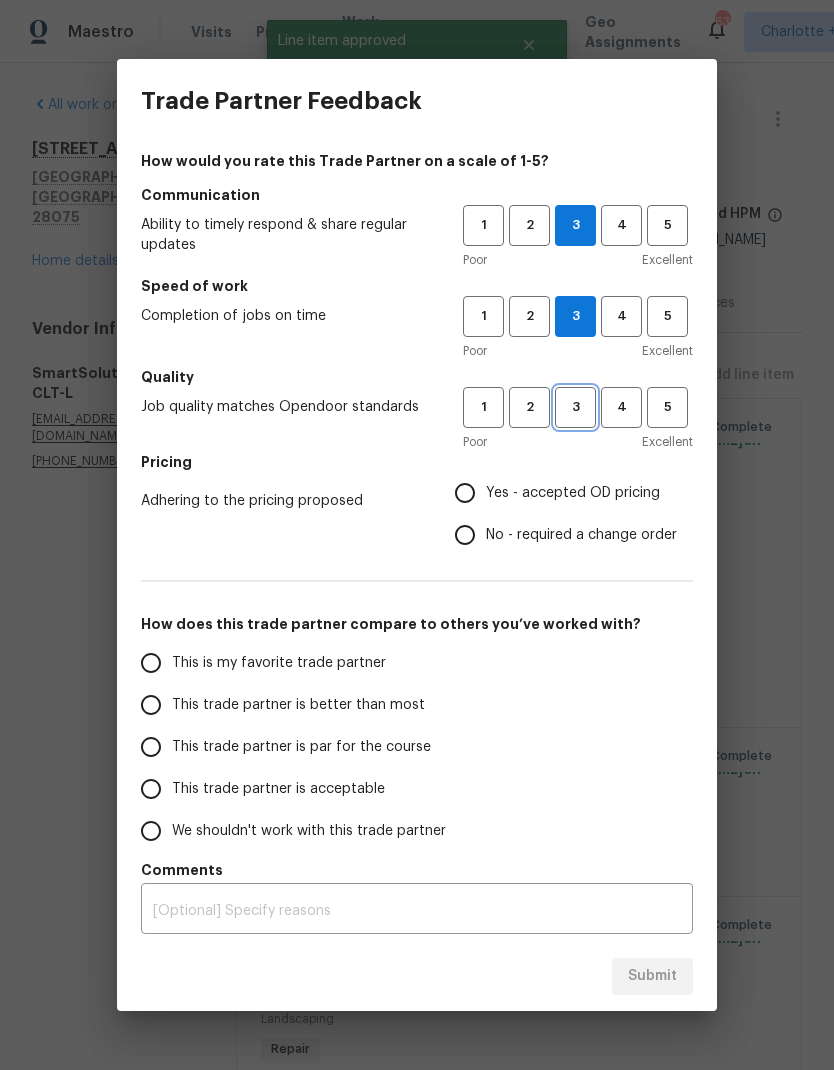 click on "3" at bounding box center (575, 407) 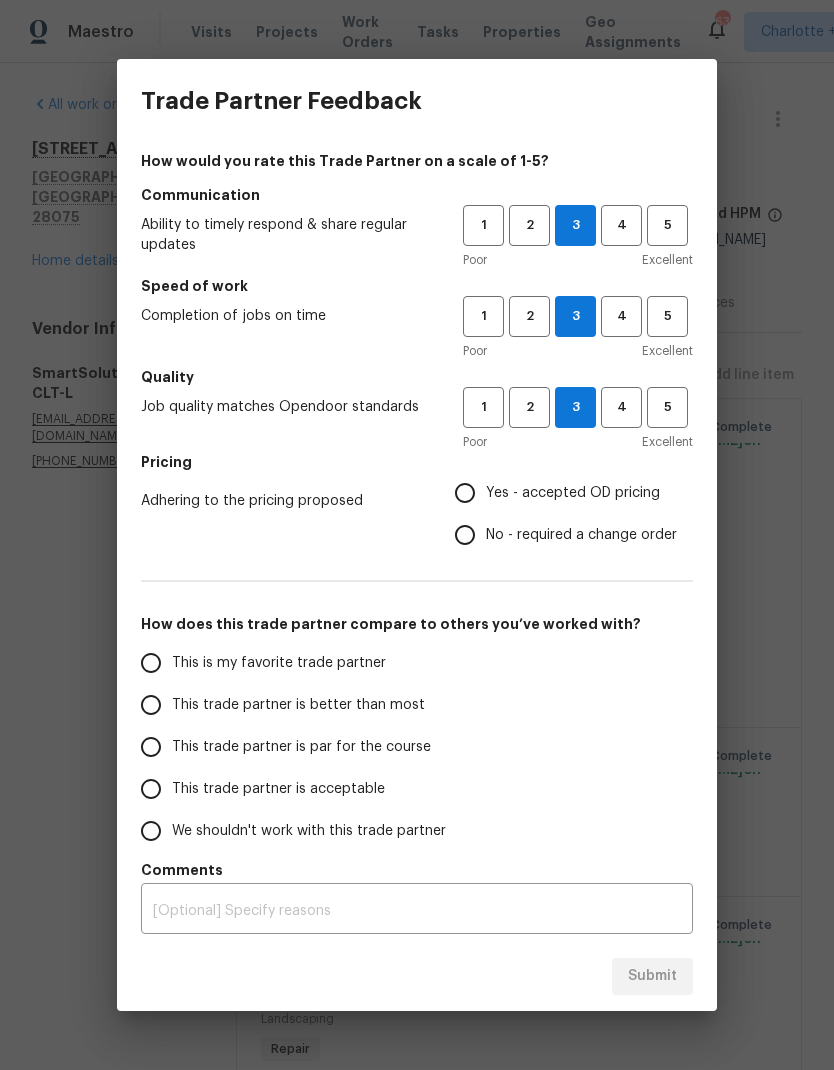 click on "Yes - accepted OD pricing" at bounding box center (465, 493) 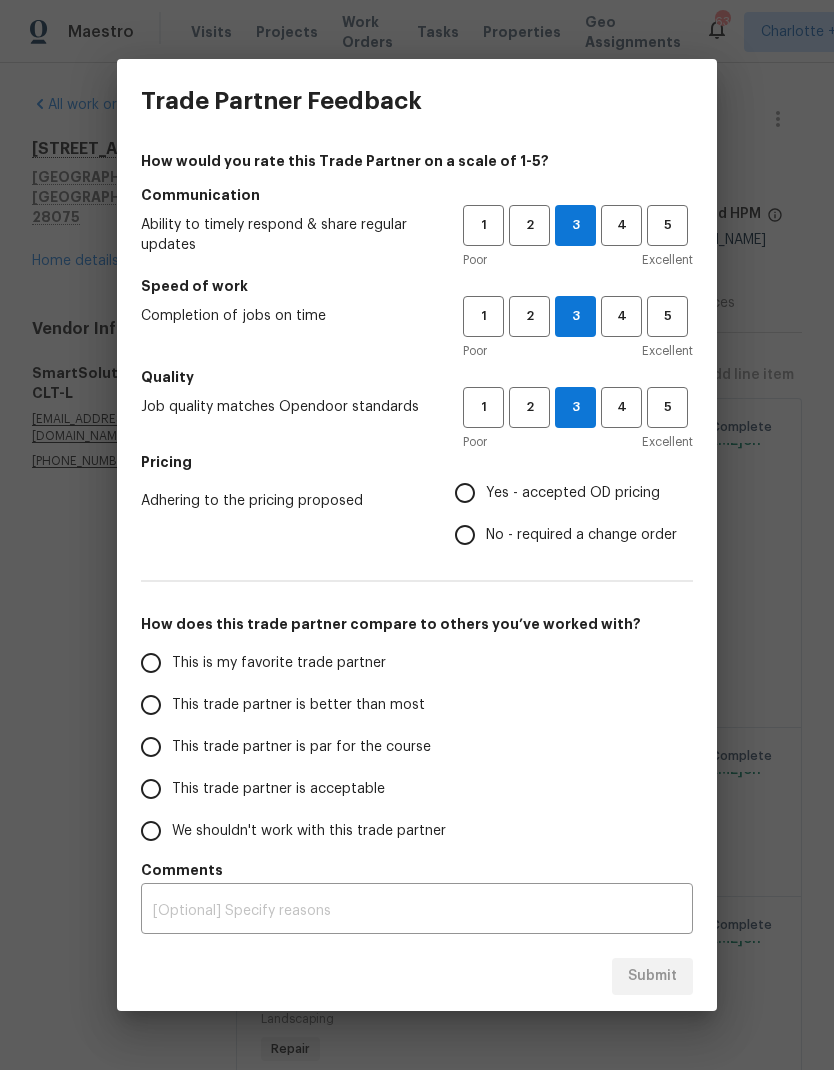 radio on "true" 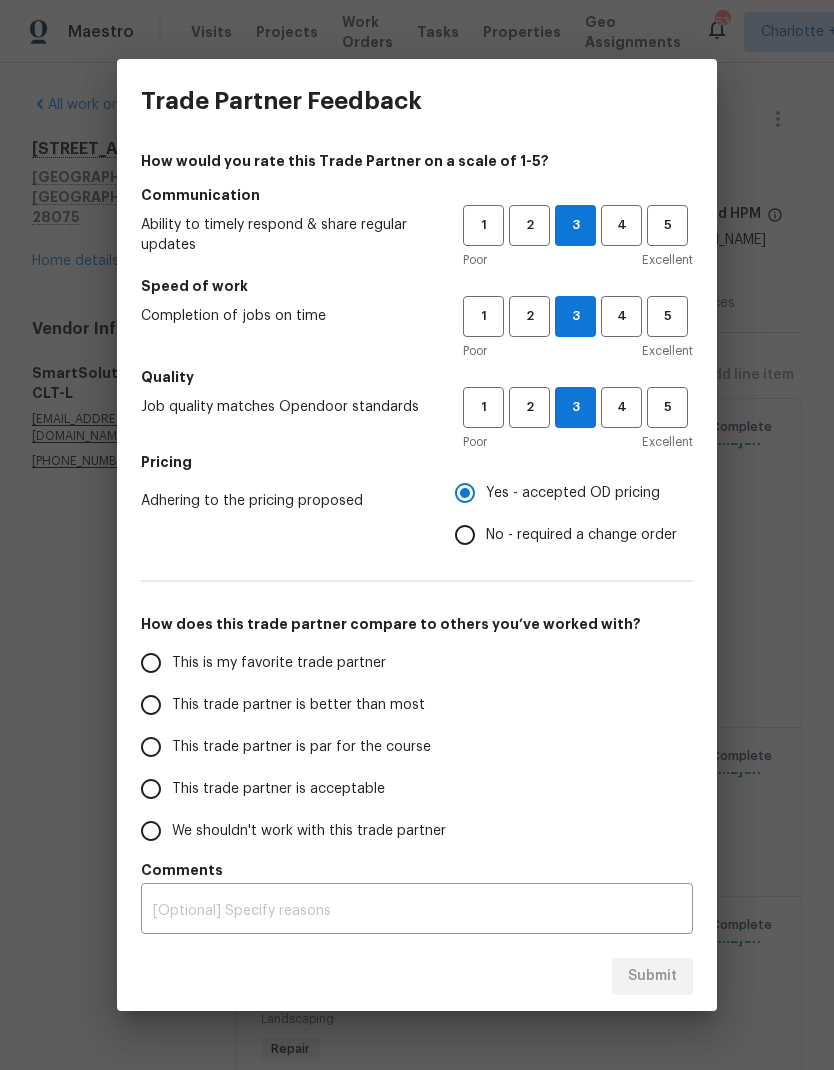 click on "This trade partner is better than most" at bounding box center (151, 705) 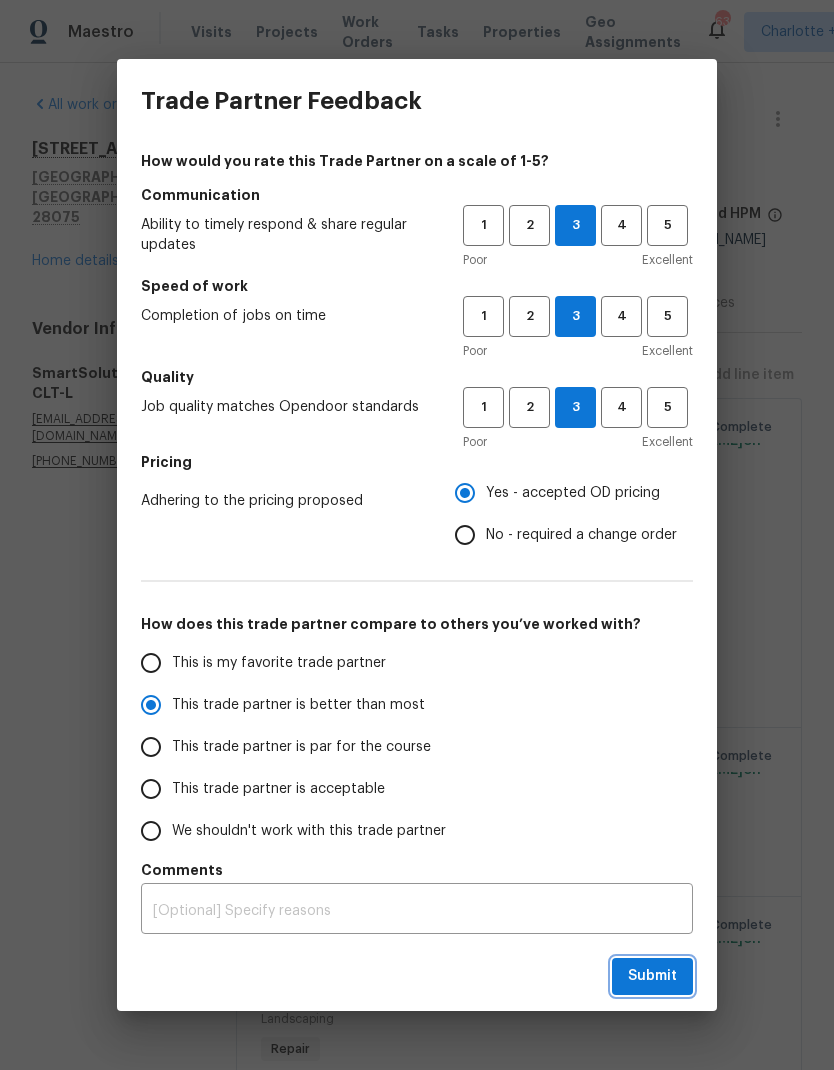 click on "Submit" at bounding box center (652, 976) 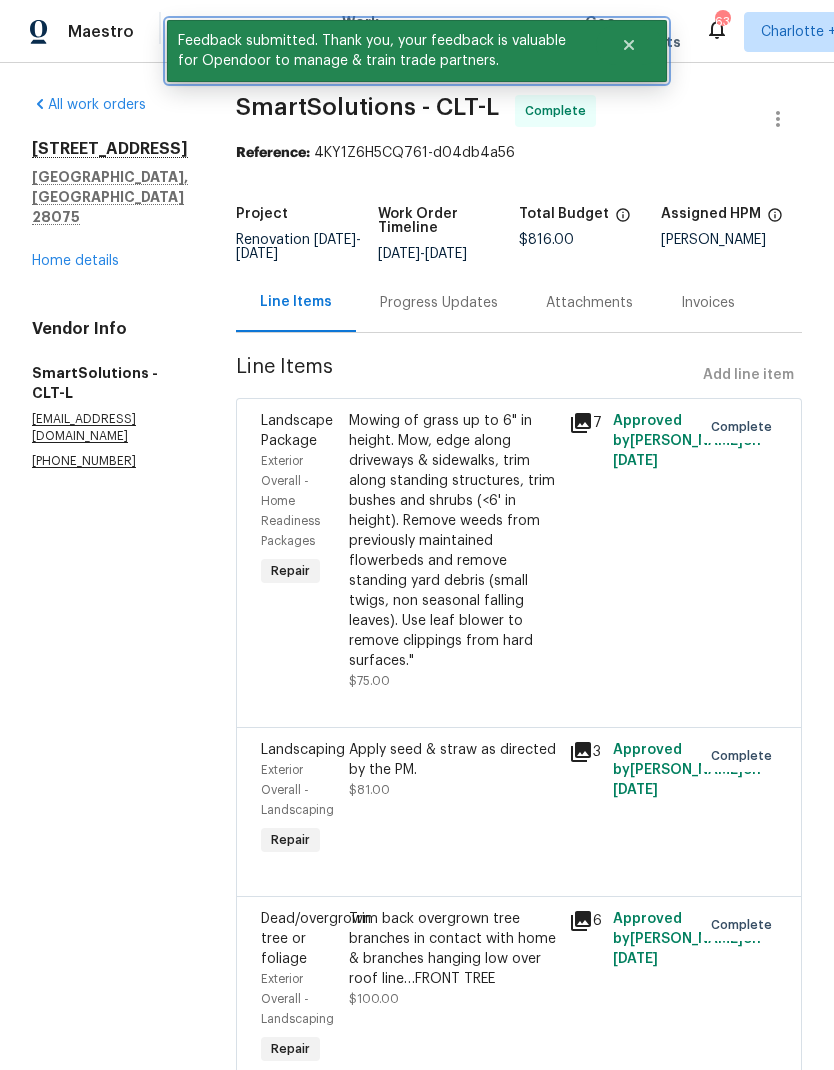 click 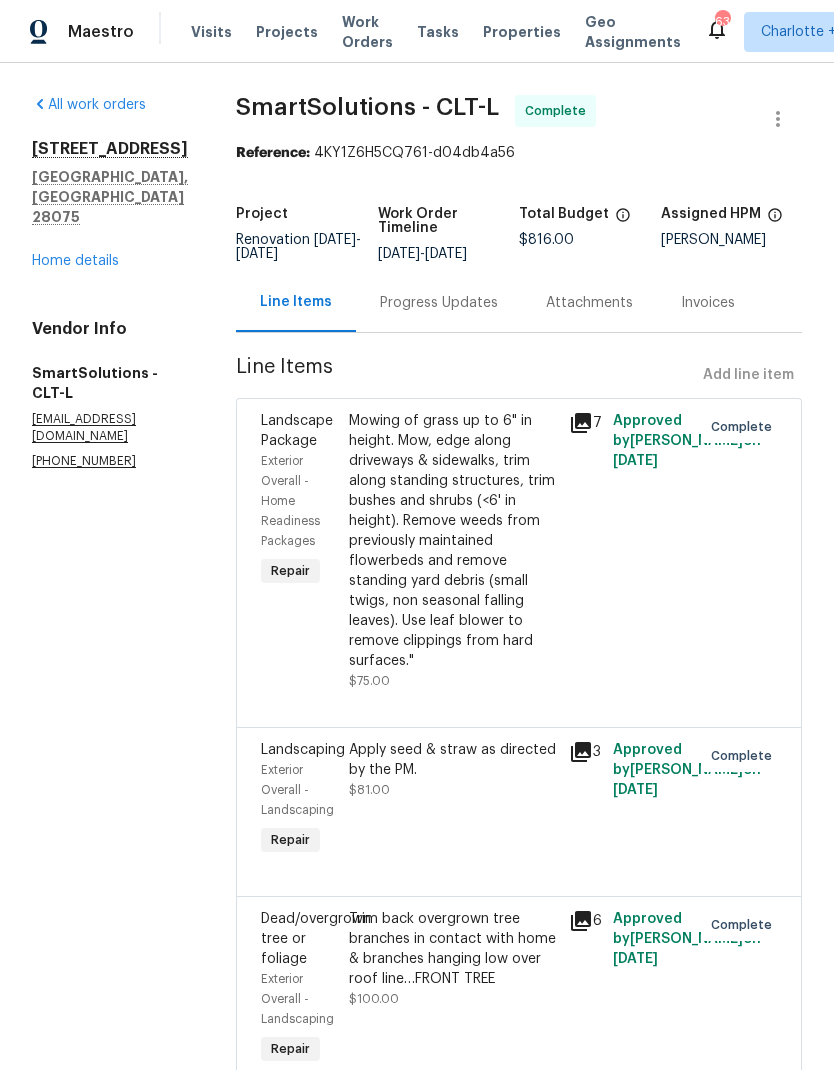 click on "Work Orders" at bounding box center (367, 32) 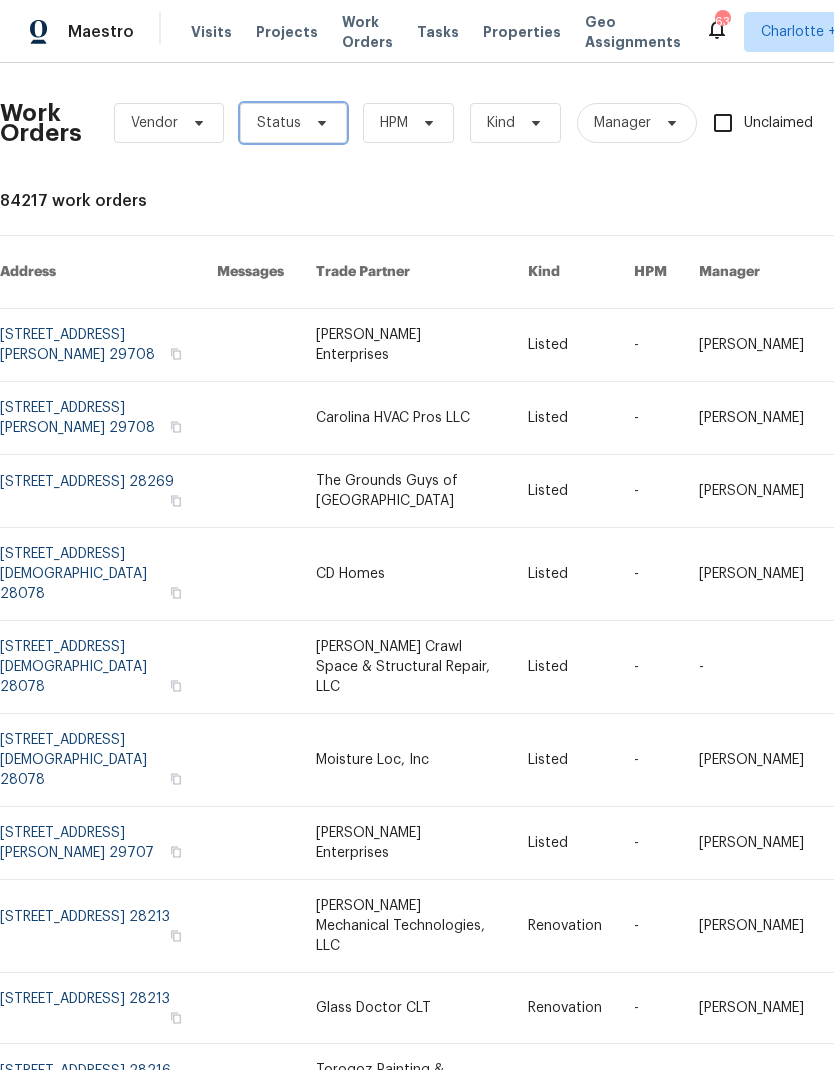 click on "Status" at bounding box center (293, 123) 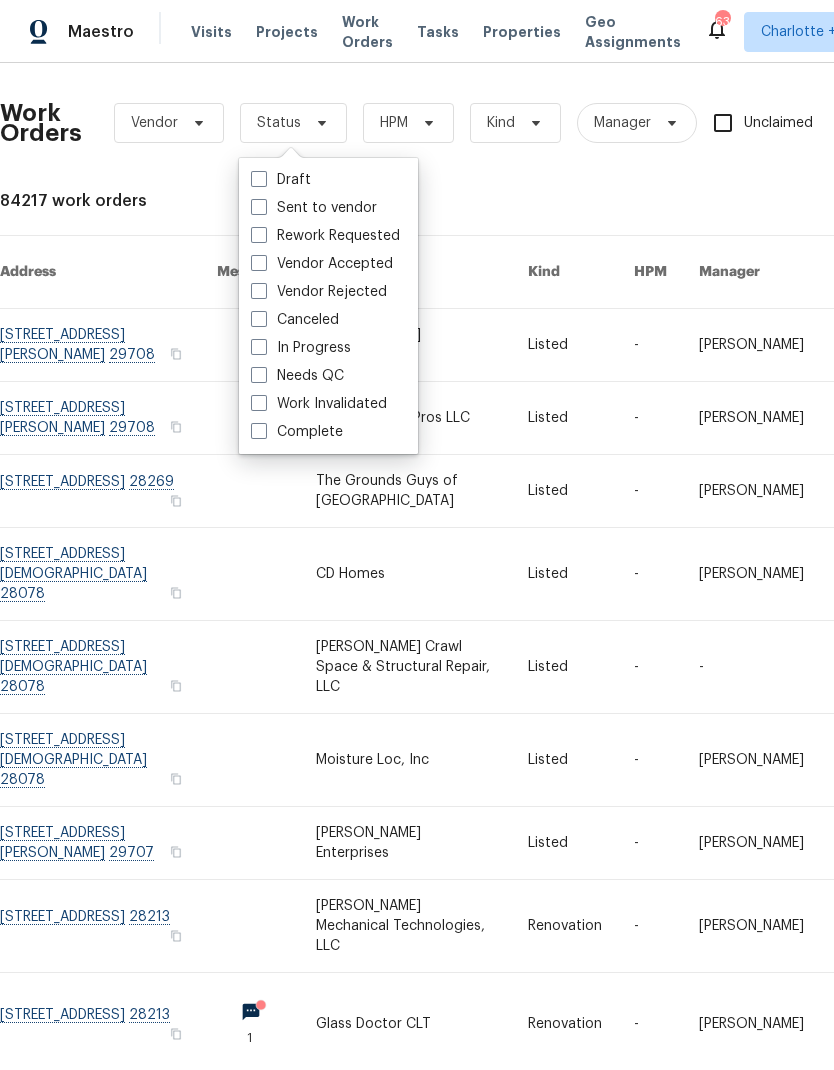 click on "Needs QC" at bounding box center (297, 376) 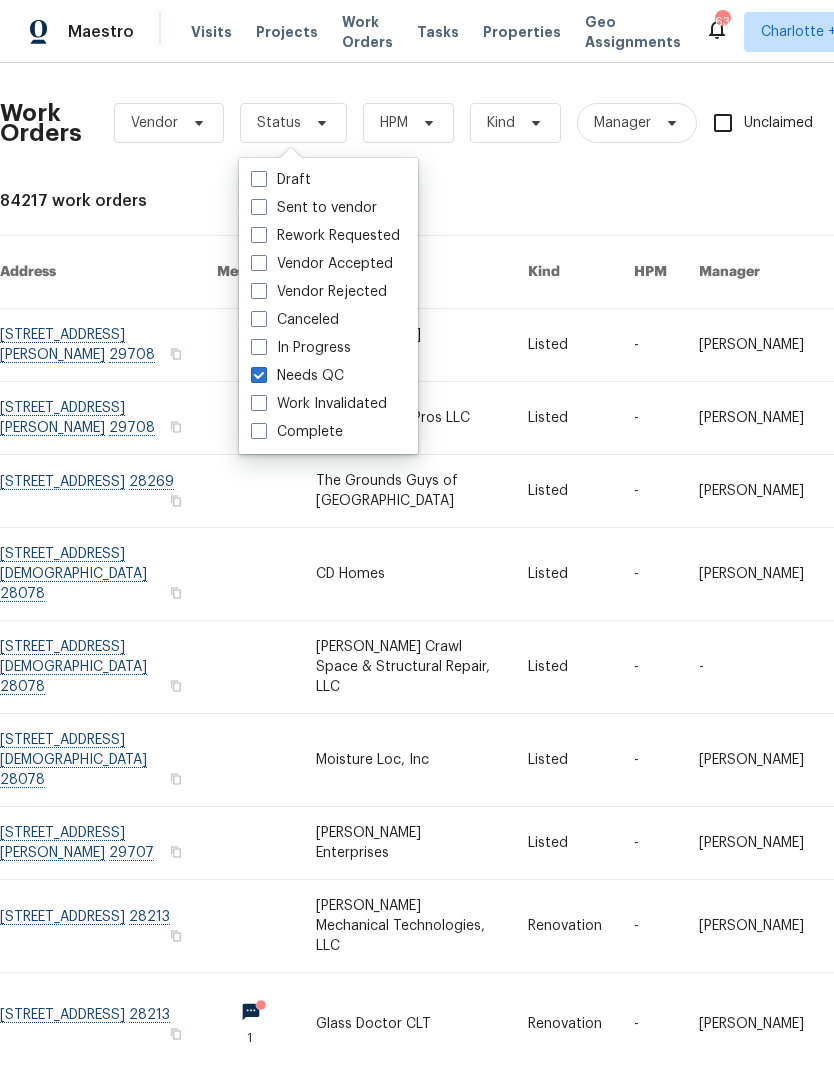 checkbox on "true" 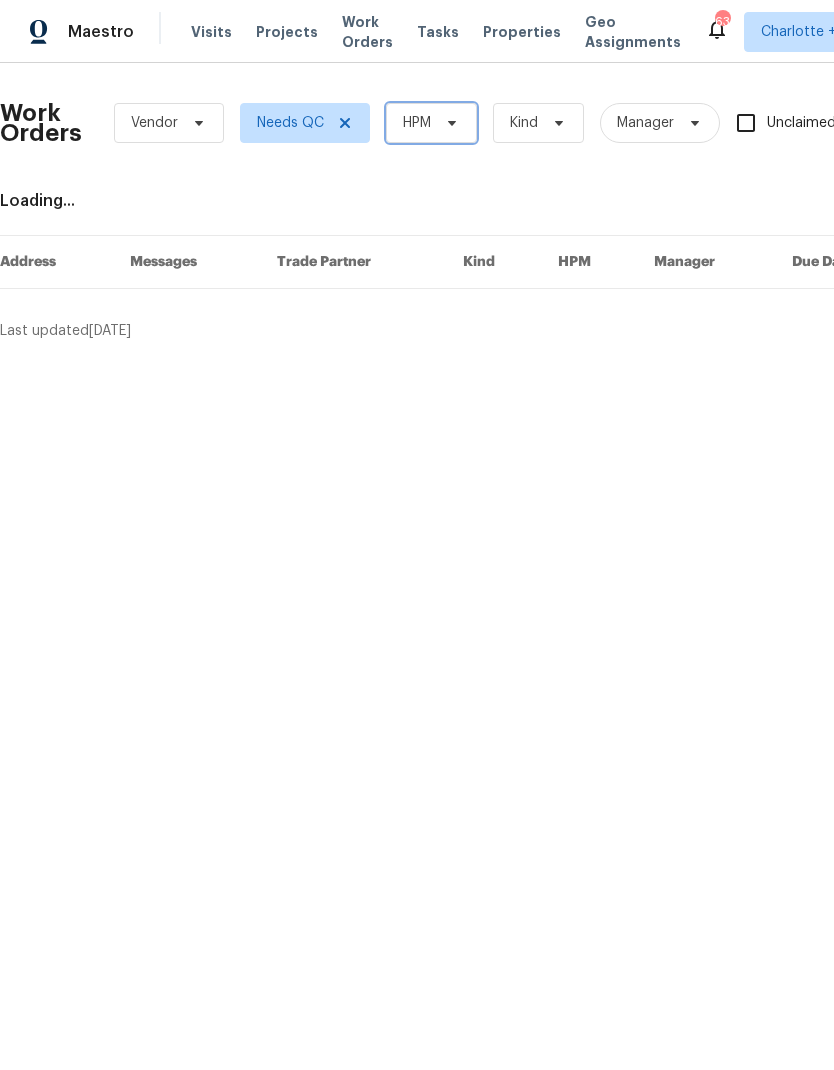 click on "HPM" at bounding box center (431, 123) 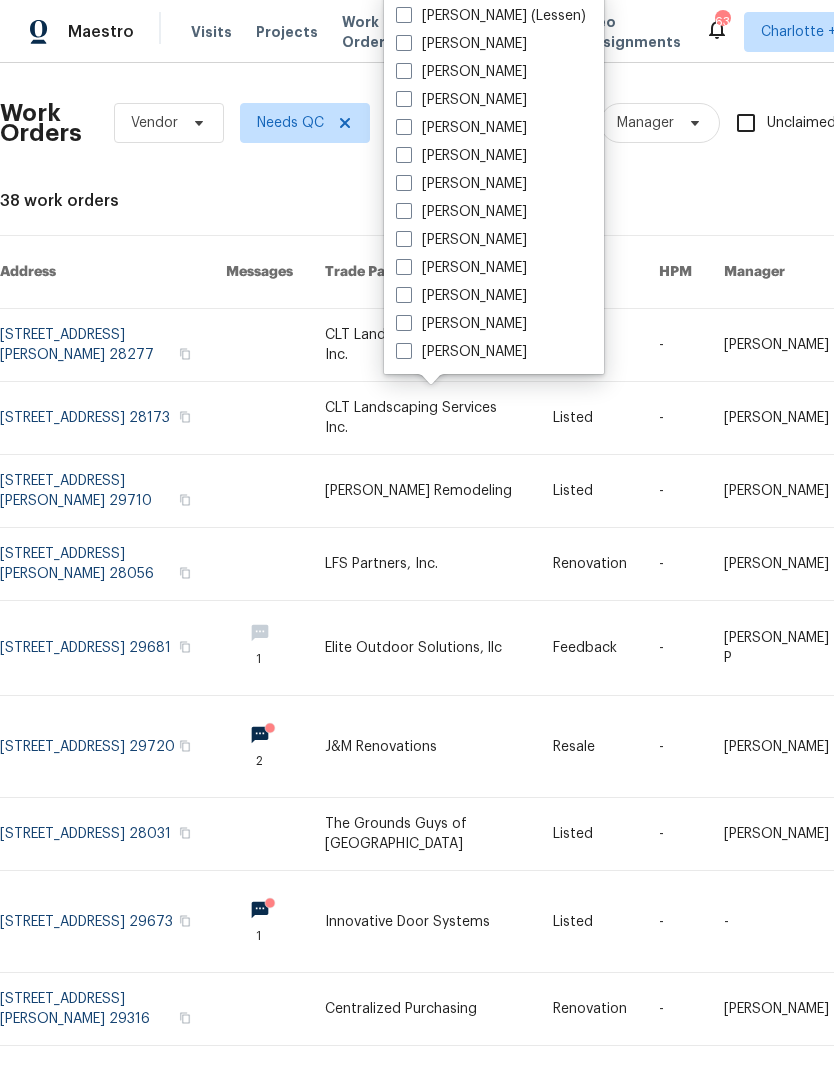 scroll, scrollTop: 472, scrollLeft: 0, axis: vertical 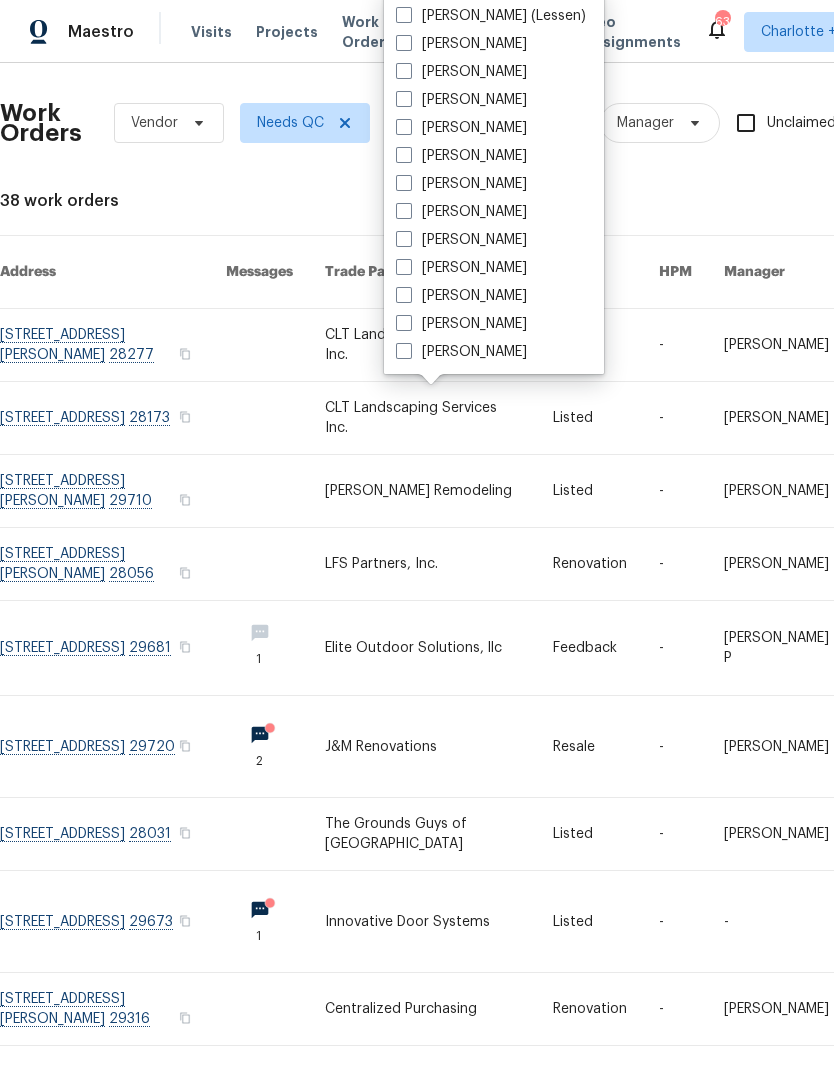 click on "[PERSON_NAME]" at bounding box center [461, 268] 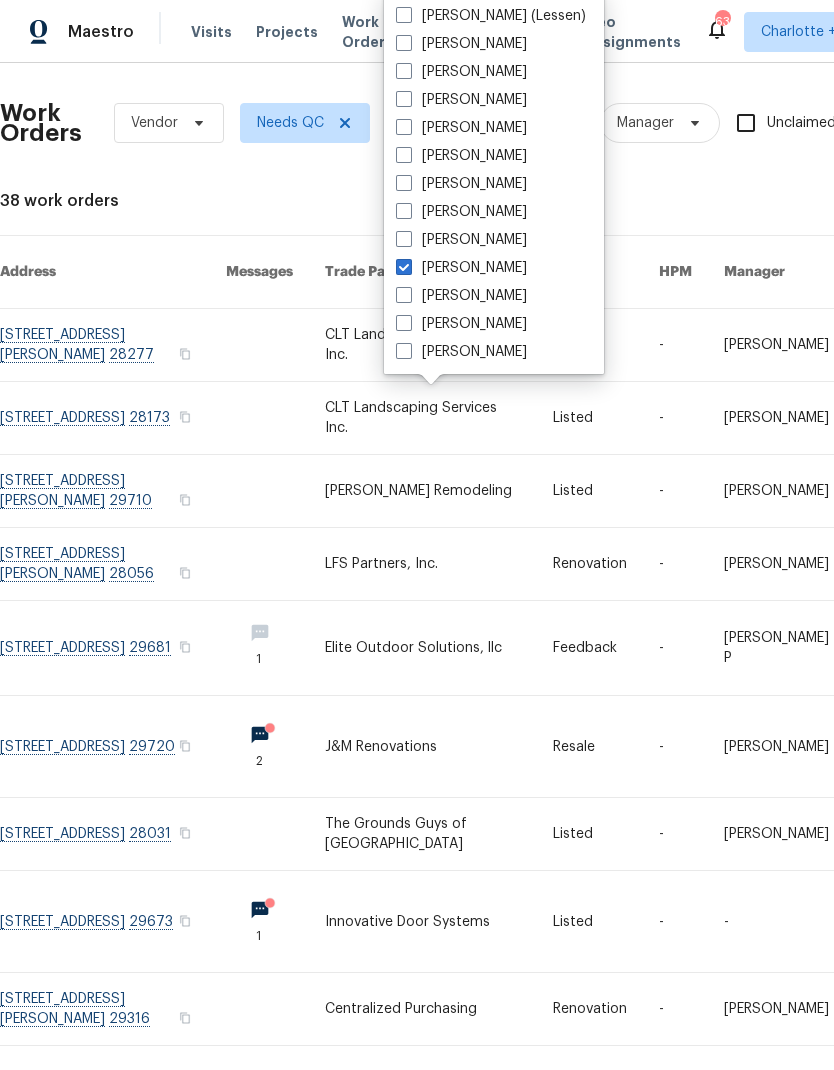 checkbox on "true" 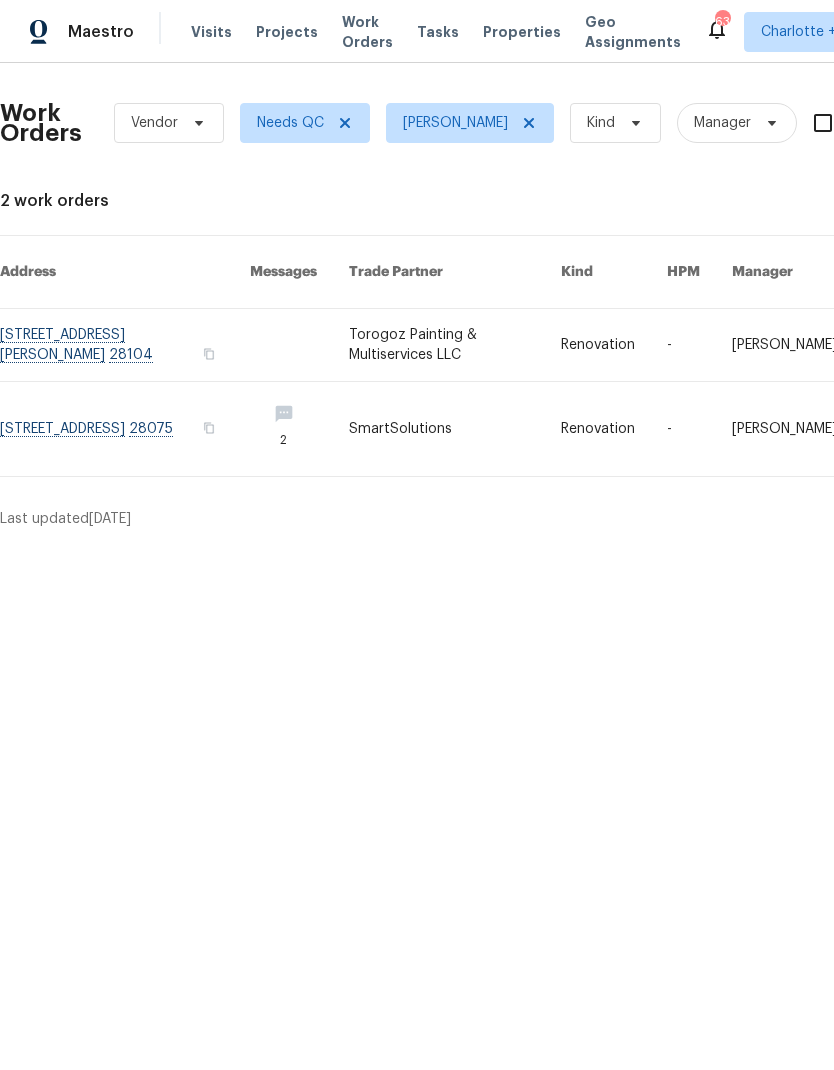 scroll, scrollTop: 0, scrollLeft: 0, axis: both 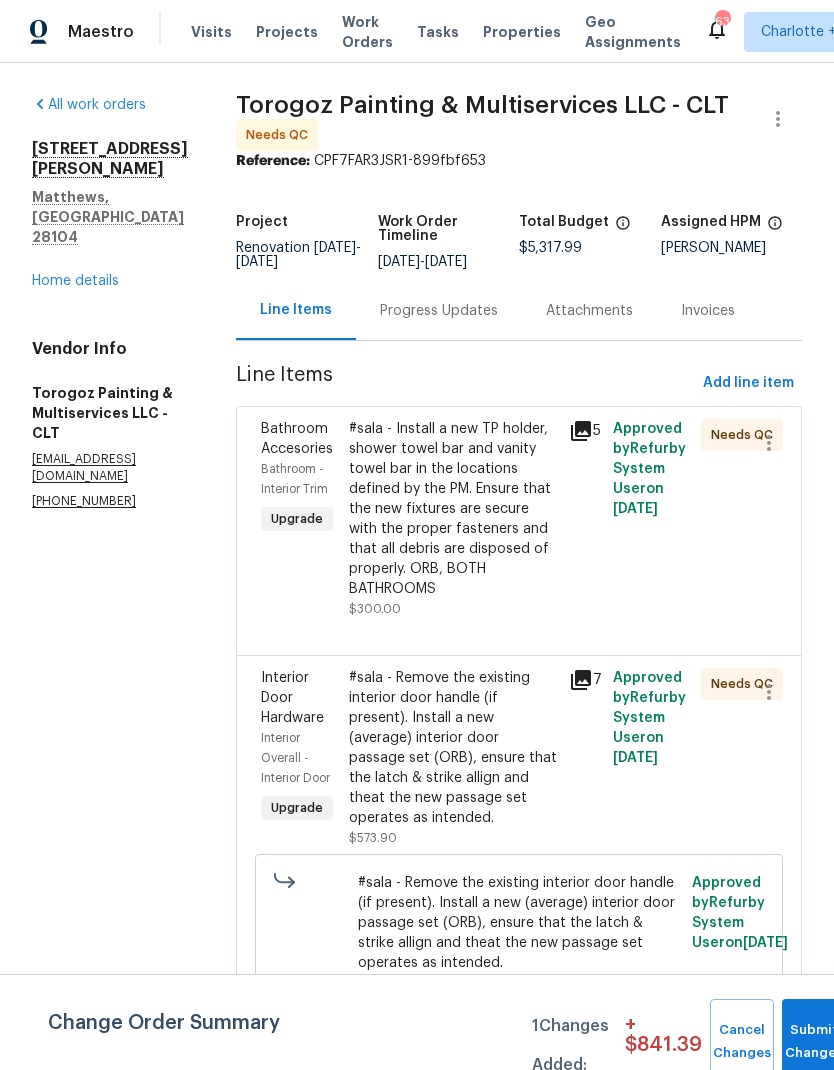 click on "Home details" at bounding box center (75, 281) 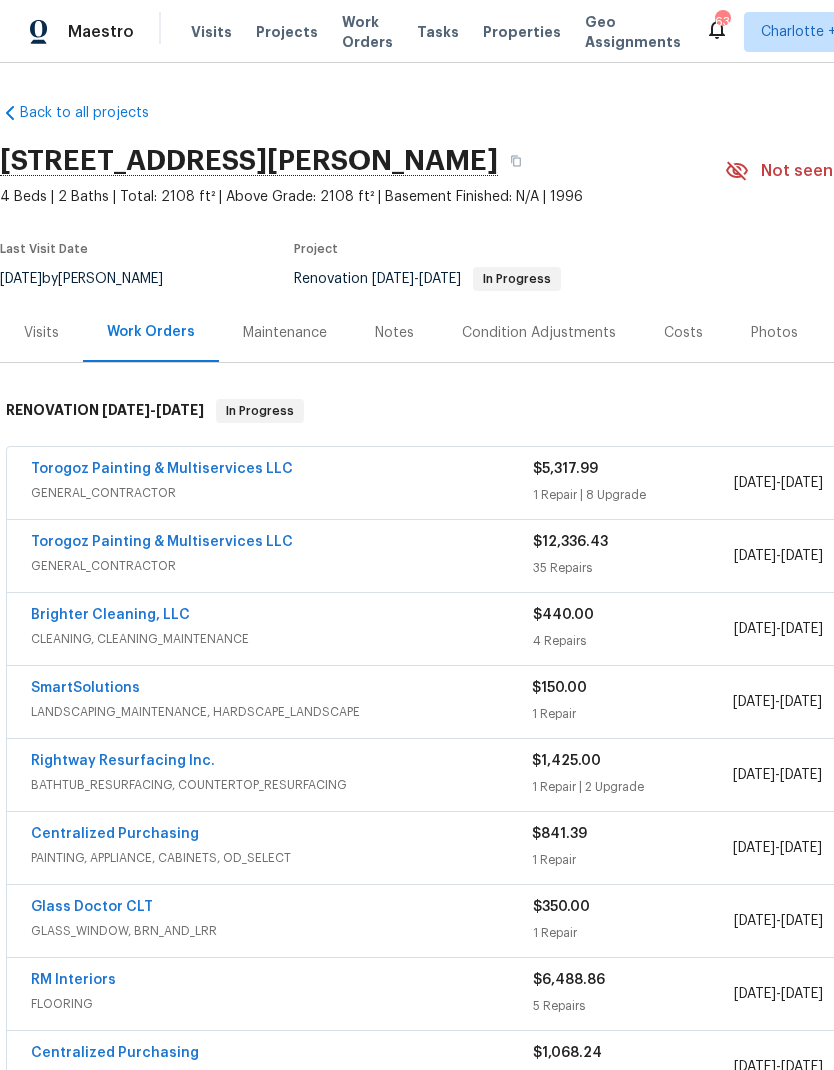 click on "Torogoz Painting & Multiservices LLC" at bounding box center (162, 542) 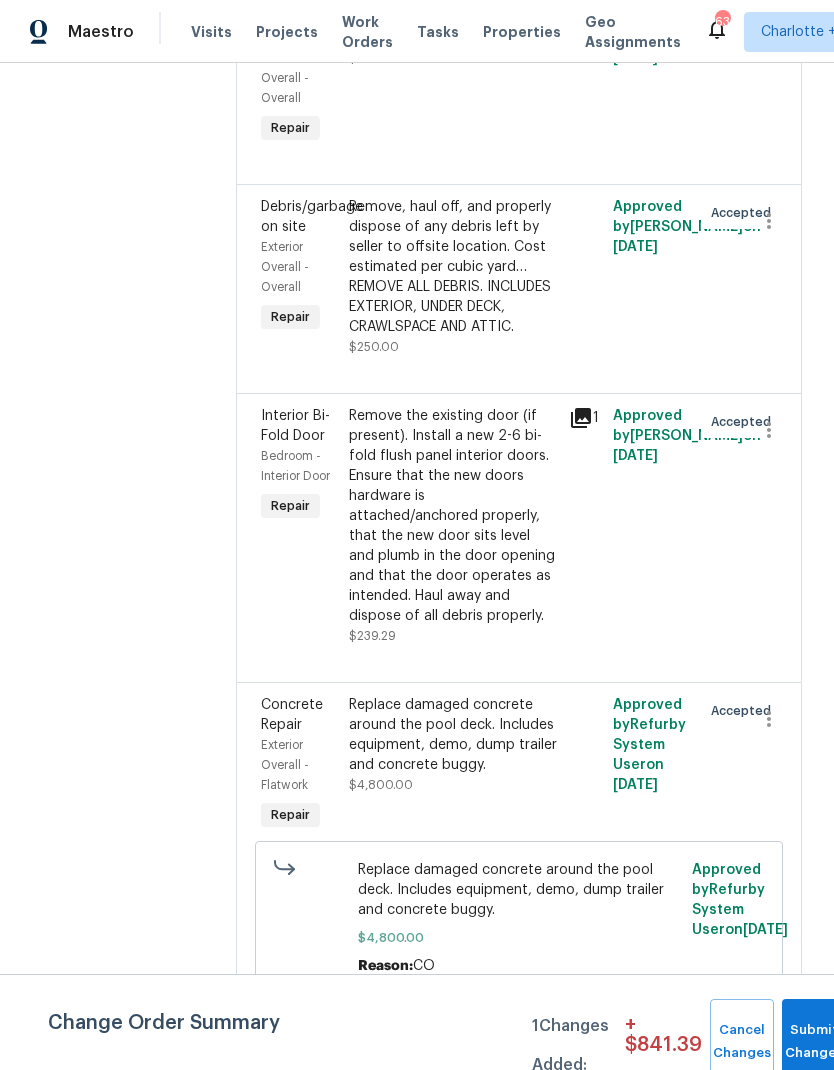 scroll, scrollTop: 9020, scrollLeft: 0, axis: vertical 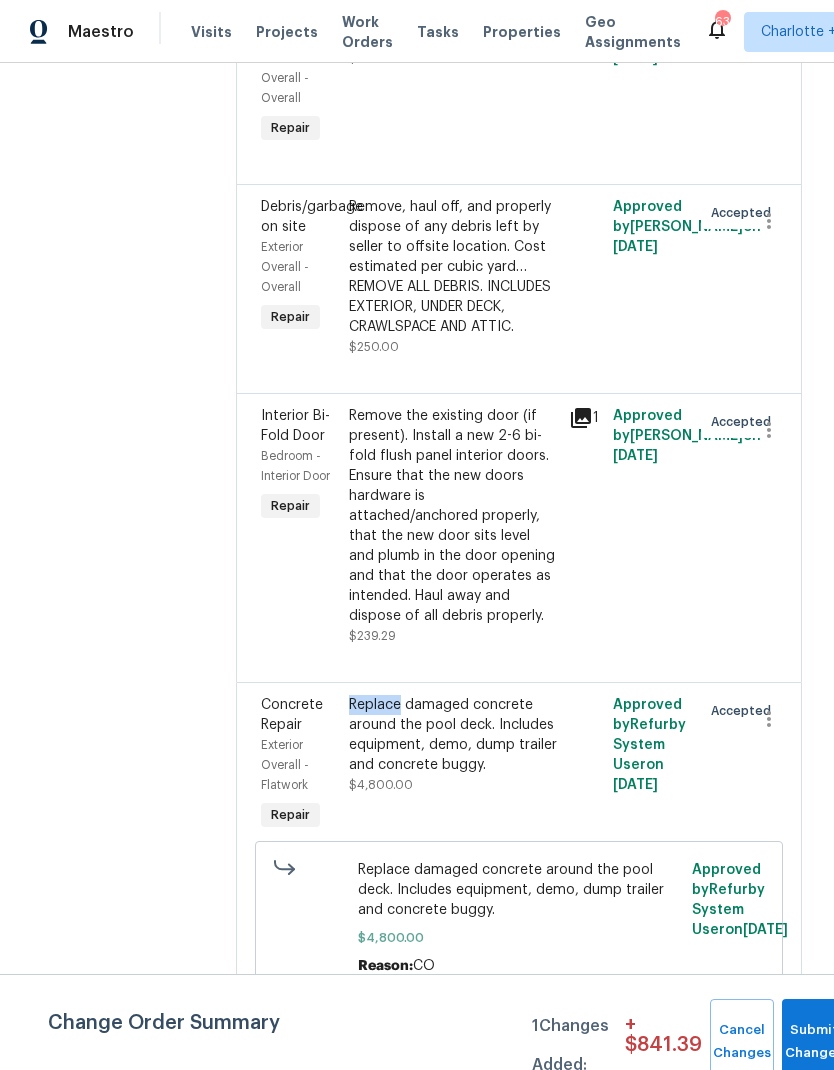 click on "Replace damaged concrete around the pool deck. Includes equipment, demo, dump trailer and concrete buggy." at bounding box center (453, 735) 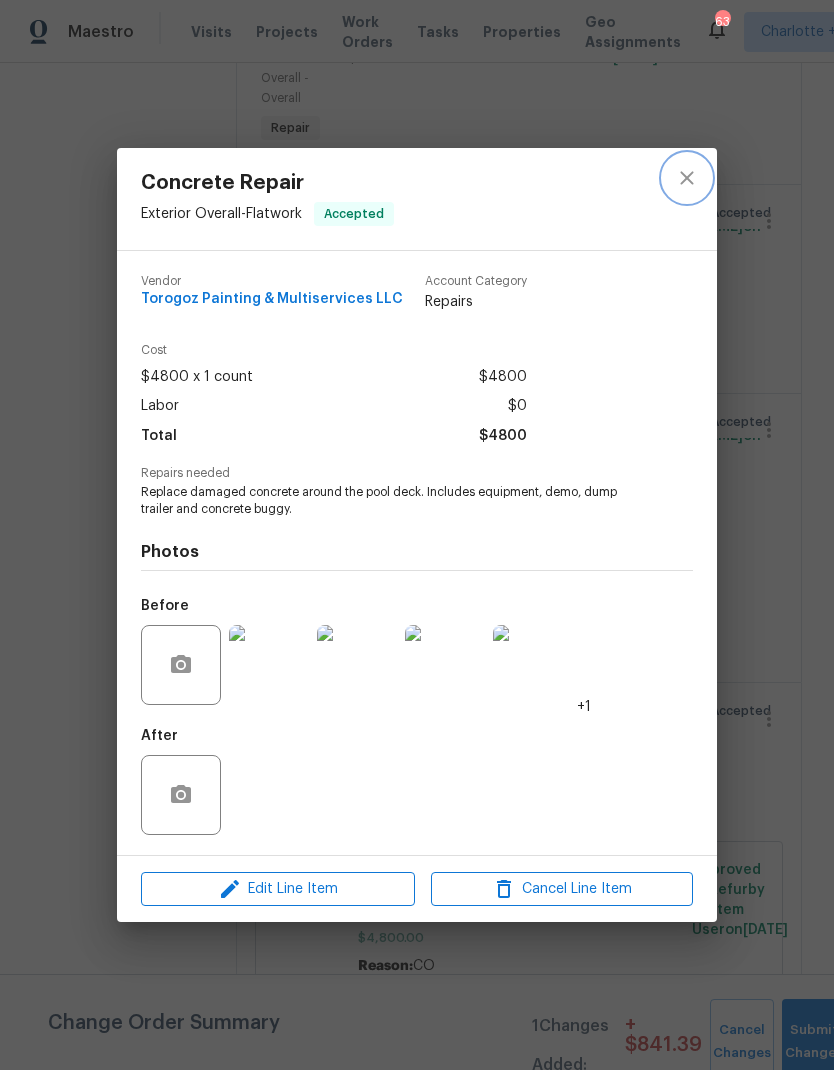 click 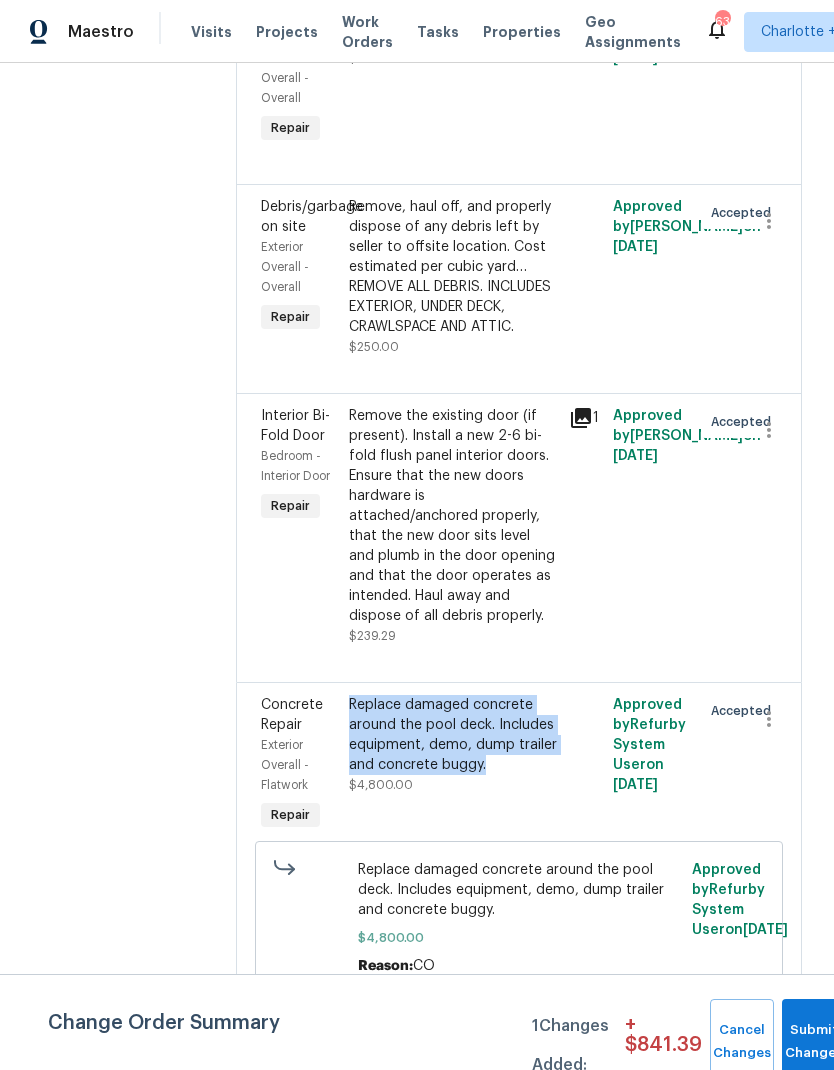 click on "All work orders 8117 Shannon Woods Ln Matthews, NC 28104 Home details Vendor Info Torogoz Painting & Multiservices LLC - CLT management@torogozpainting.com (704) 218-9374" at bounding box center [110, -3640] 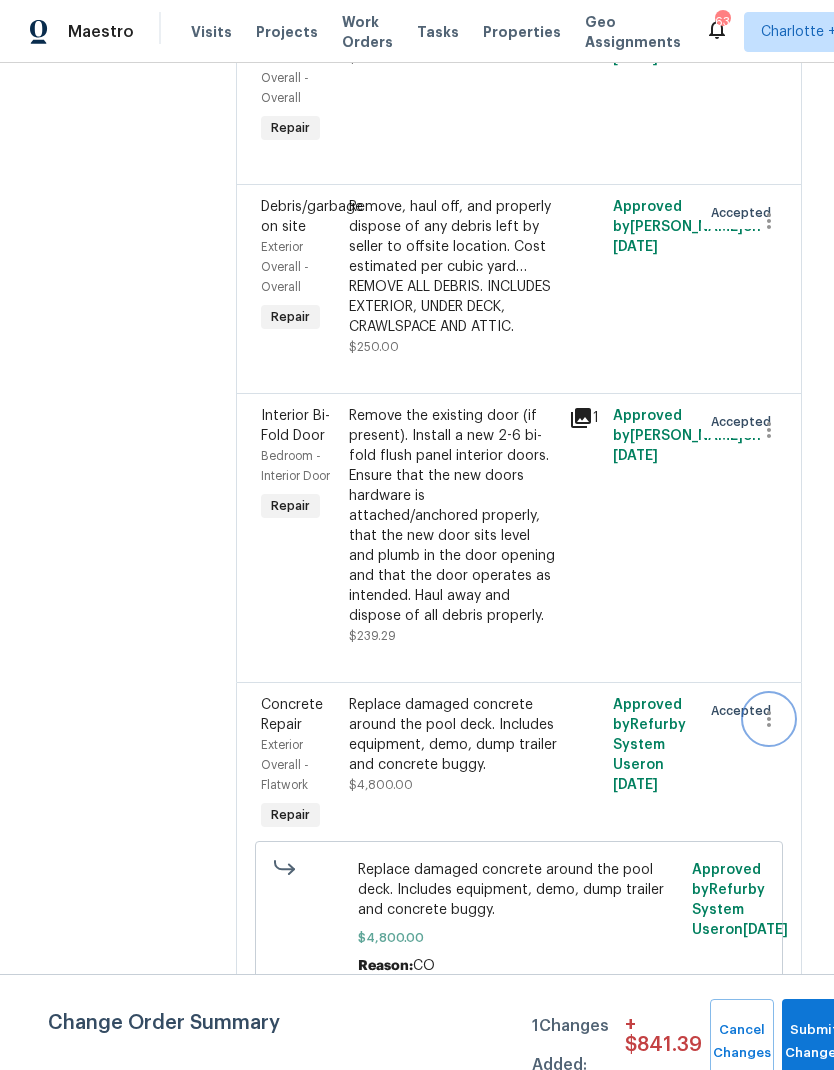 click 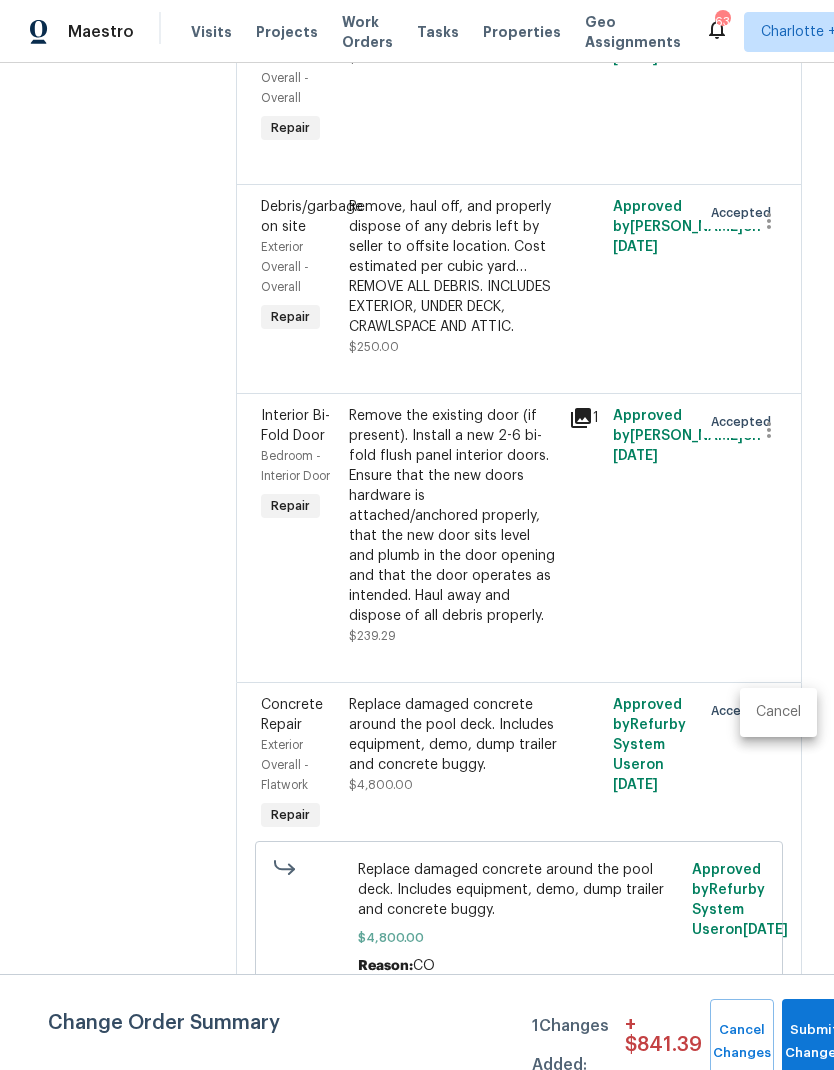 click on "Cancel" at bounding box center [778, 712] 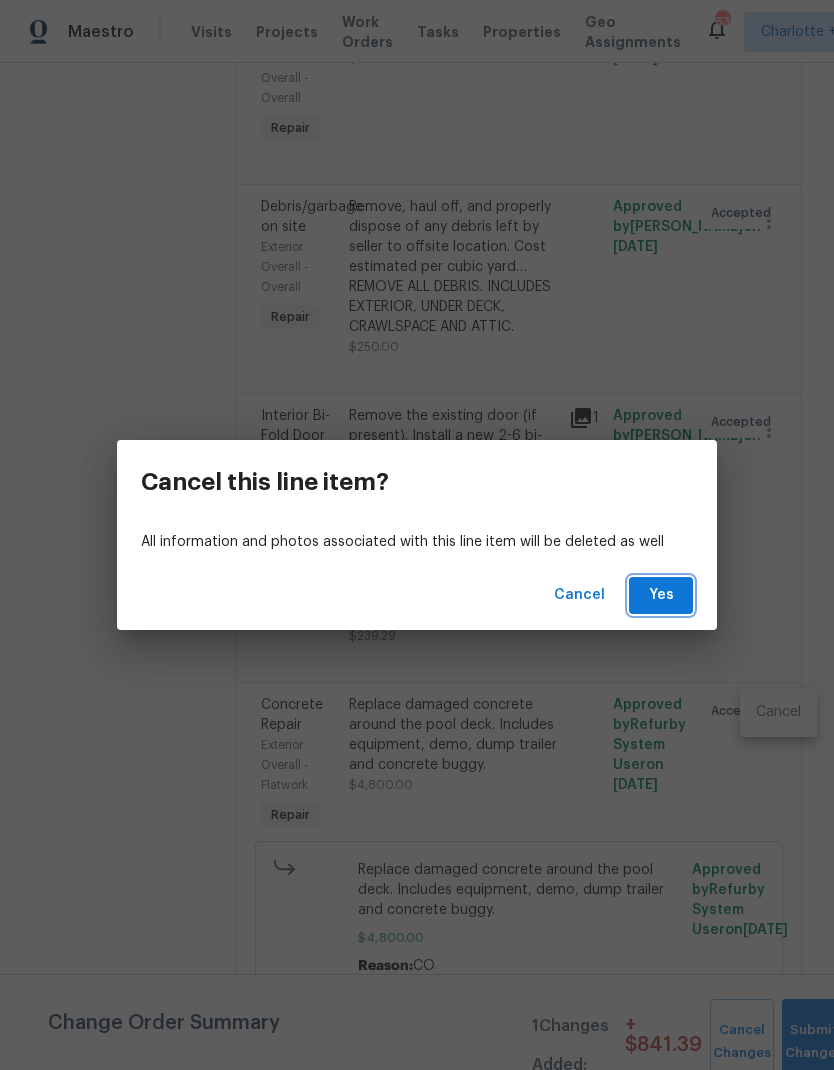 click on "Yes" at bounding box center (661, 595) 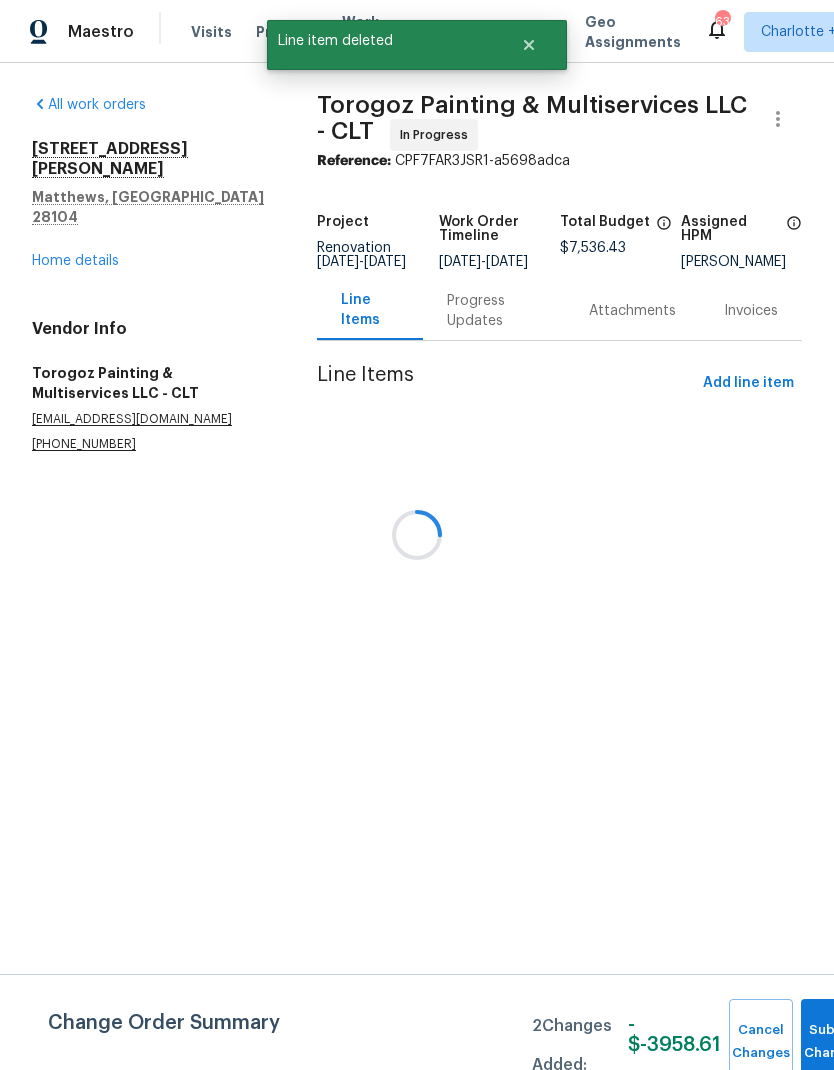 scroll, scrollTop: 8374, scrollLeft: 0, axis: vertical 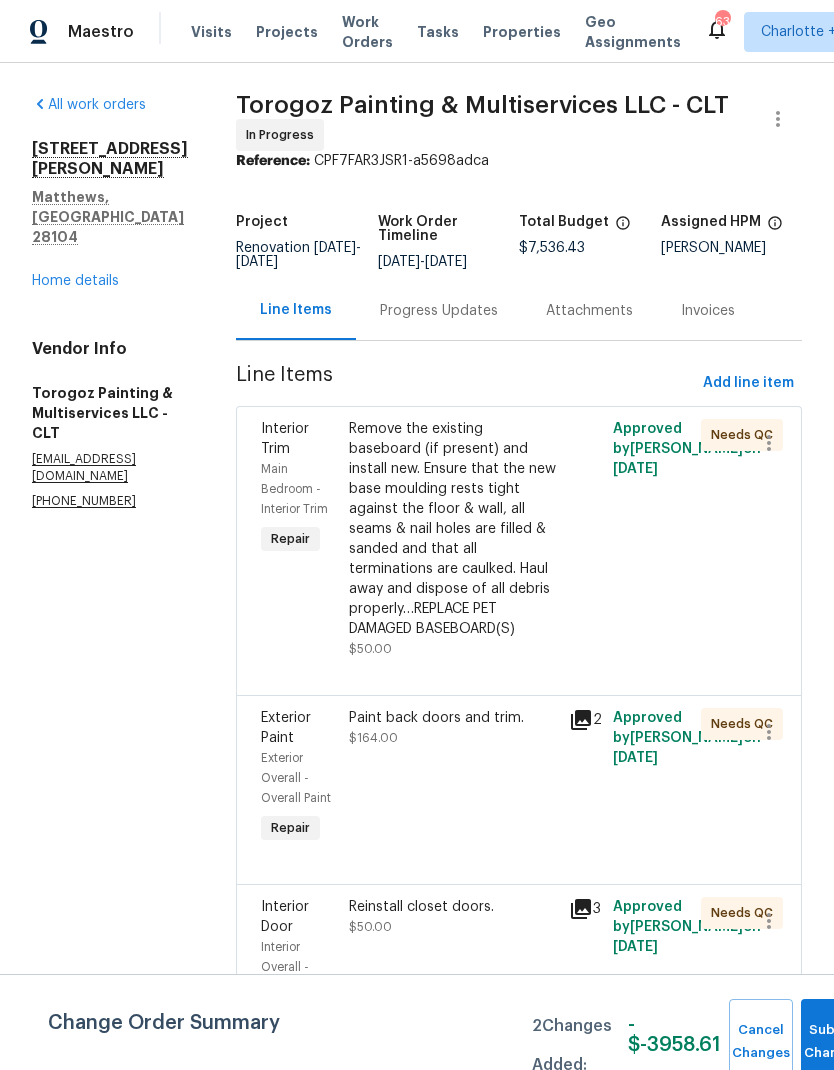 click on "Home details" at bounding box center (75, 281) 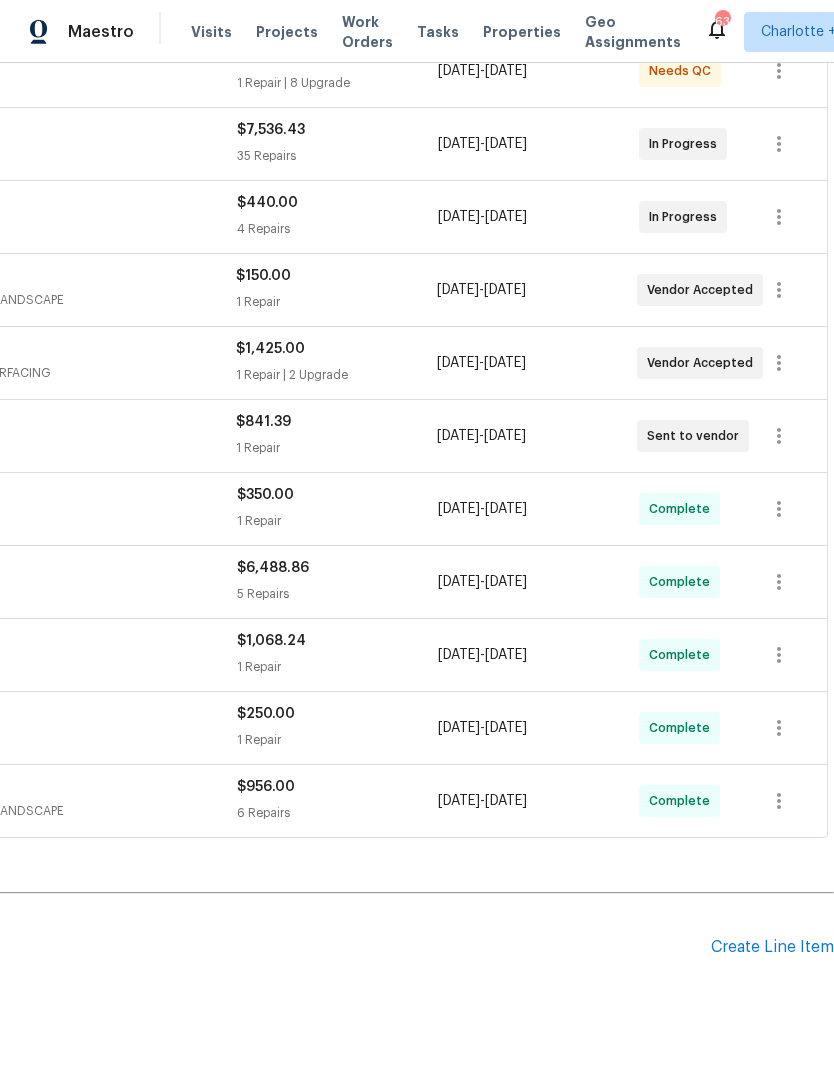 scroll, scrollTop: 411, scrollLeft: 296, axis: both 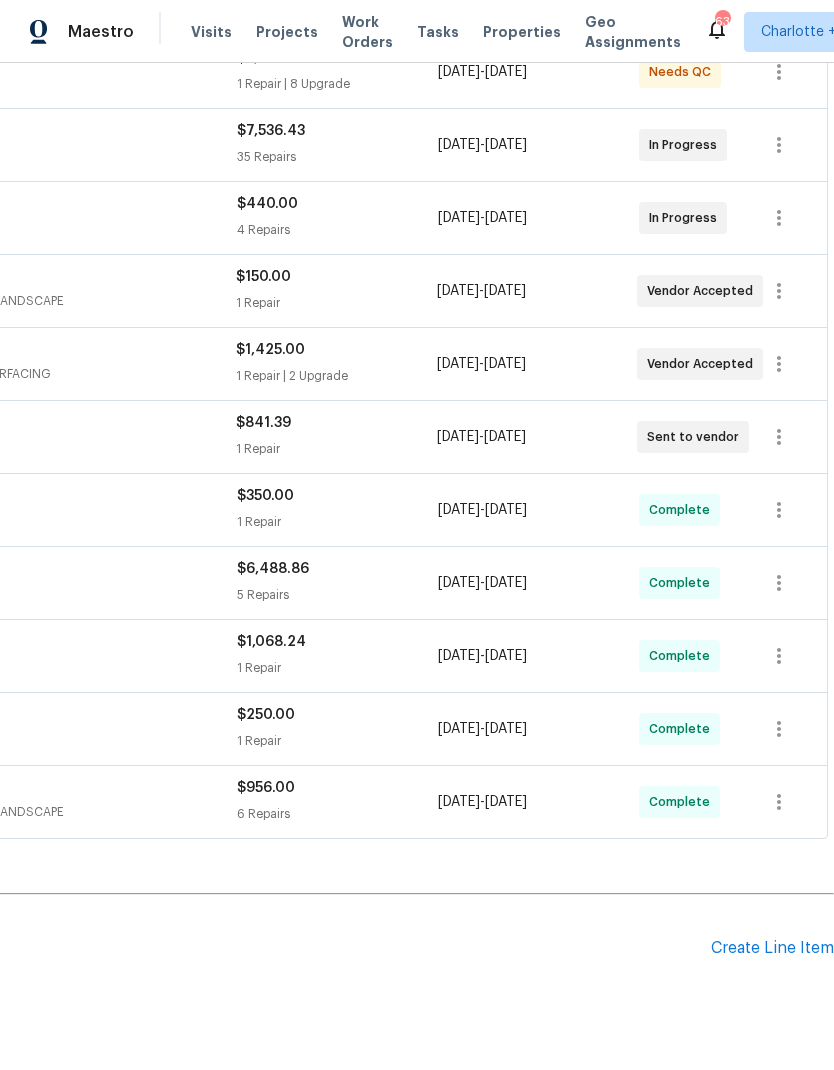 click on "Create Line Item" at bounding box center [772, 948] 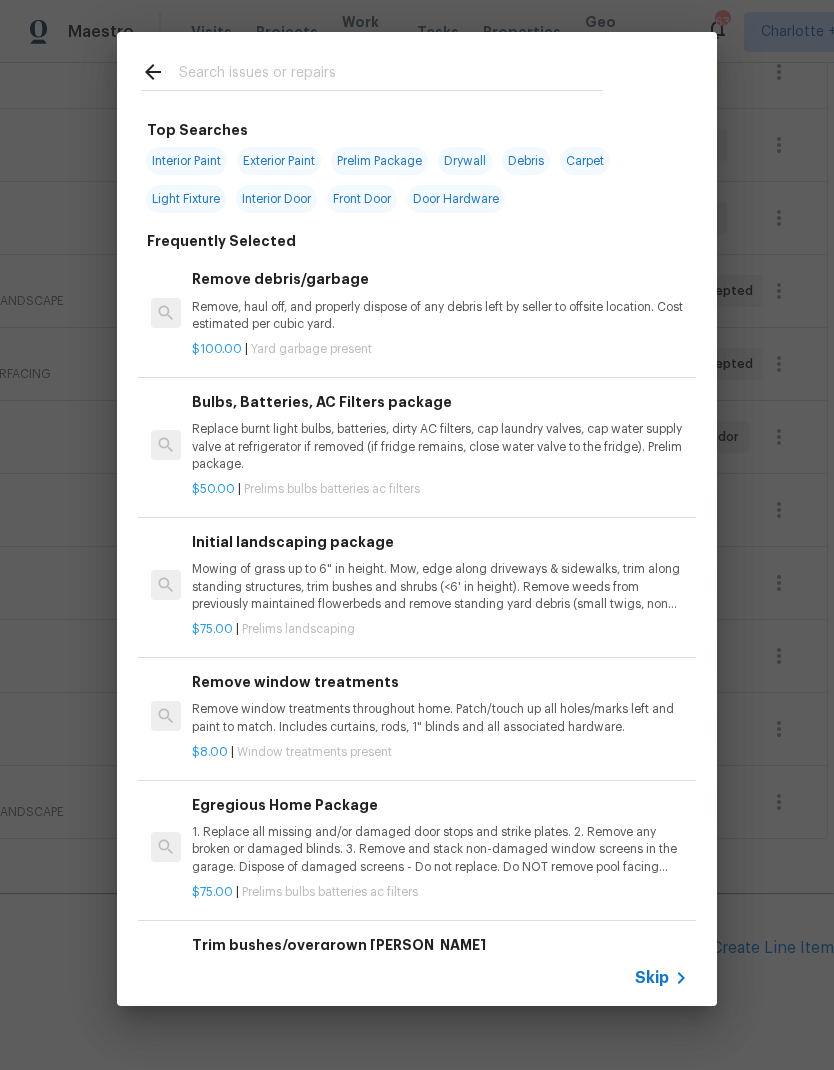 click at bounding box center (391, 75) 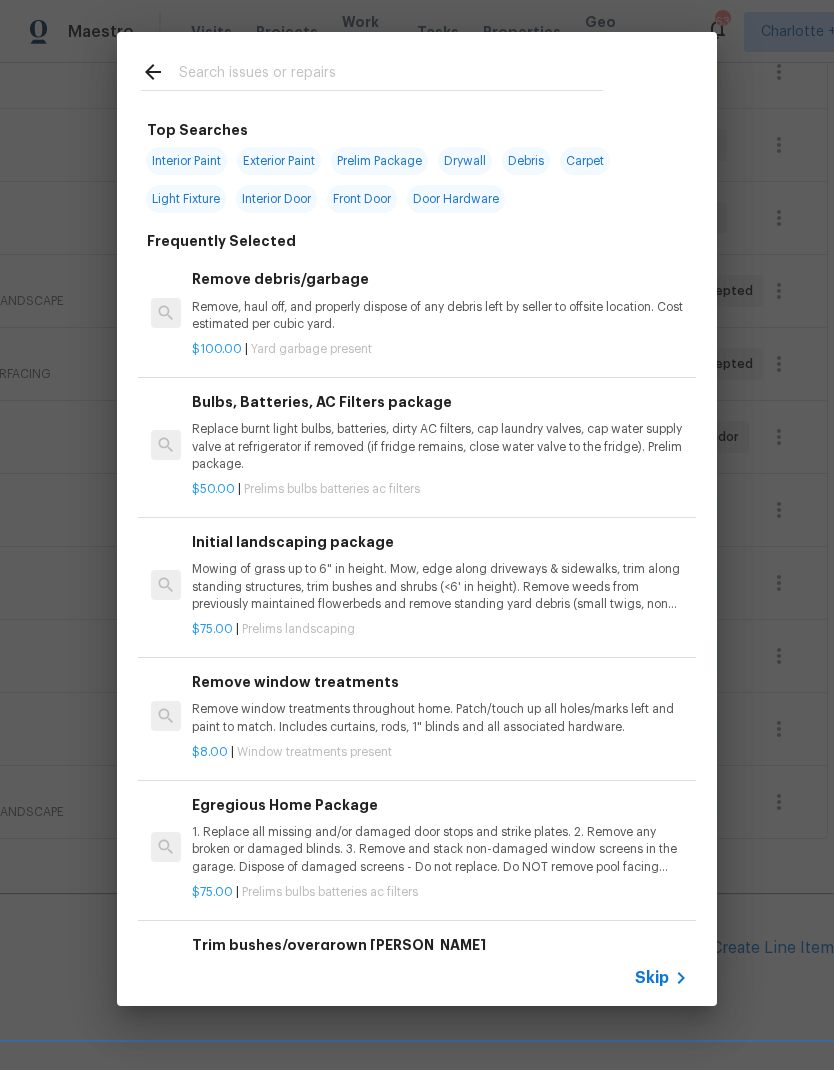 click at bounding box center (372, 71) 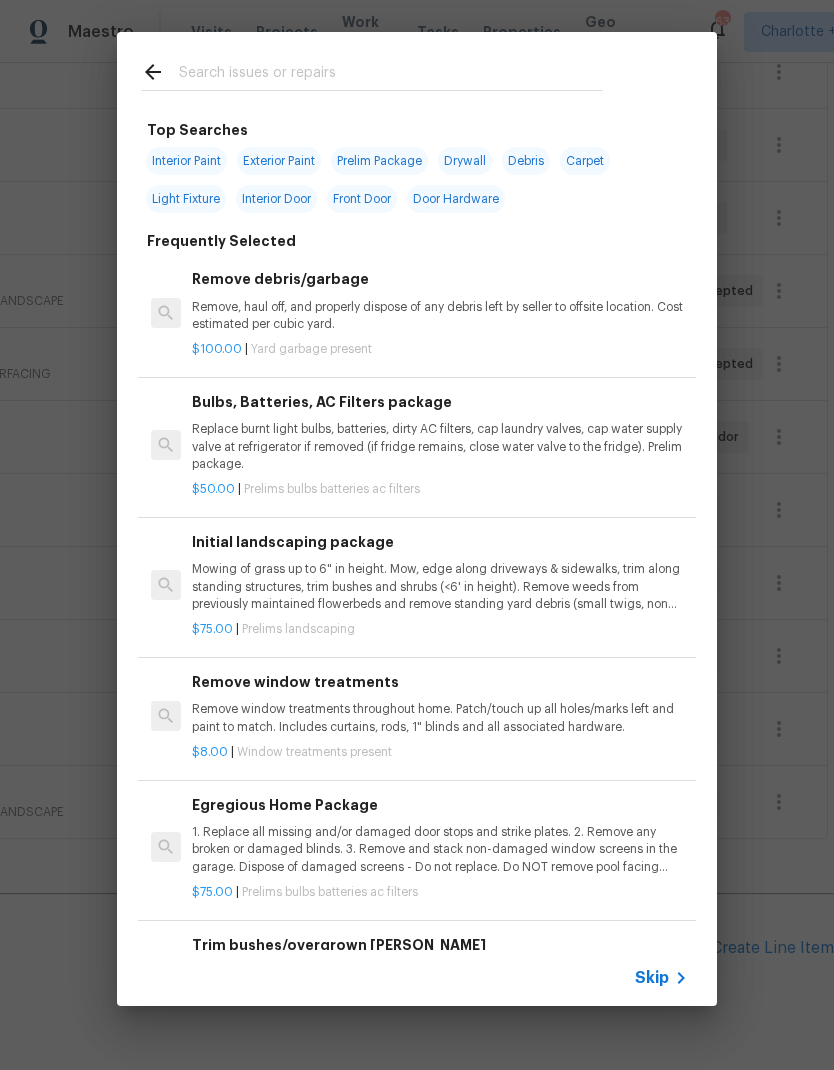 click at bounding box center [391, 75] 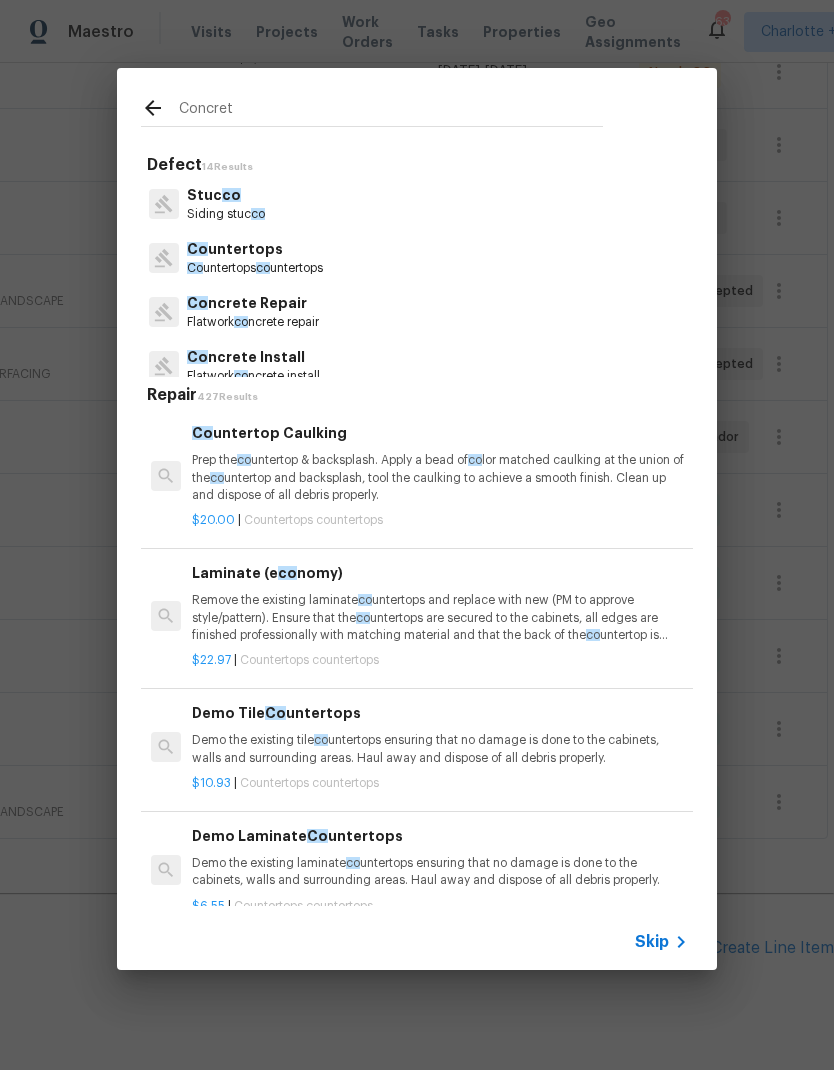 type on "Concrete" 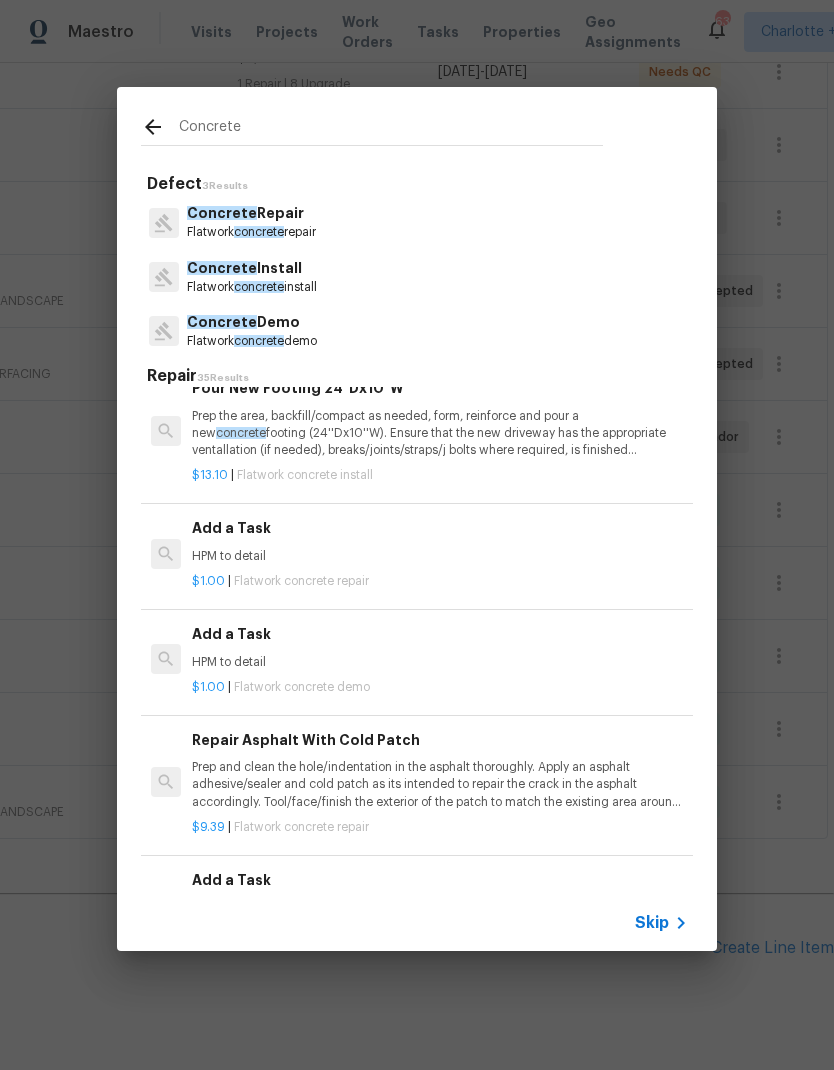 scroll, scrollTop: 1427, scrollLeft: 0, axis: vertical 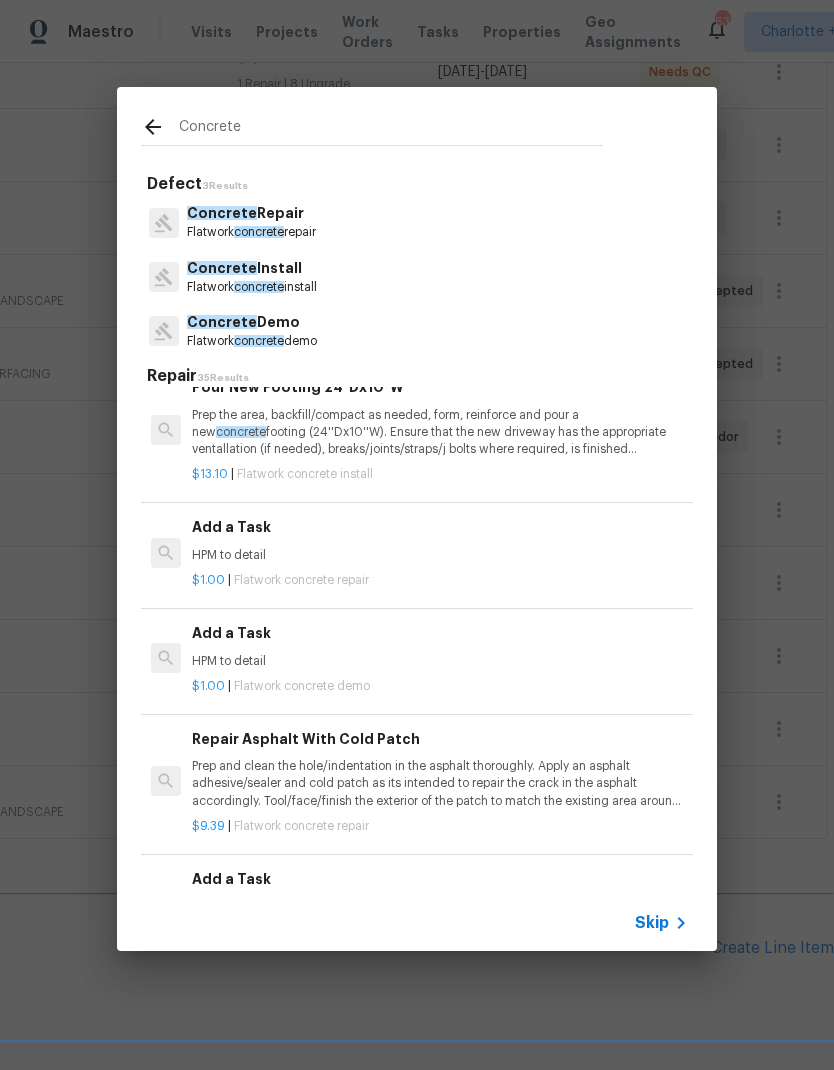 click on "Add a Task HPM to detail" at bounding box center [440, 540] 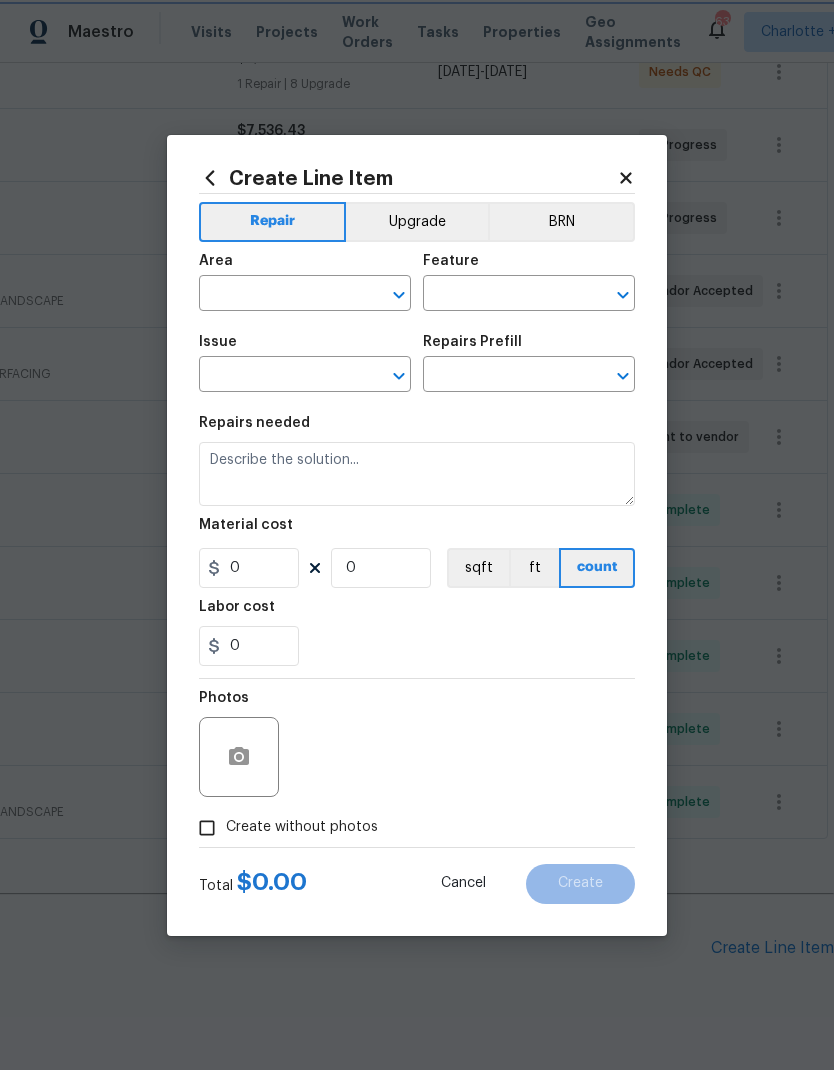 type on "Flatwork" 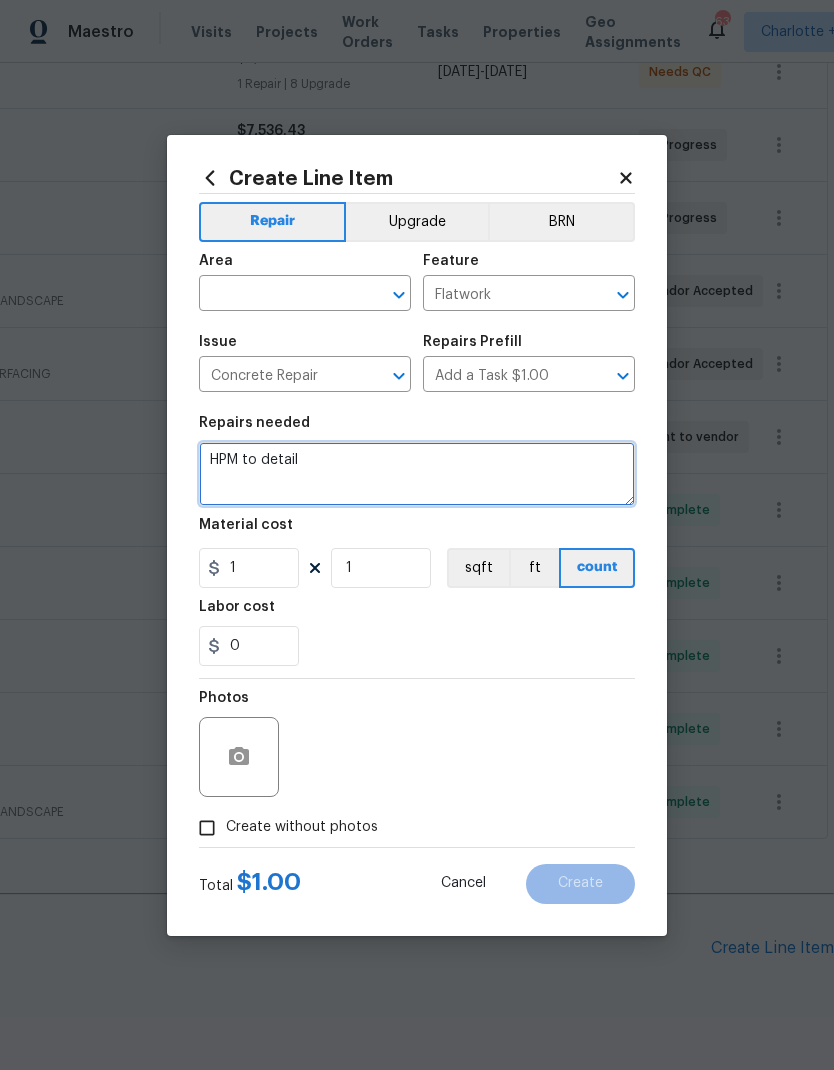 click on "HPM to detail" at bounding box center (417, 474) 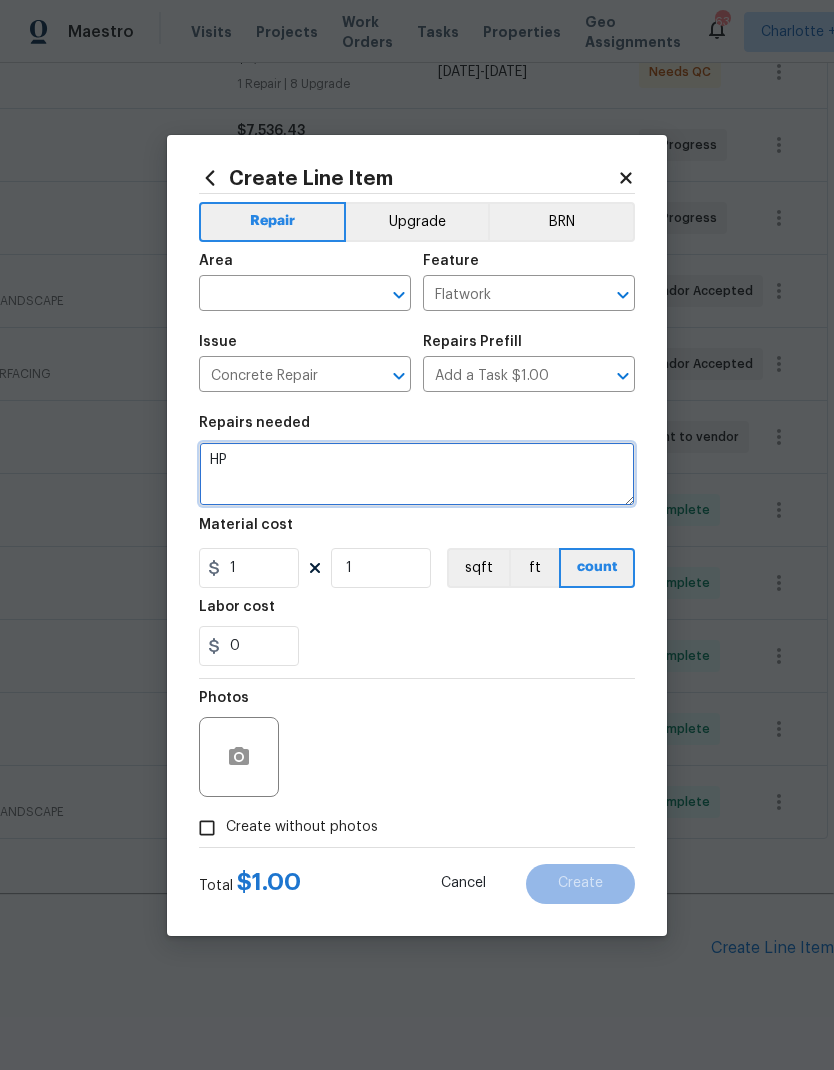 type on "H" 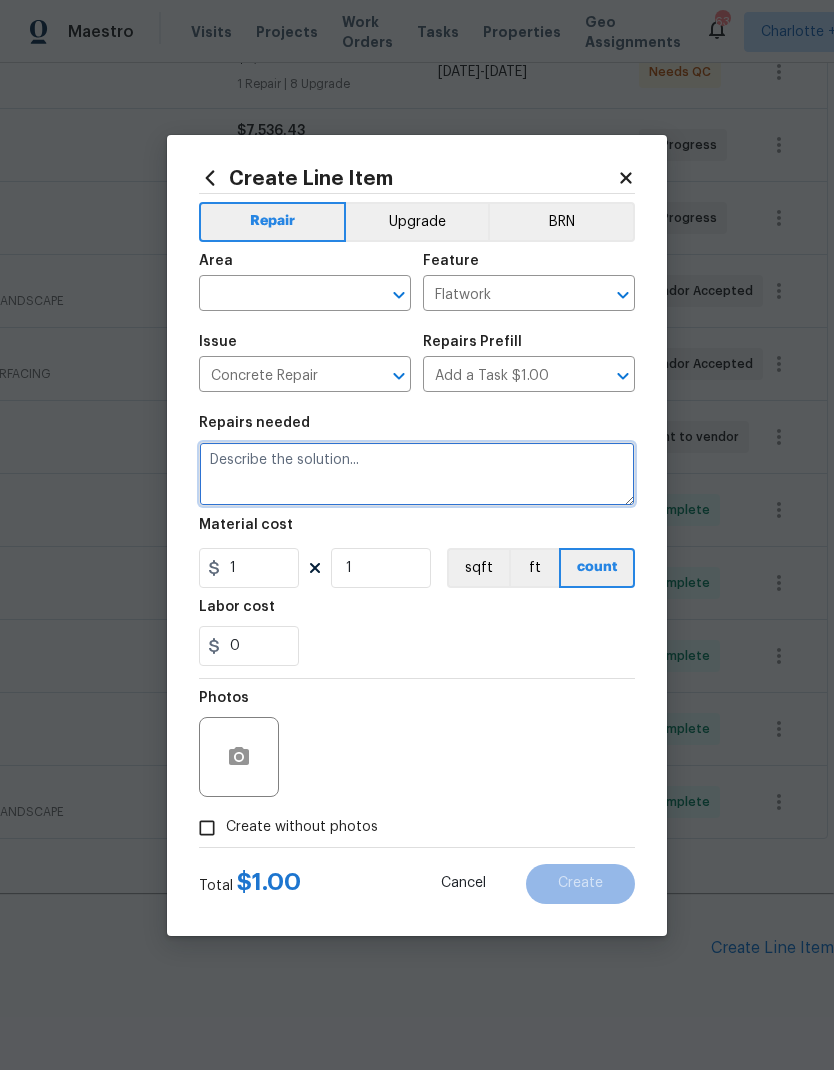 click at bounding box center [417, 474] 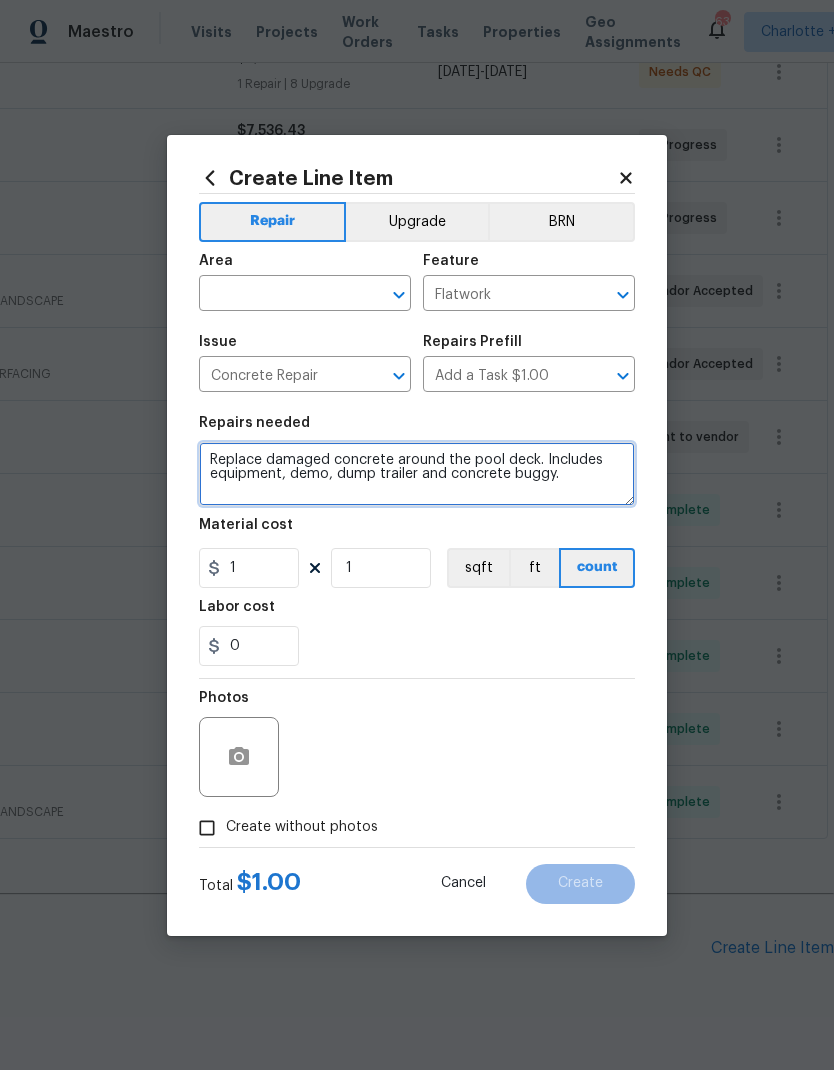 type on "Replace damaged concrete around the pool deck. Includes equipment, demo, dump trailer and concrete buggy." 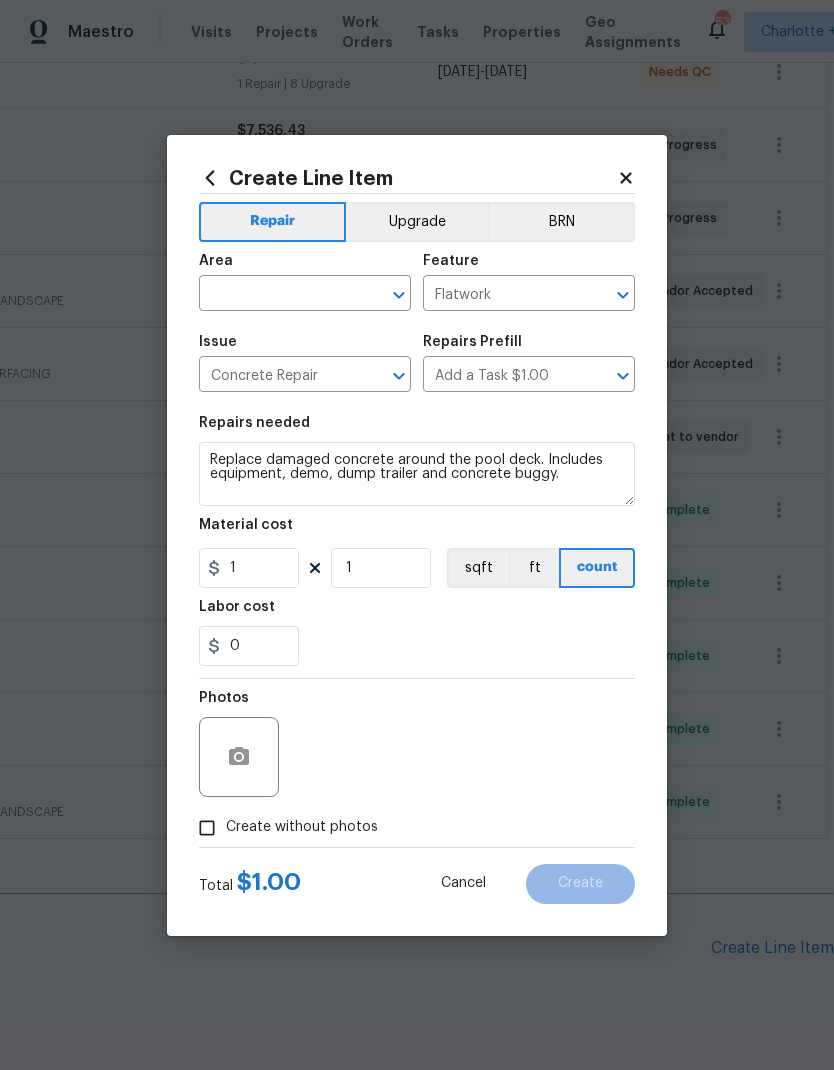 click at bounding box center [277, 295] 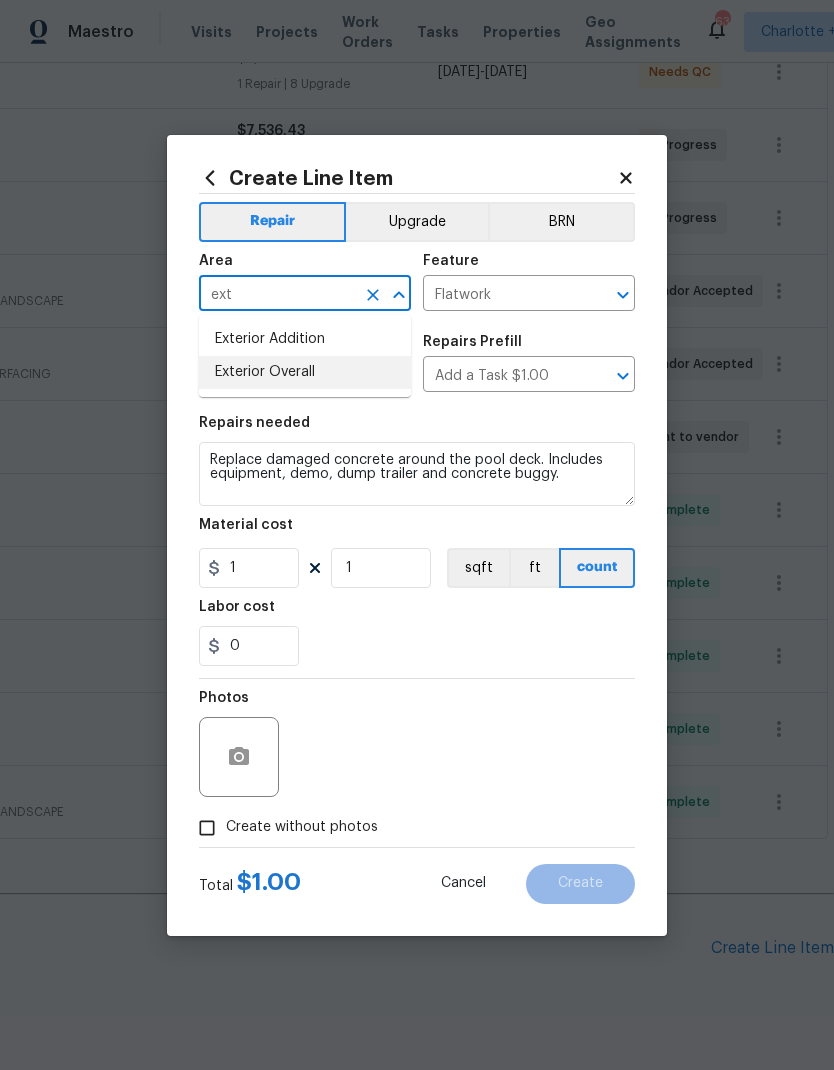 click on "Exterior Overall" at bounding box center [305, 372] 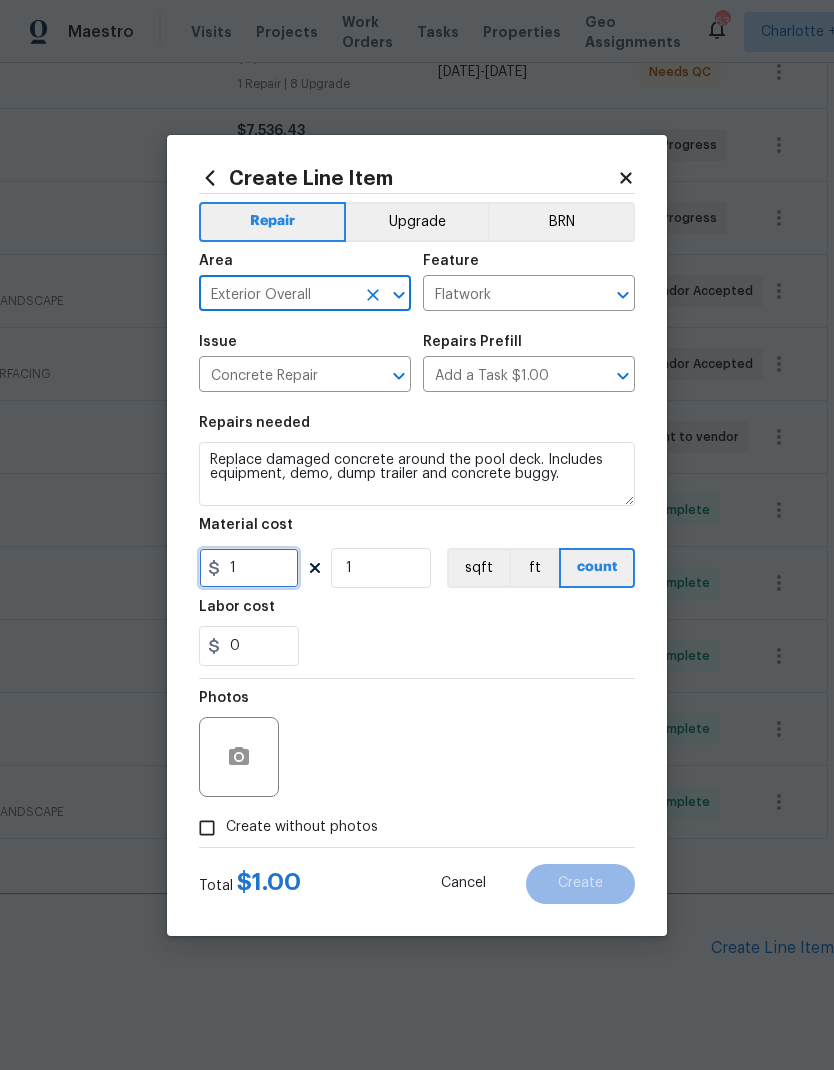 click on "1" at bounding box center (249, 568) 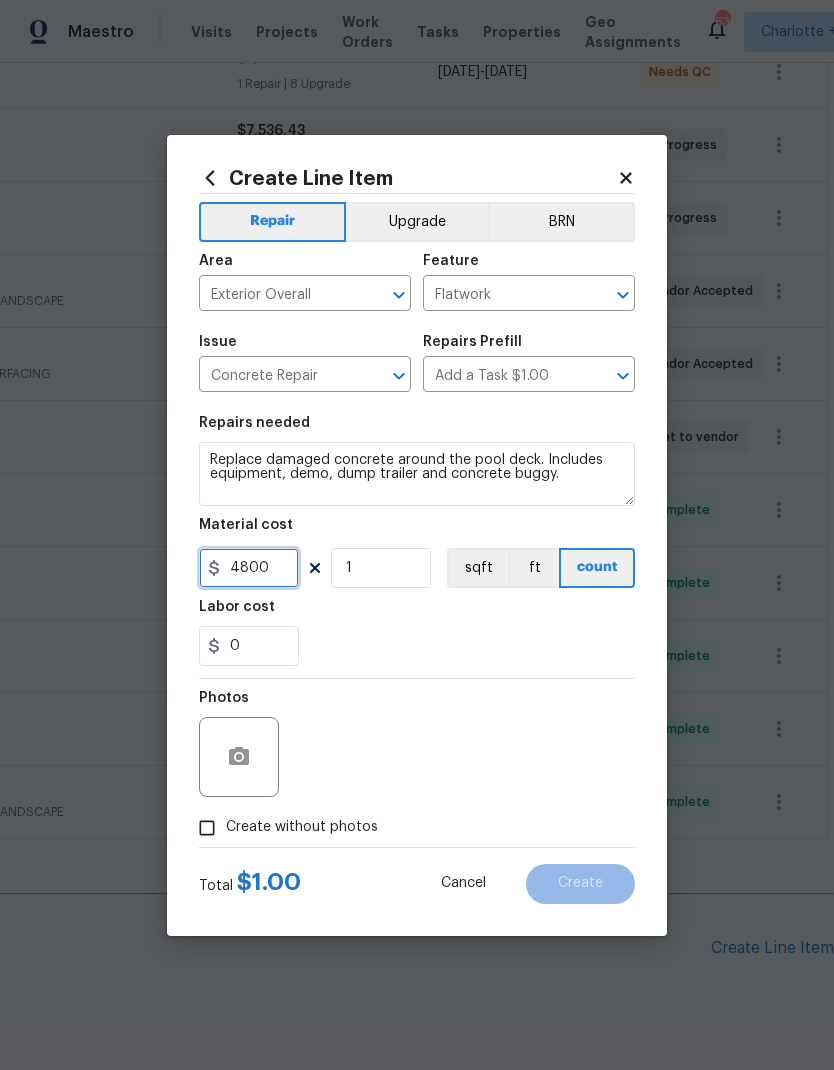 type on "4800" 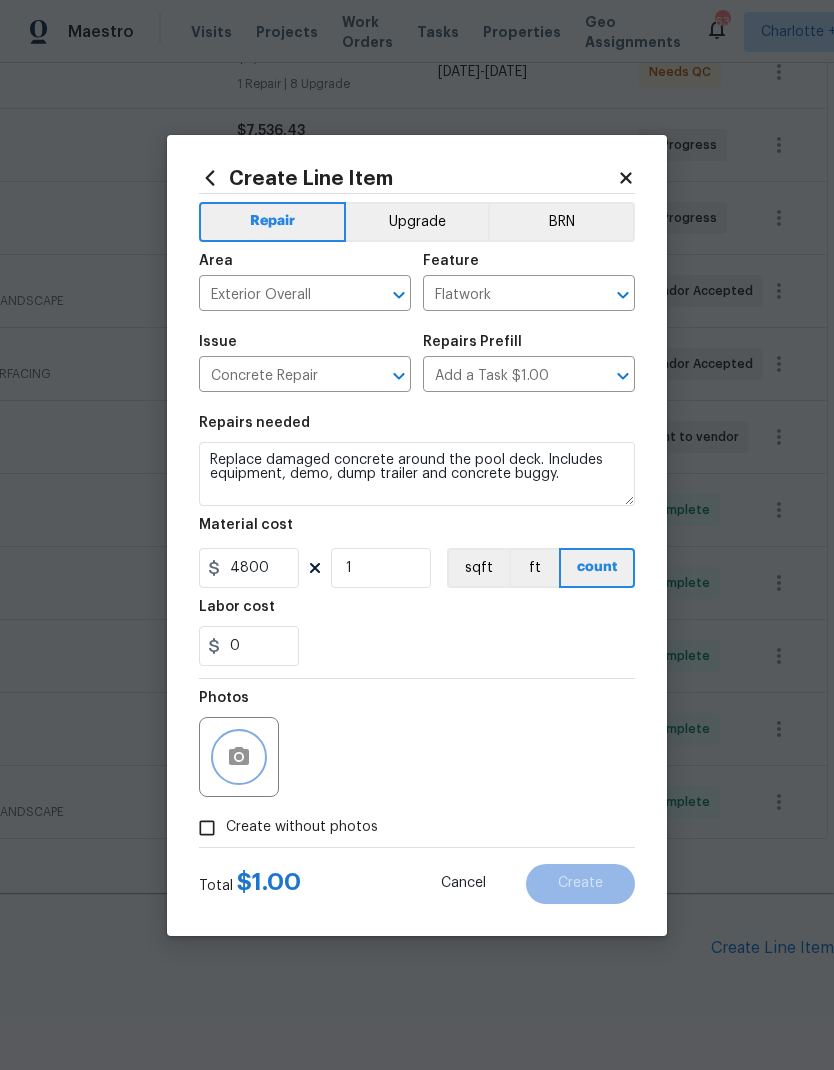 click 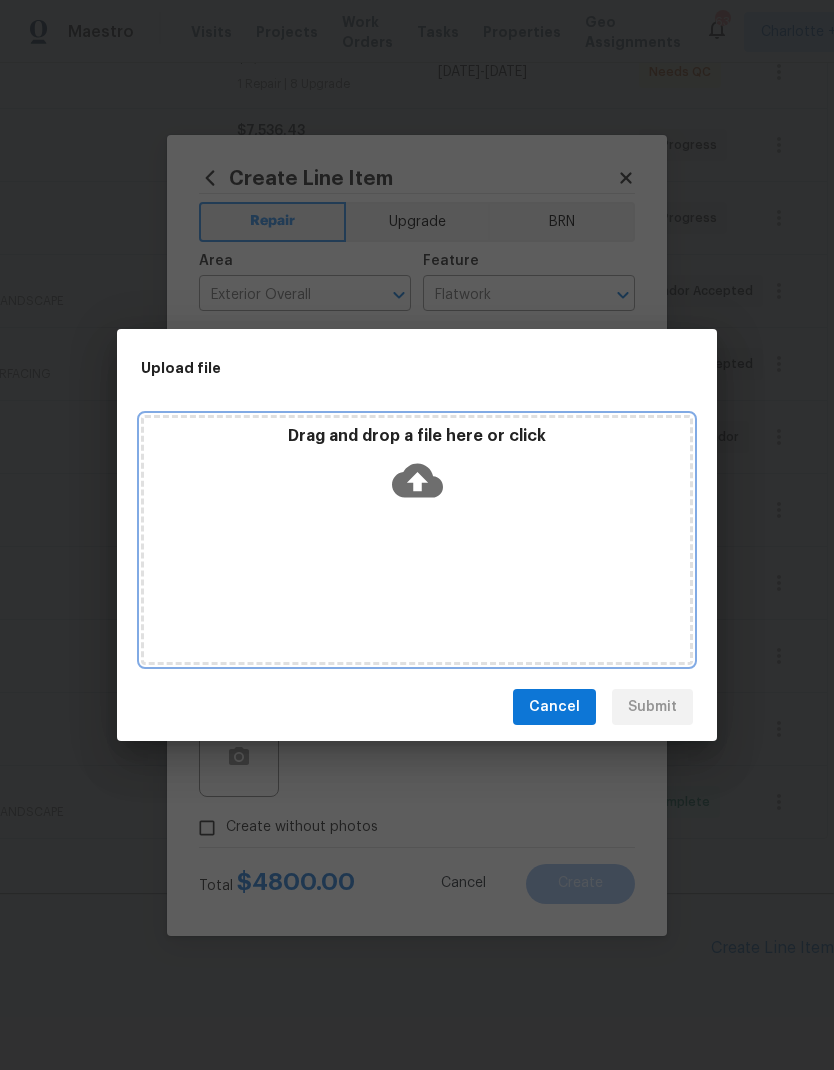 click 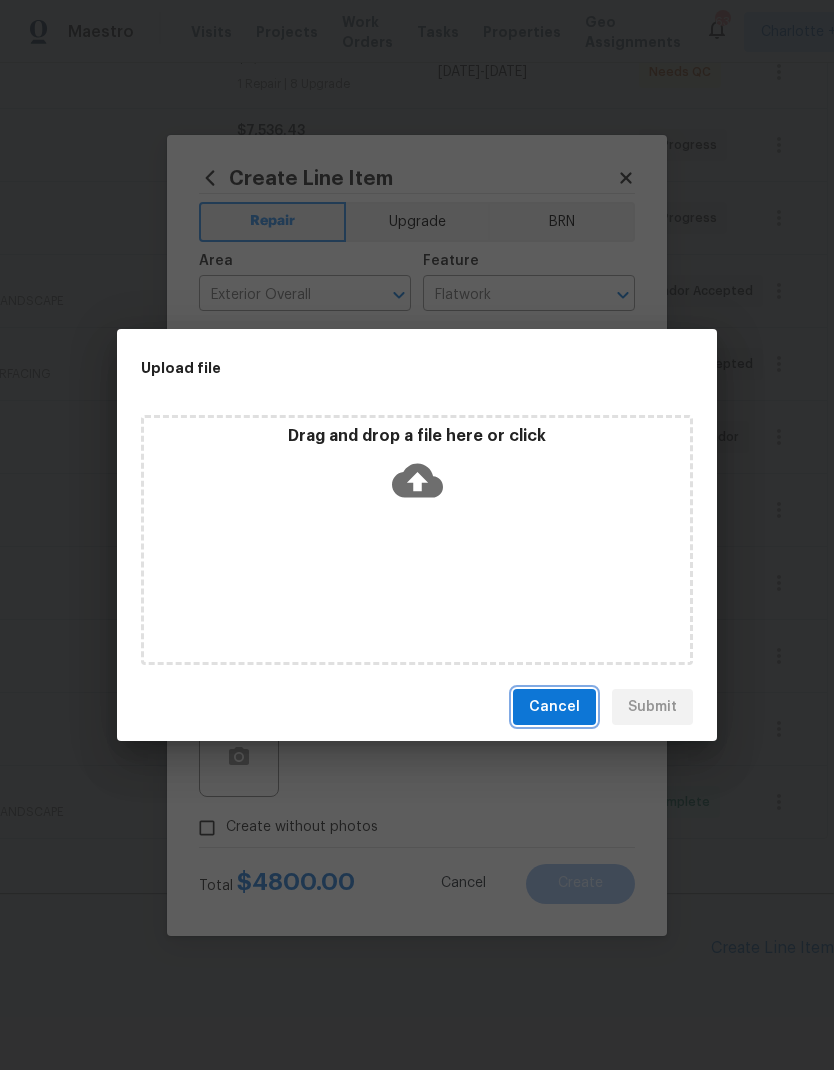 click on "Cancel" at bounding box center [554, 707] 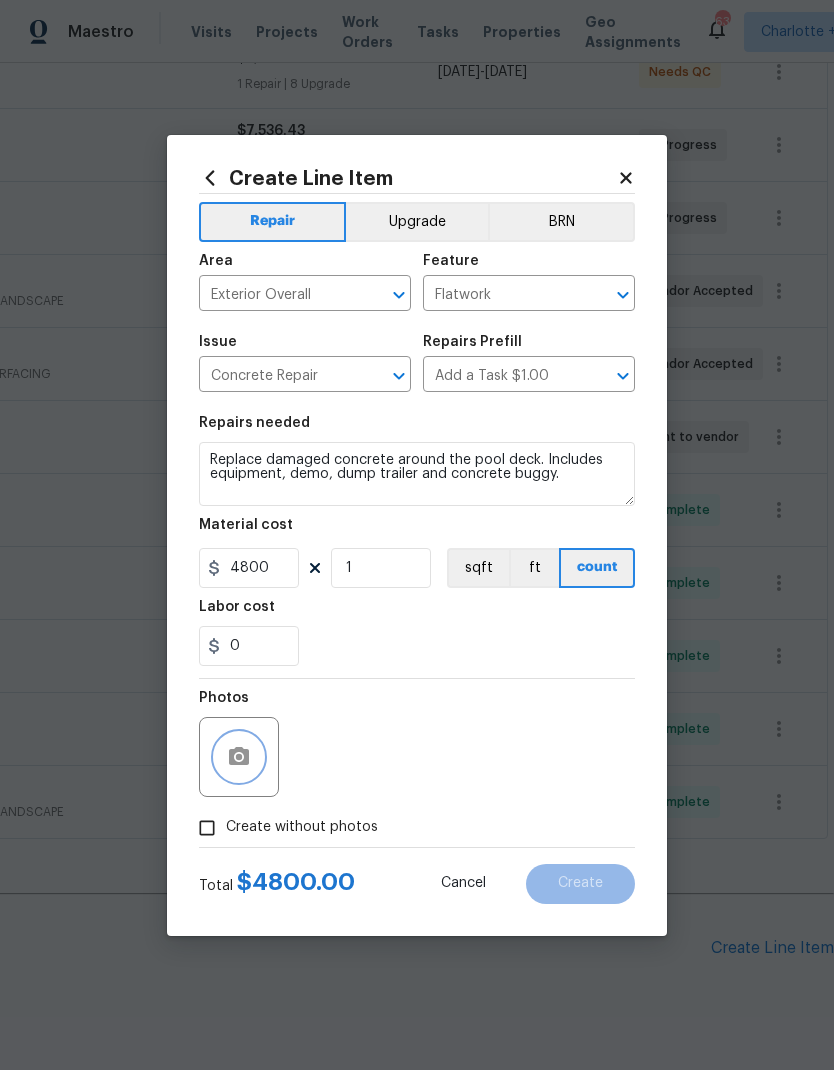 click at bounding box center (239, 757) 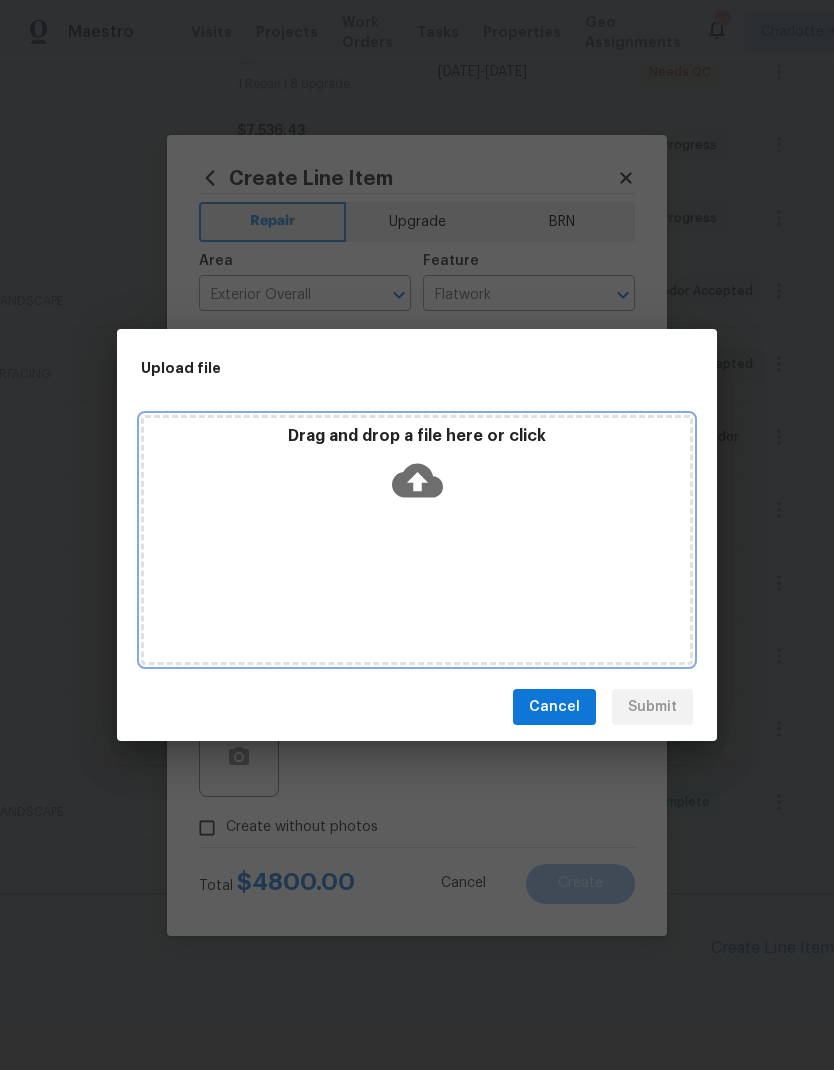 click 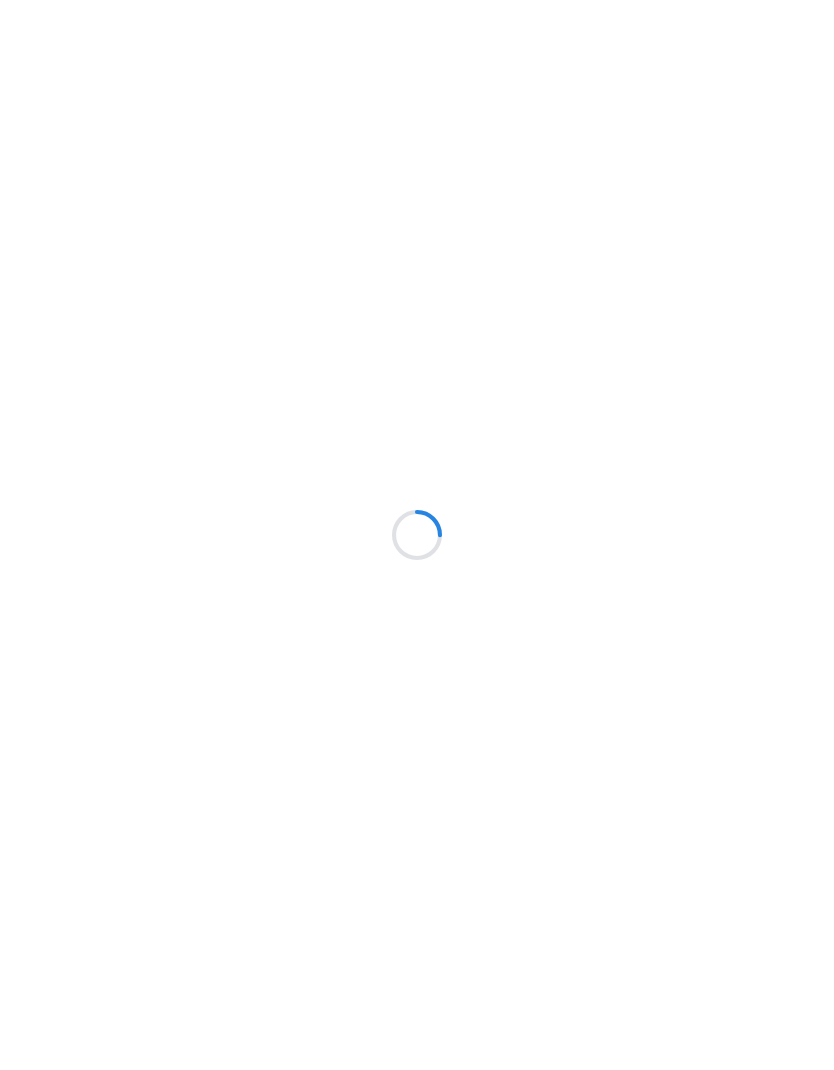 scroll, scrollTop: 0, scrollLeft: 0, axis: both 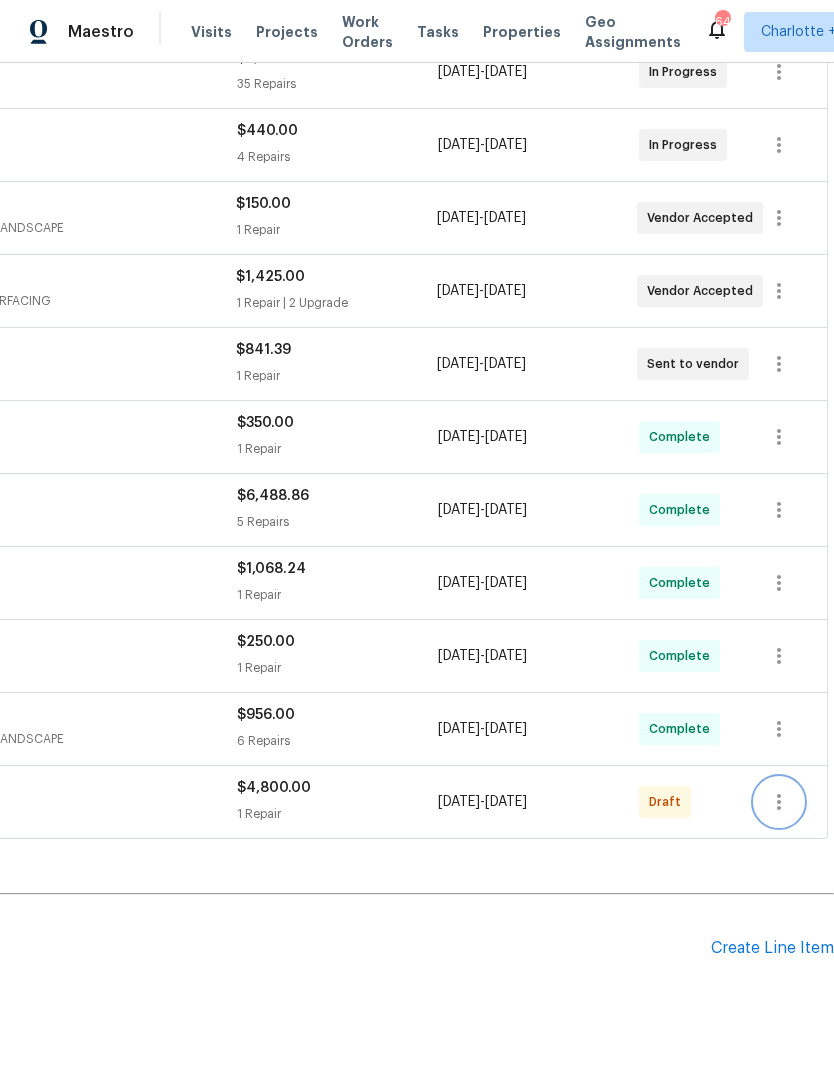 click 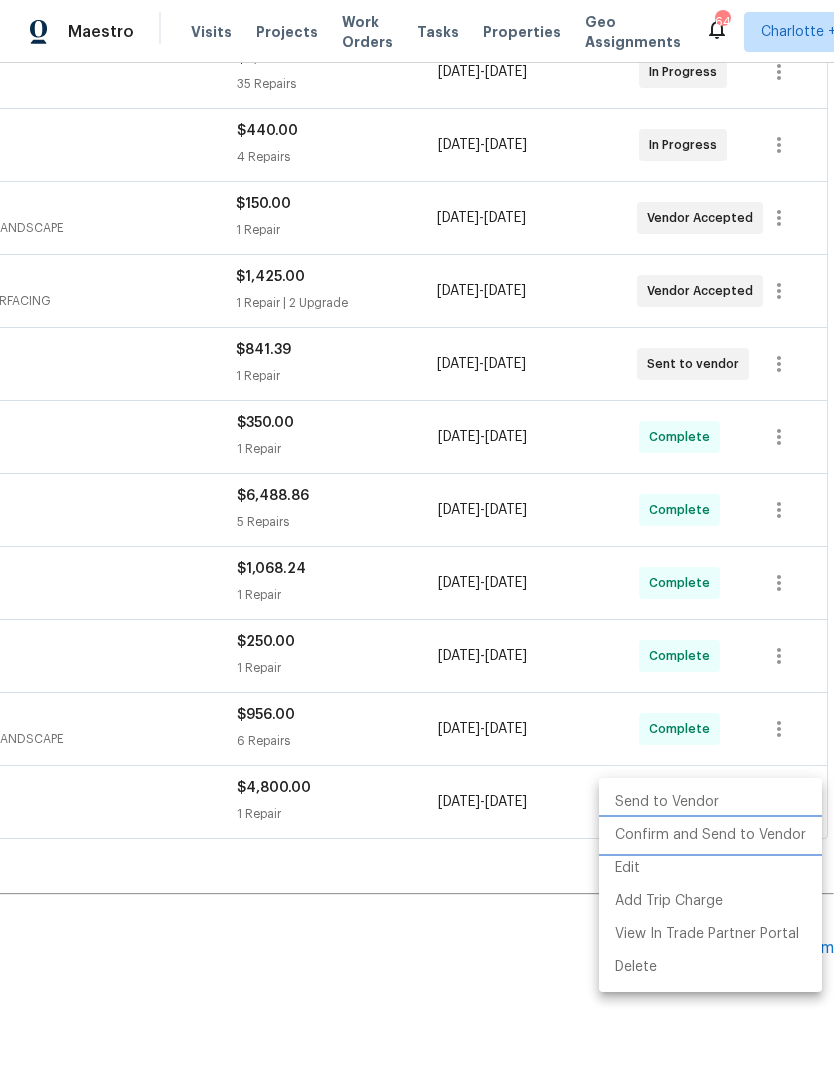 click on "Confirm and Send to Vendor" at bounding box center (710, 835) 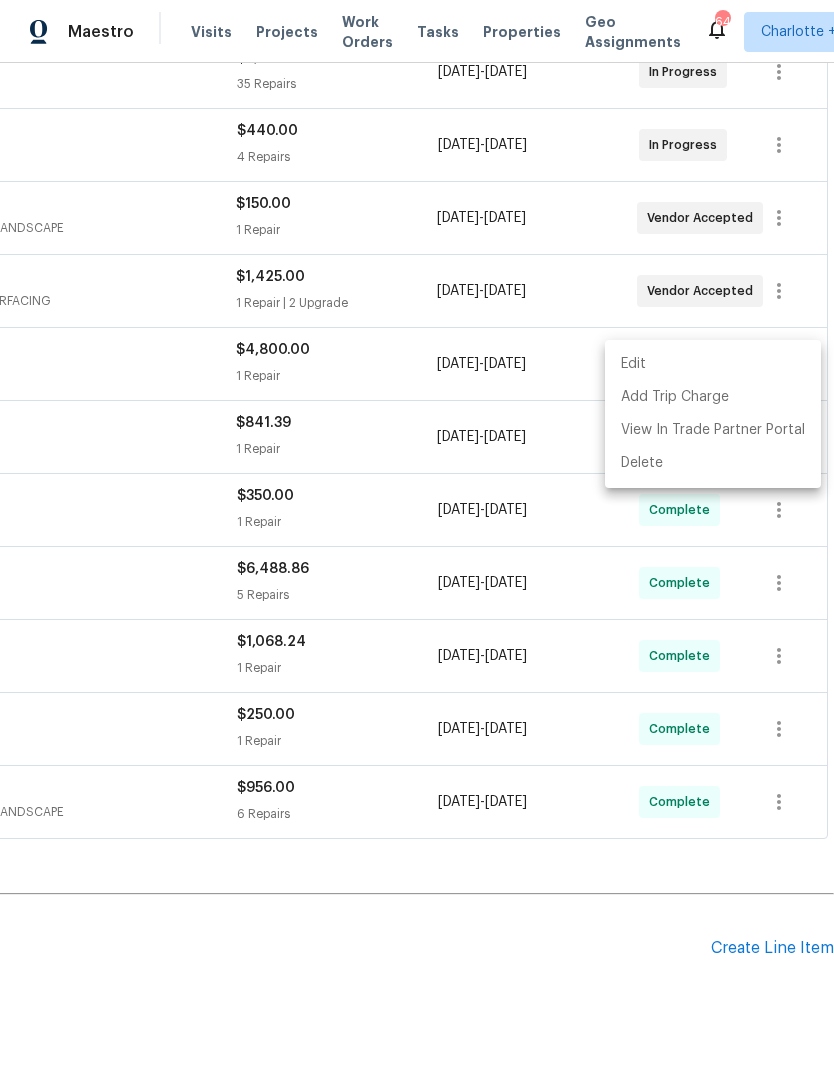 click at bounding box center [417, 535] 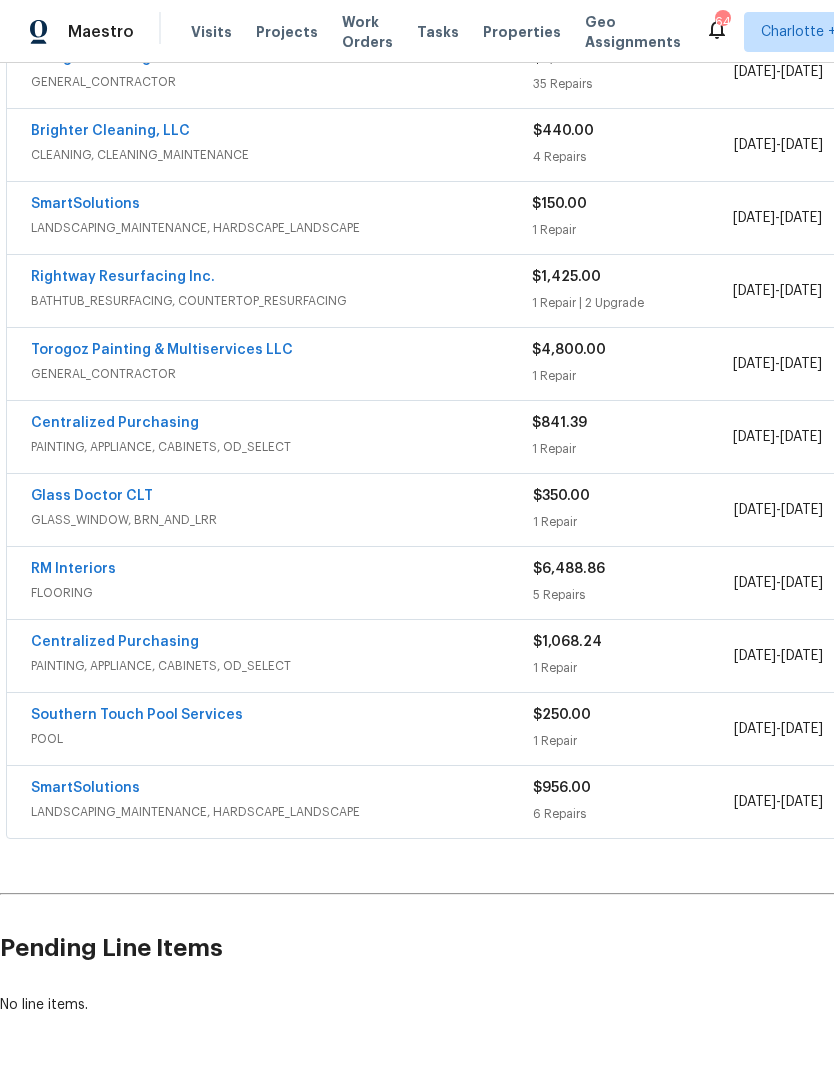scroll, scrollTop: 484, scrollLeft: 0, axis: vertical 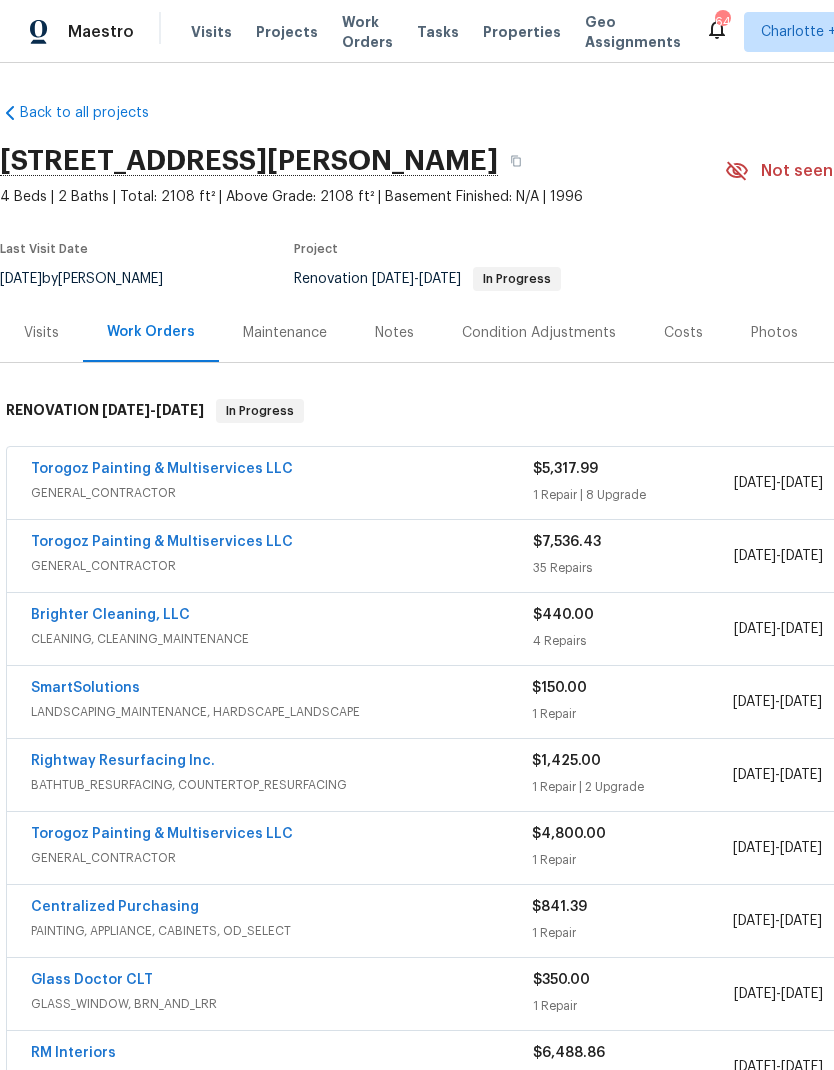 click on "Torogoz Painting & Multiservices LLC" at bounding box center [162, 834] 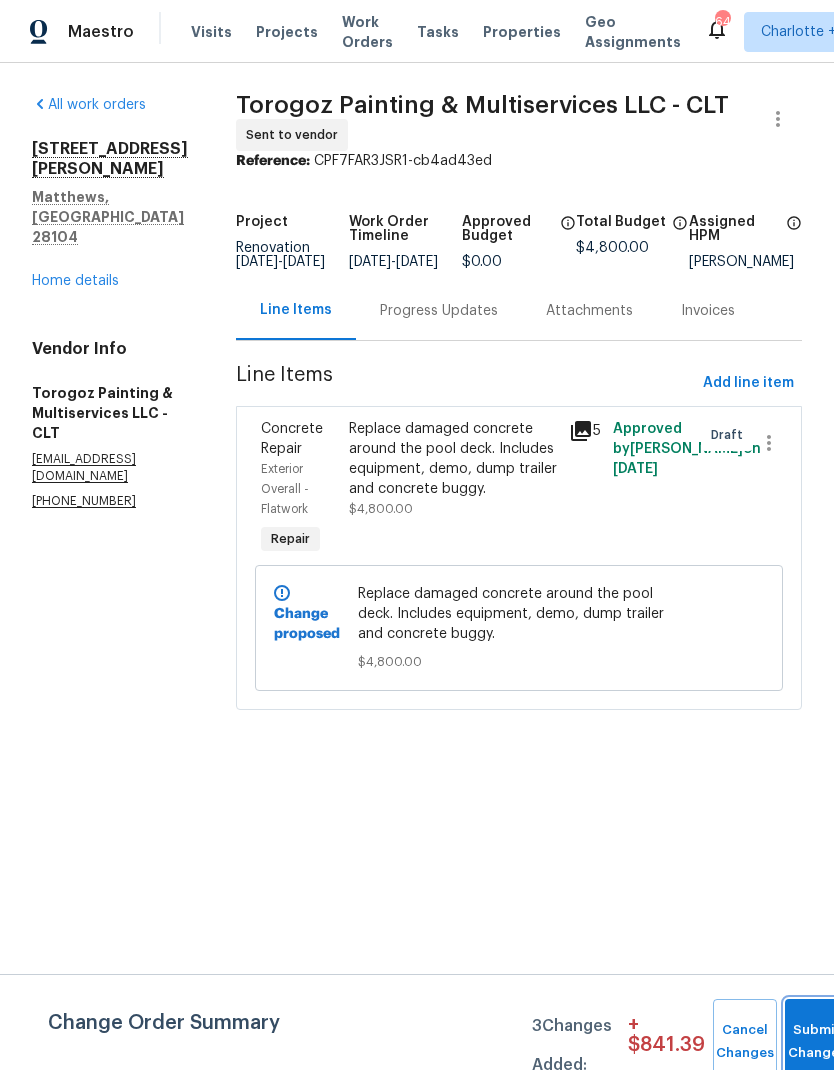 click on "Submit Changes" at bounding box center (817, 1042) 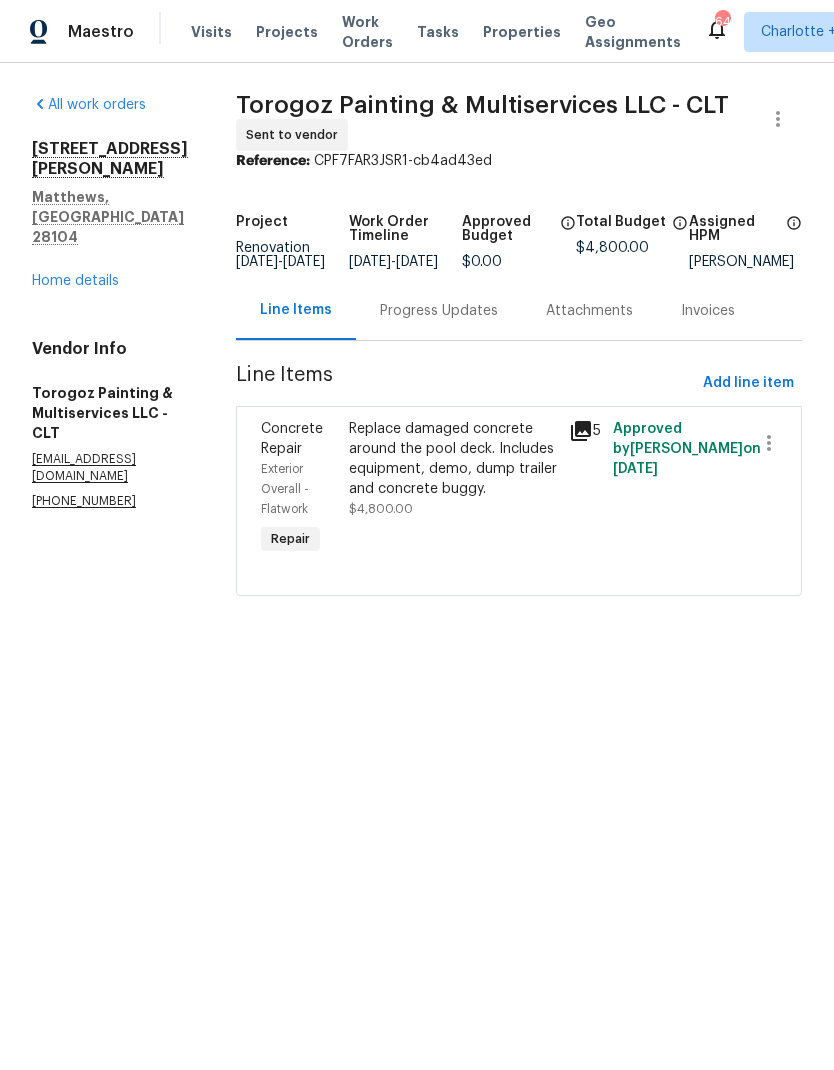 click on "Home details" at bounding box center (75, 281) 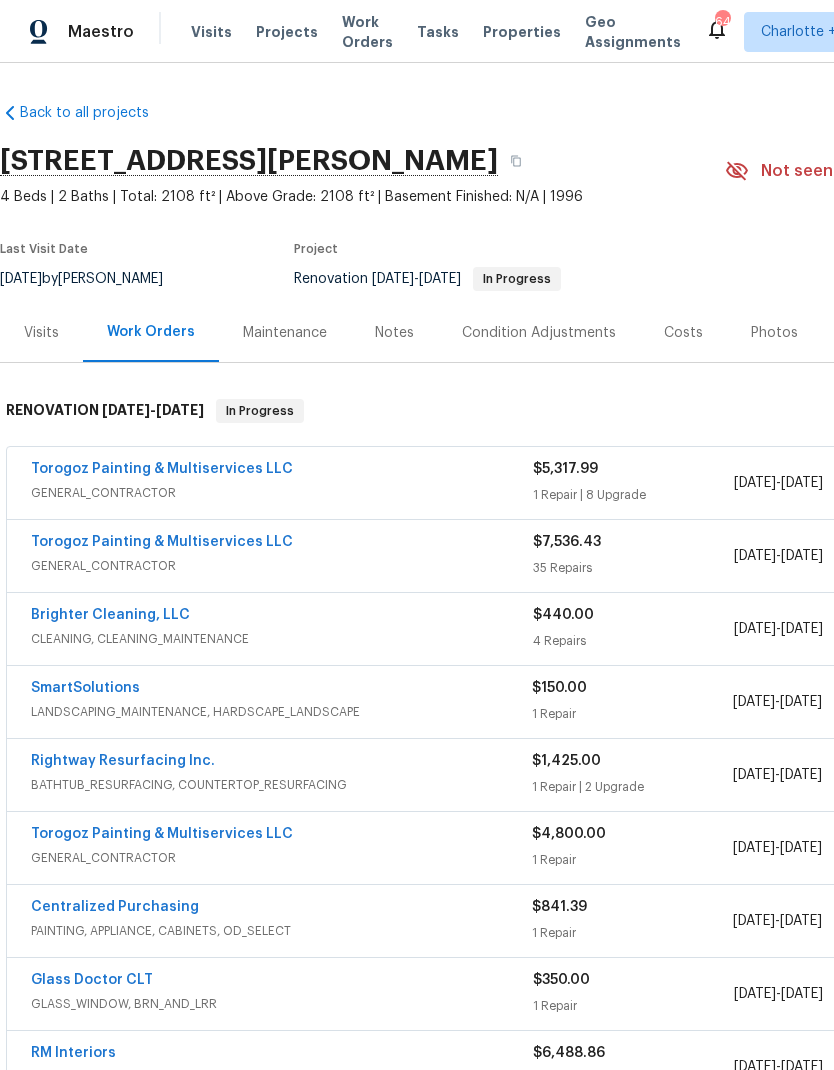 click on "Maestro" at bounding box center (101, 32) 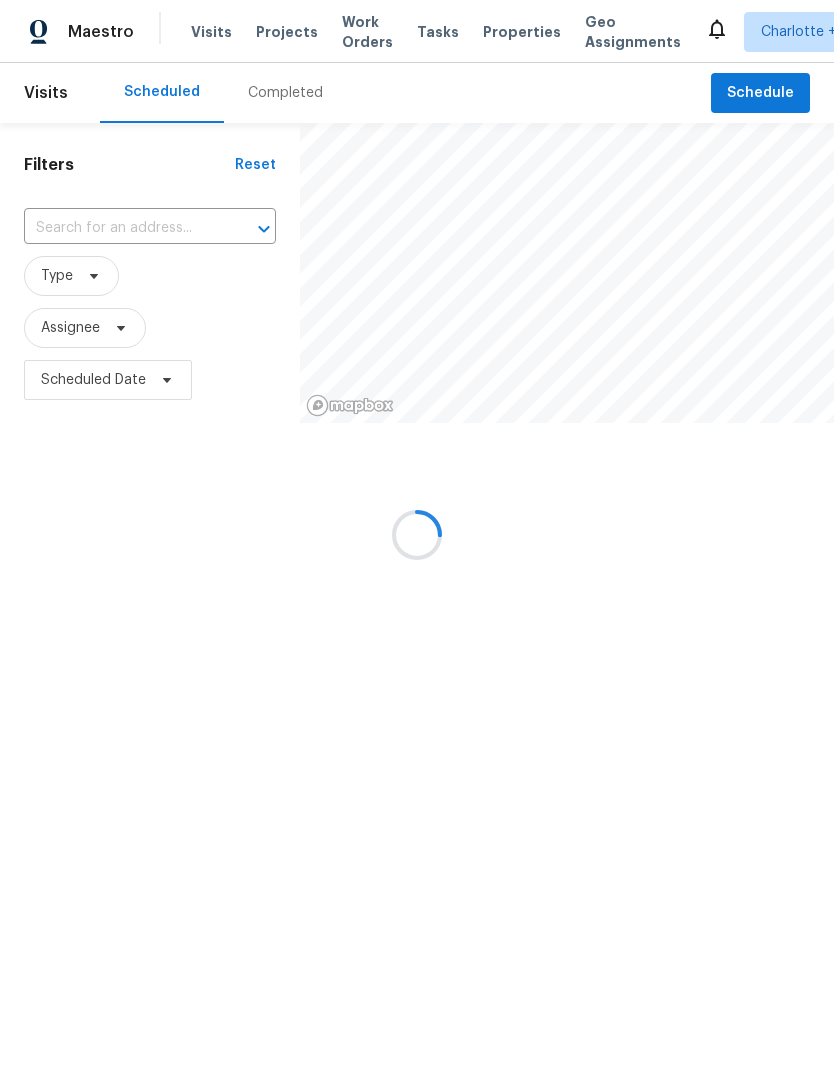 scroll, scrollTop: 0, scrollLeft: 0, axis: both 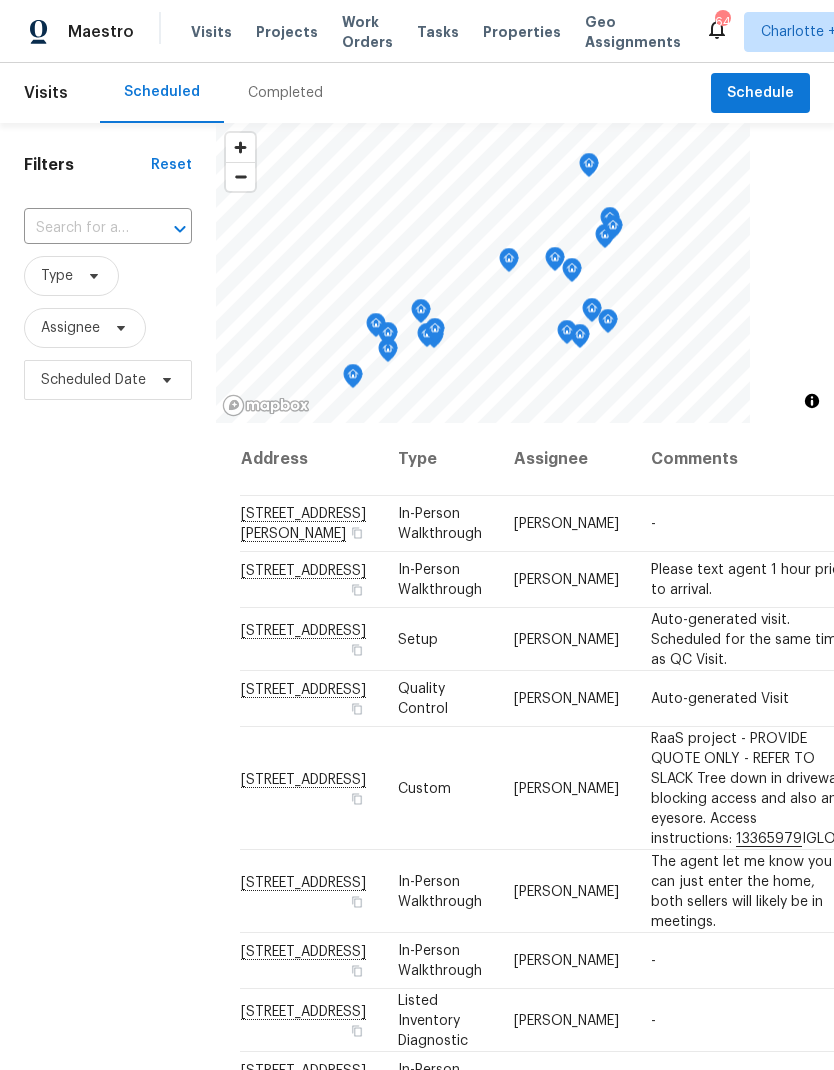 click on "Projects" at bounding box center [287, 32] 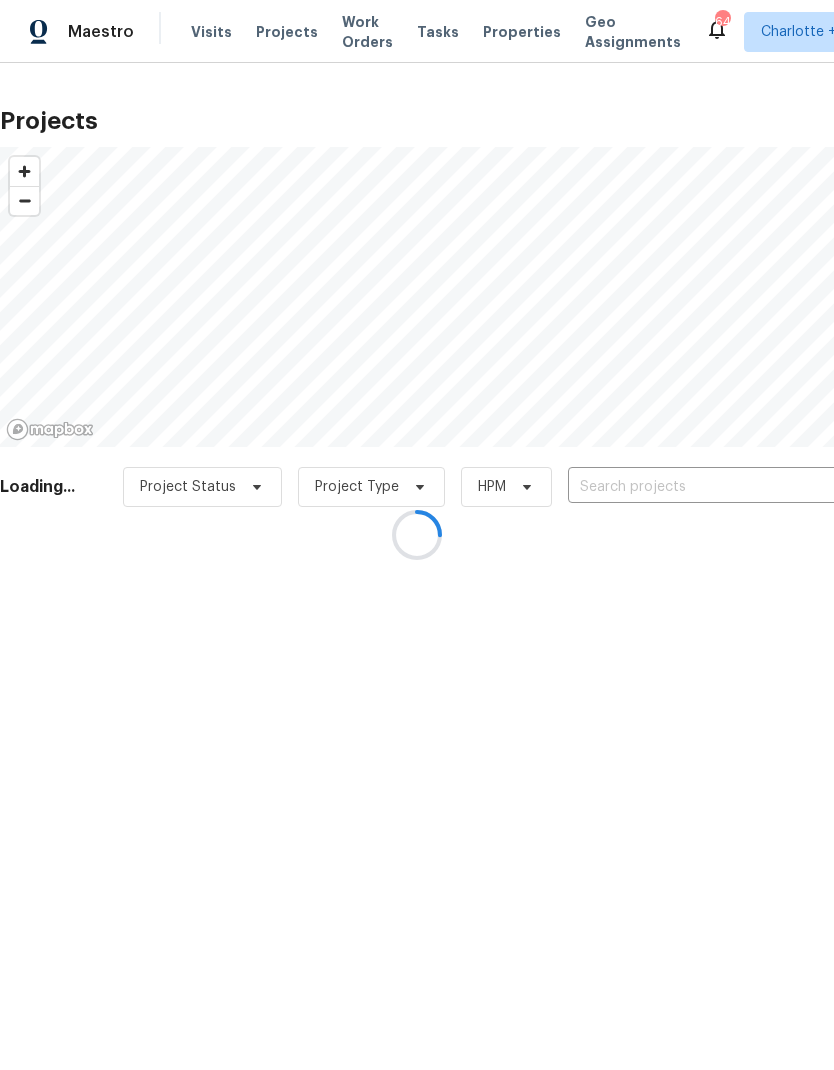 click at bounding box center (682, 487) 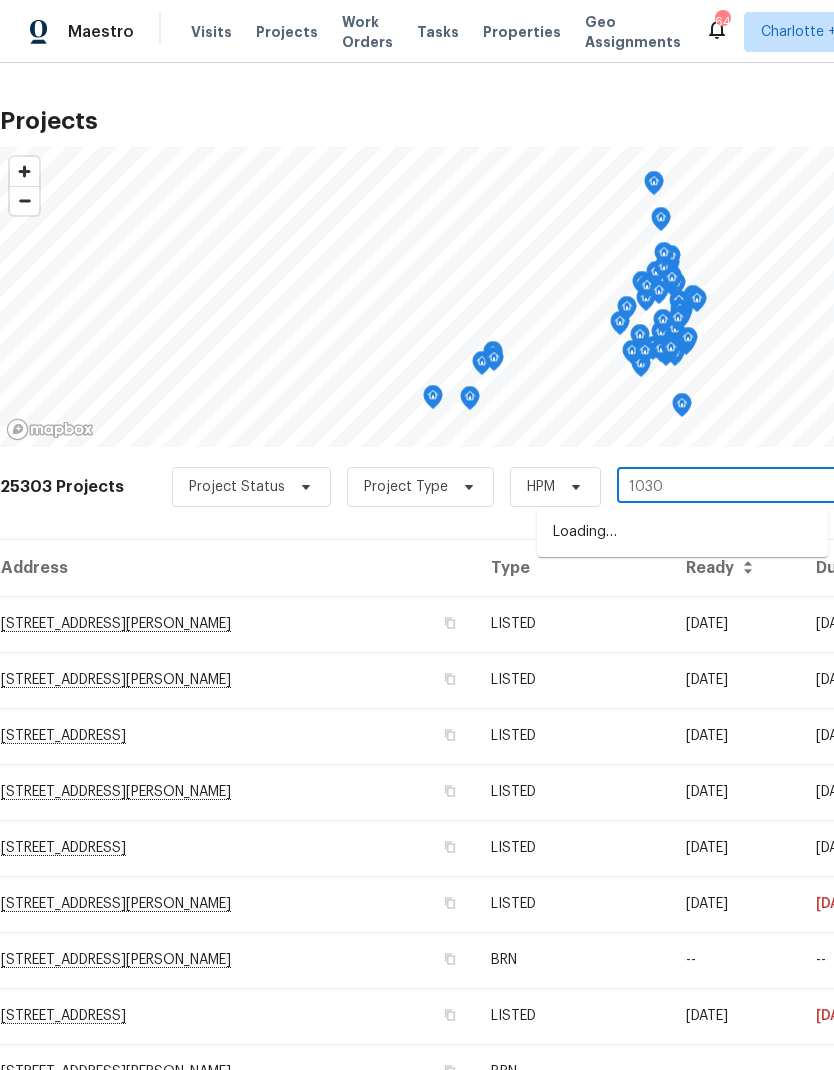 type on "10306" 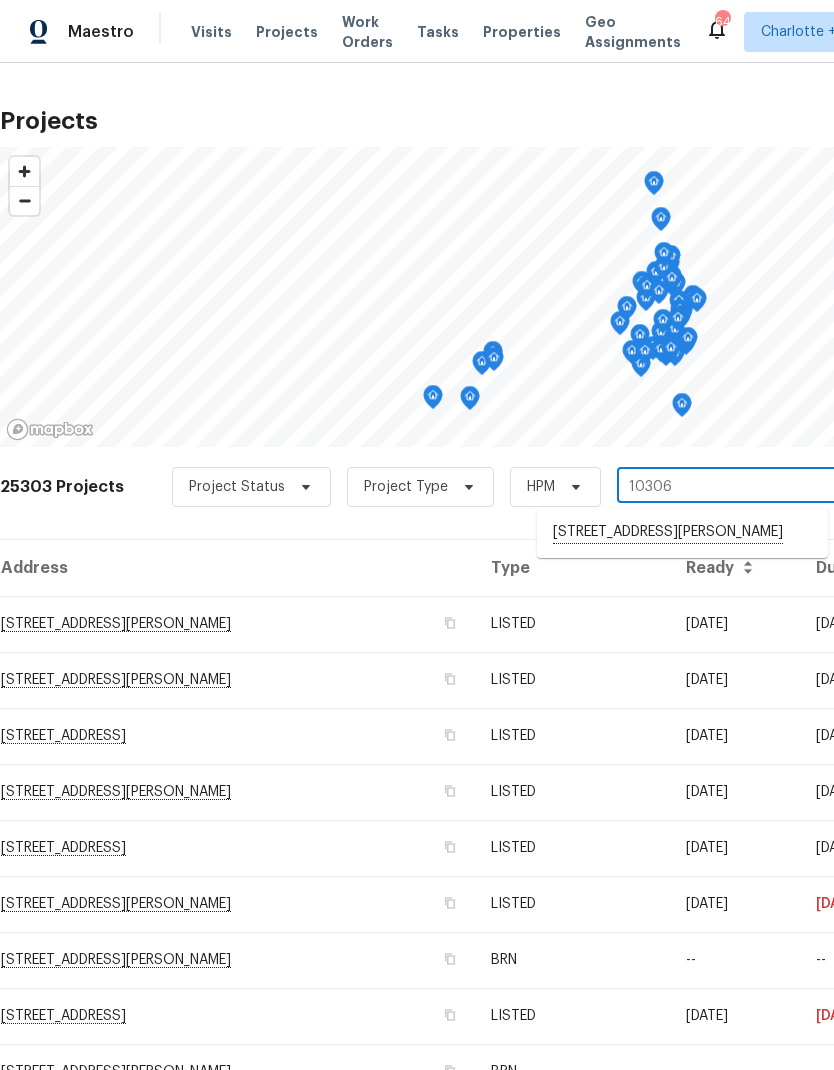 click on "10306 Creswell Ct, Charlotte, NC 28215" at bounding box center (682, 533) 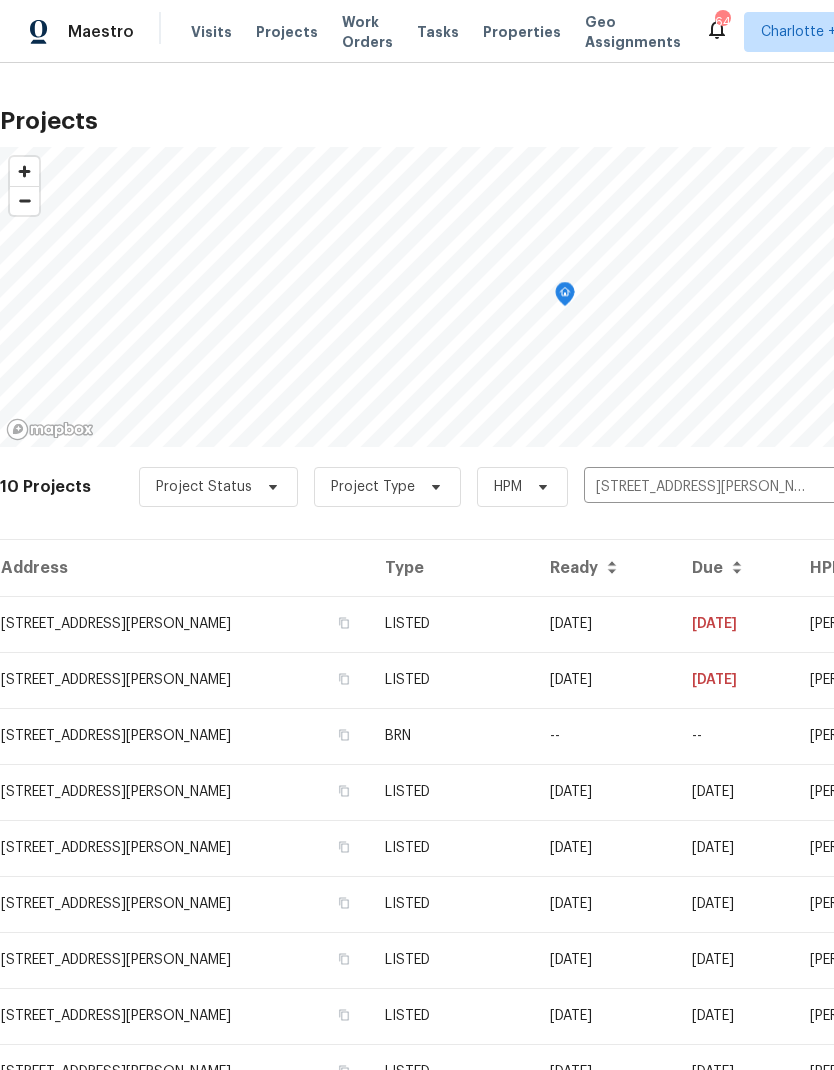 click on "10306 Creswell Ct, Charlotte, NC 28215" at bounding box center [184, 624] 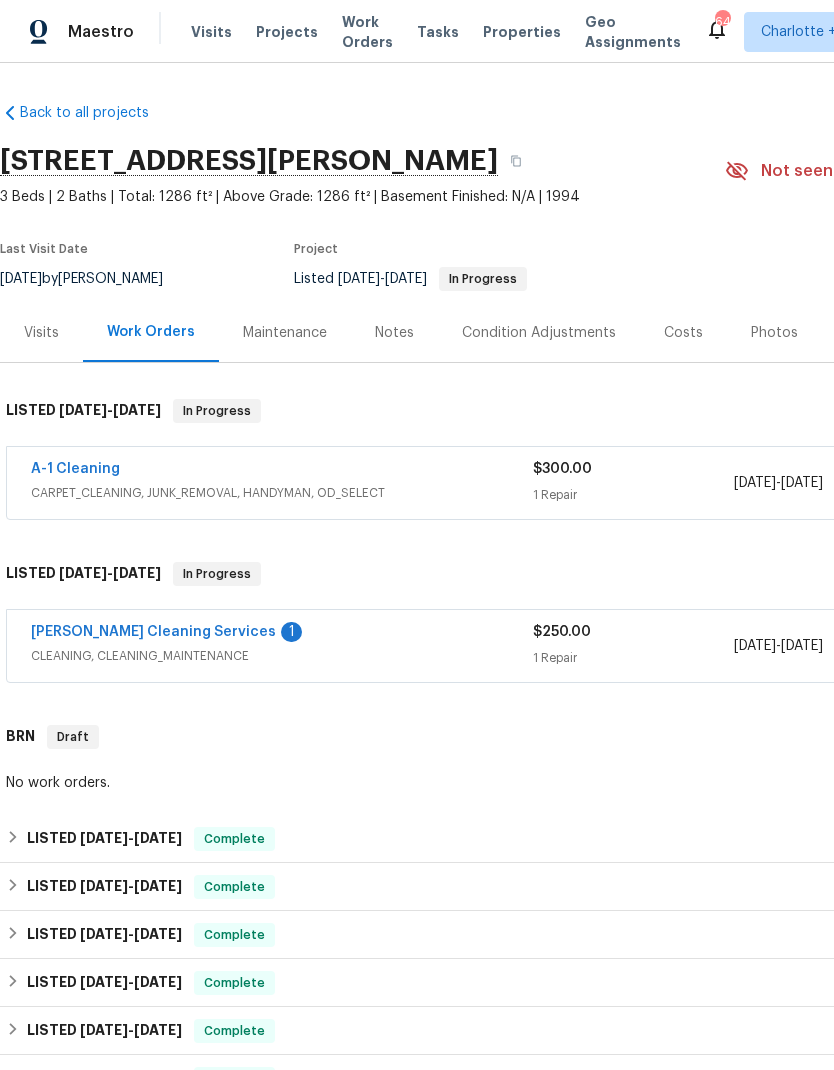 click on "[PERSON_NAME] Cleaning Services" at bounding box center [153, 632] 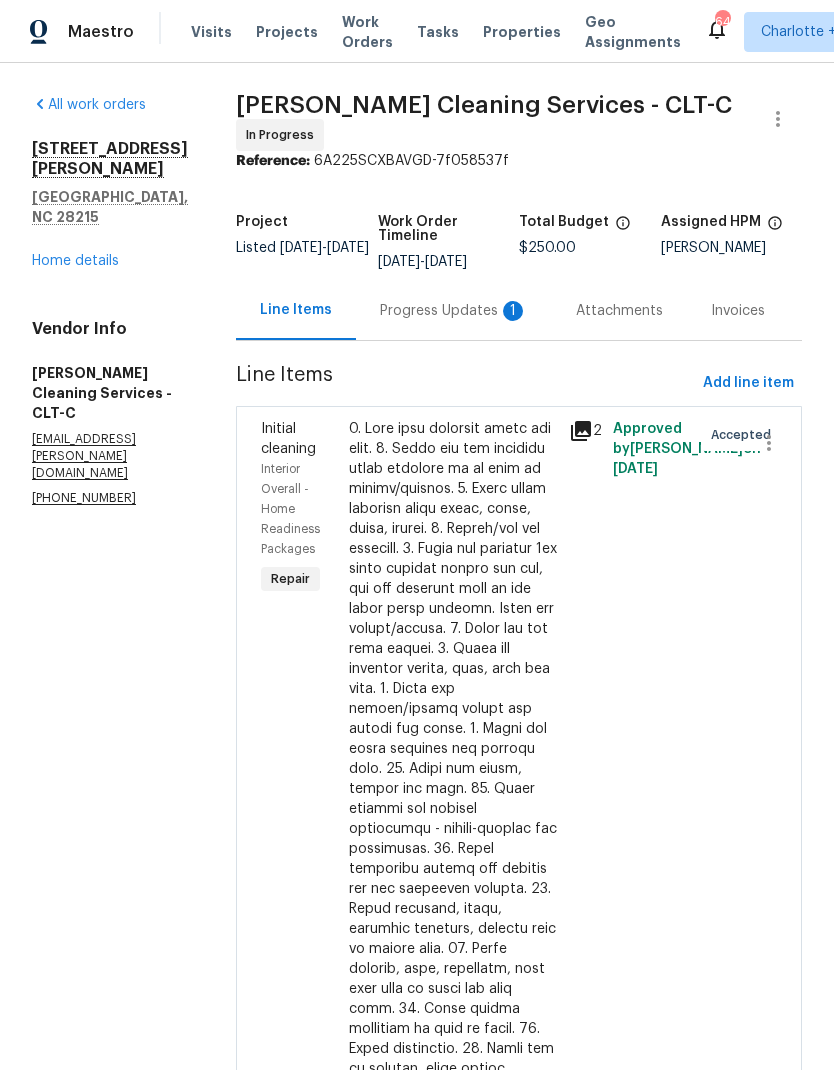 click on "1" at bounding box center (513, 311) 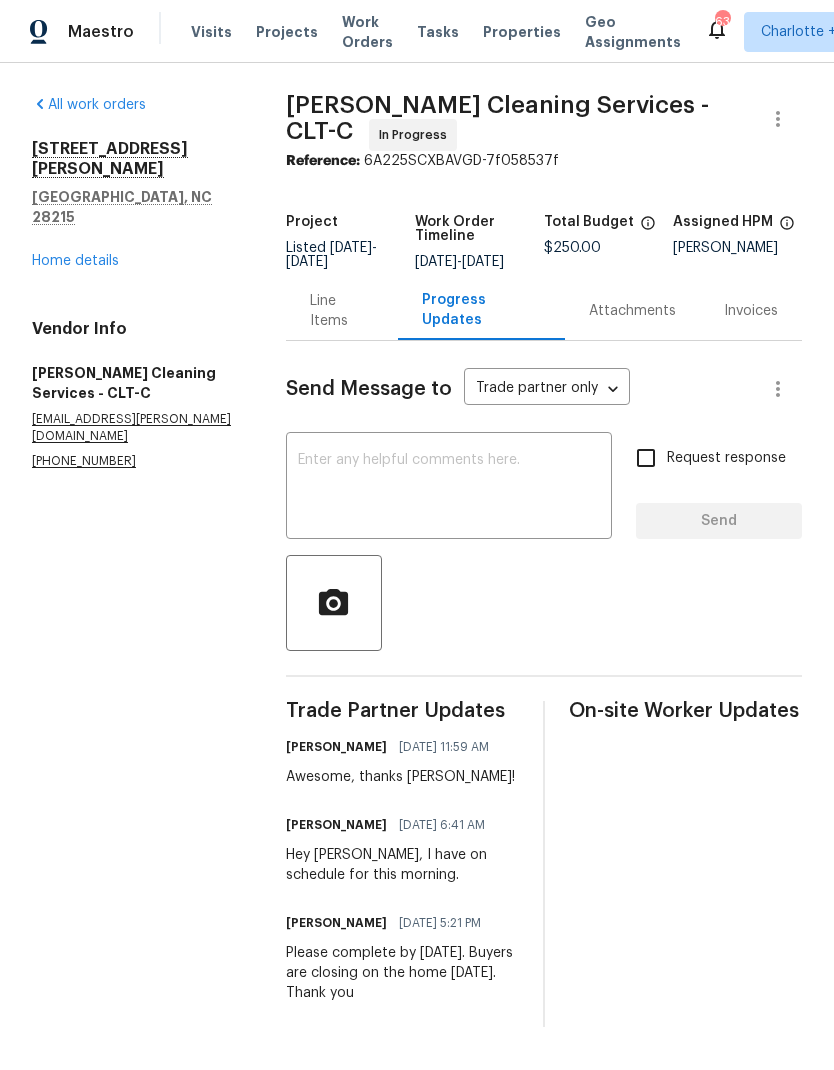 click on "Home details" at bounding box center (75, 261) 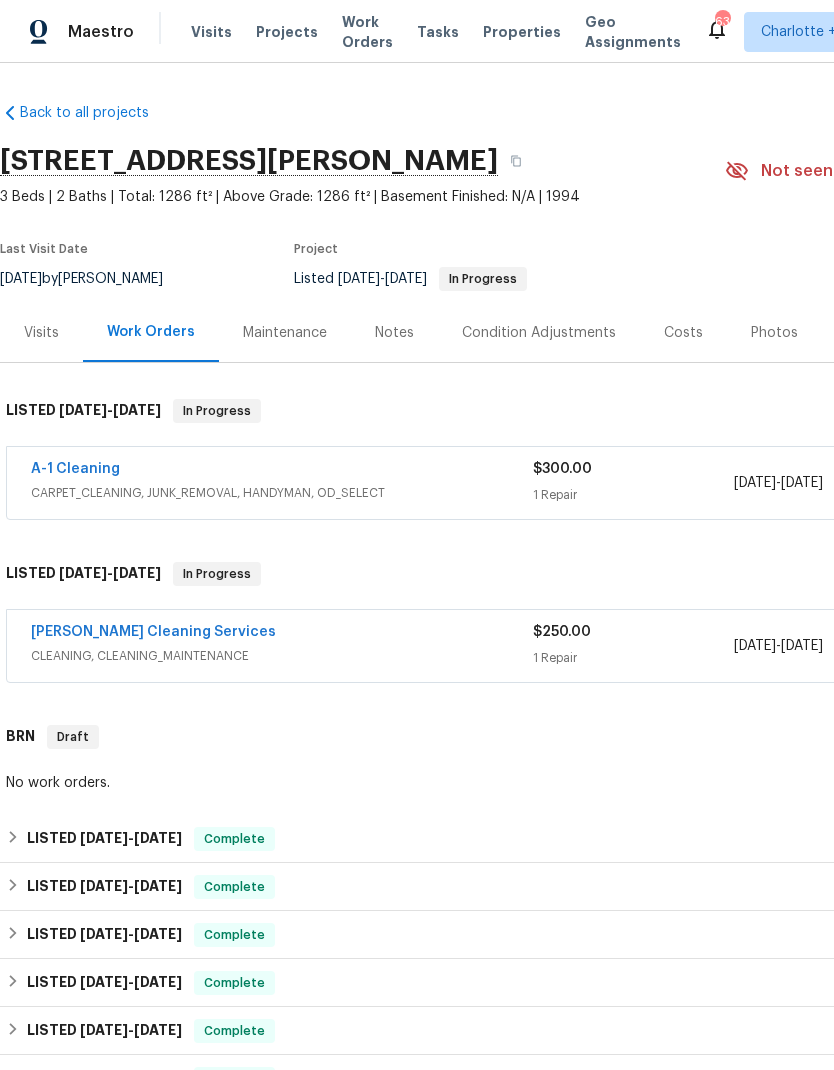 scroll, scrollTop: 0, scrollLeft: 0, axis: both 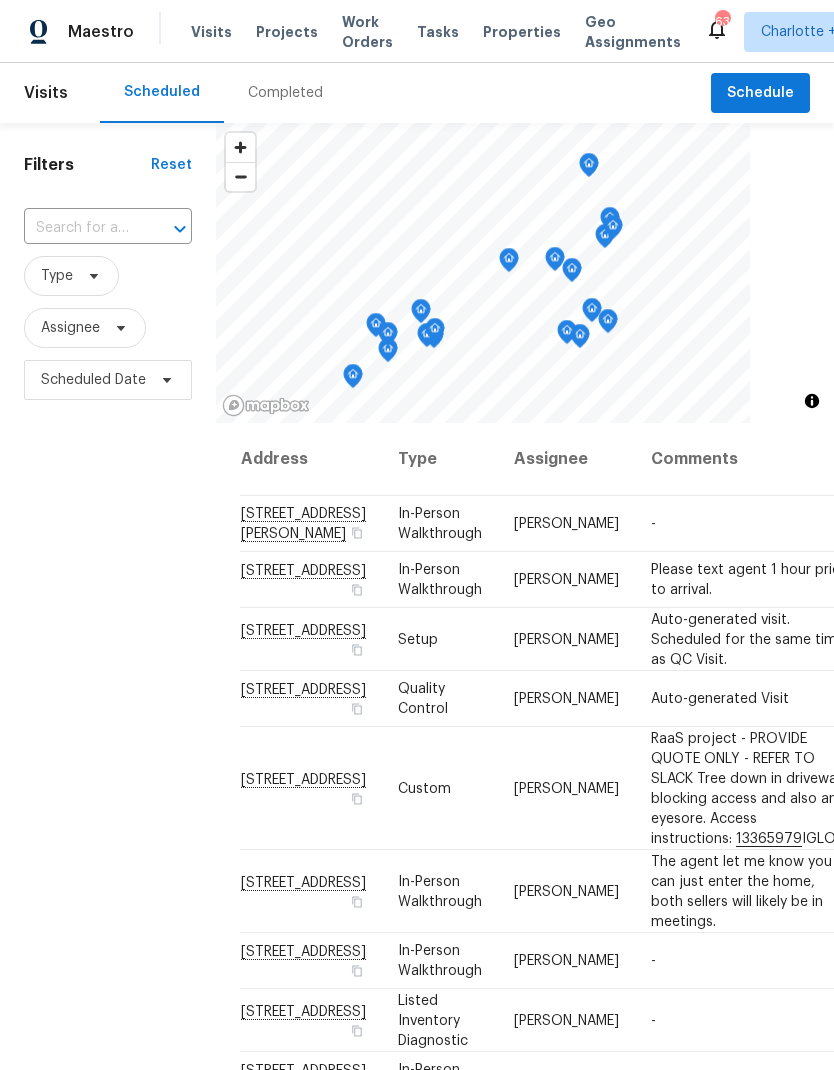 click on "Work Orders" at bounding box center (367, 32) 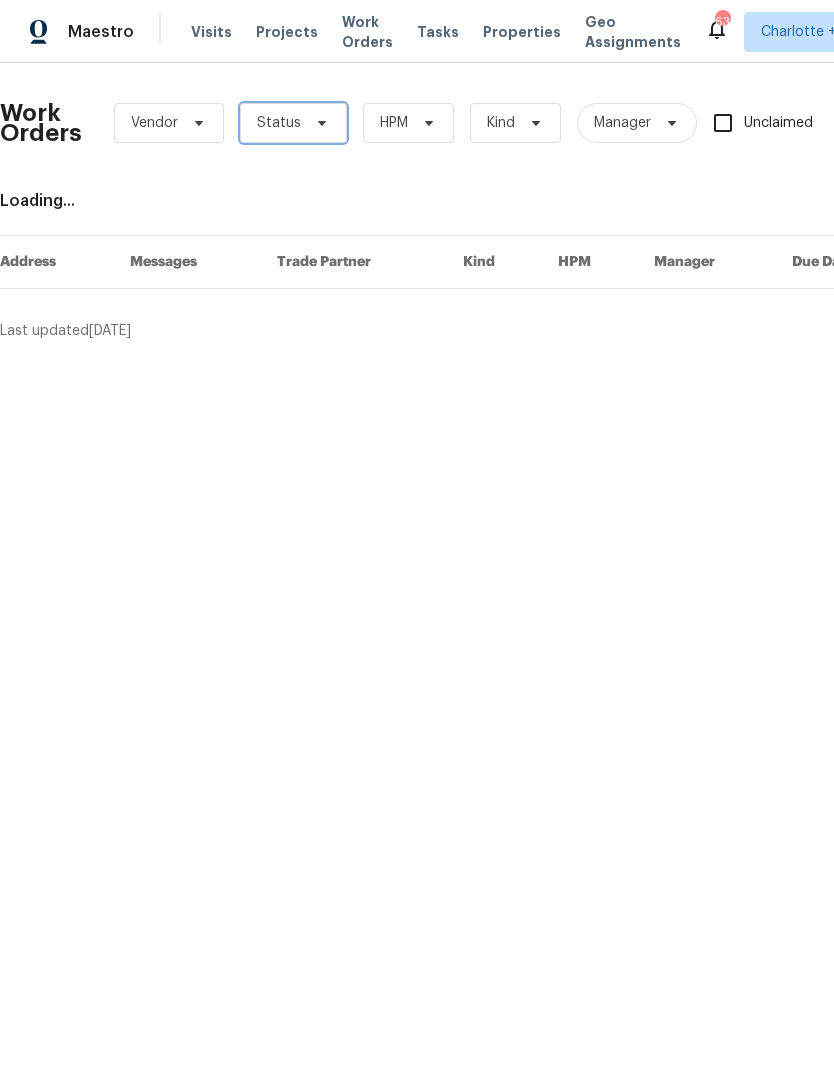 click on "Status" at bounding box center [293, 123] 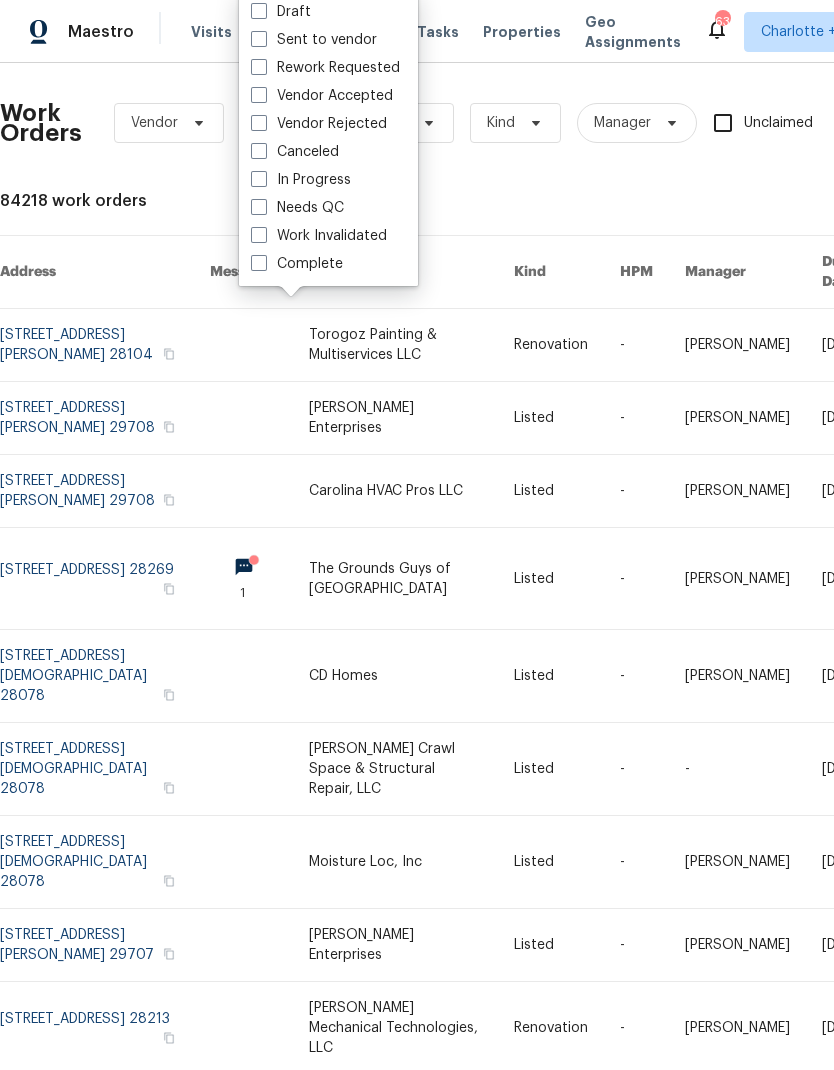click on "Needs QC" at bounding box center (297, 208) 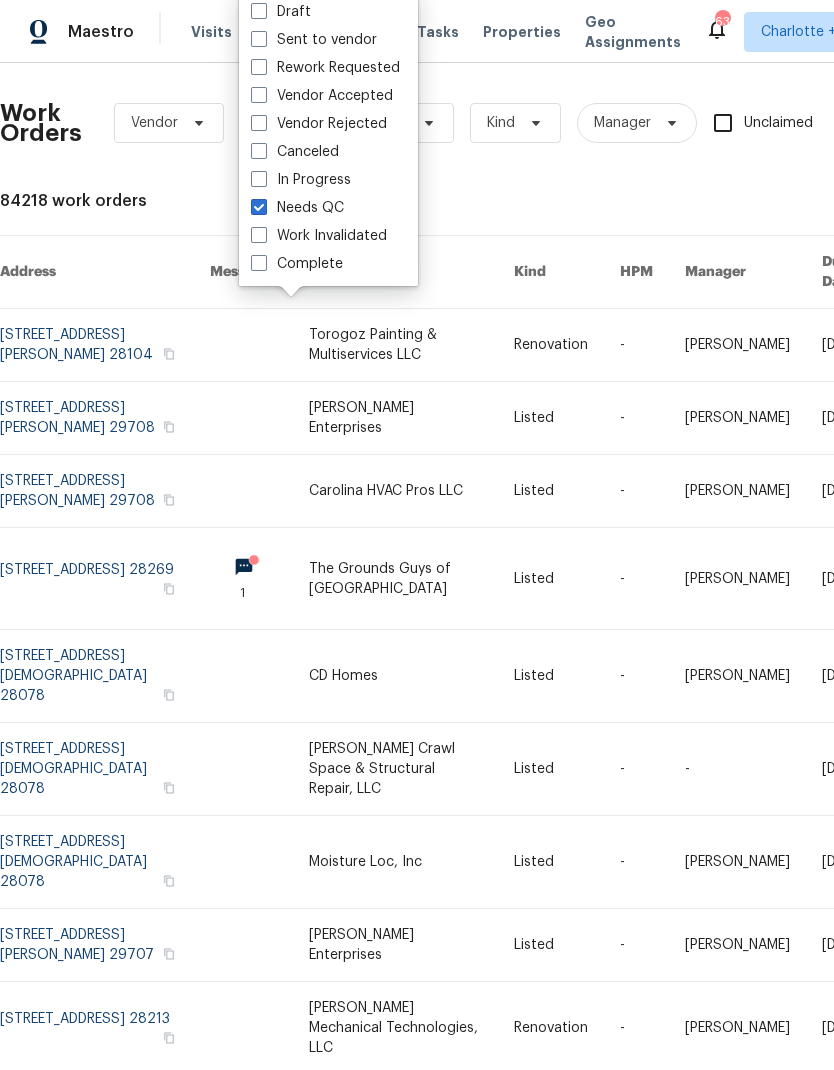 checkbox on "true" 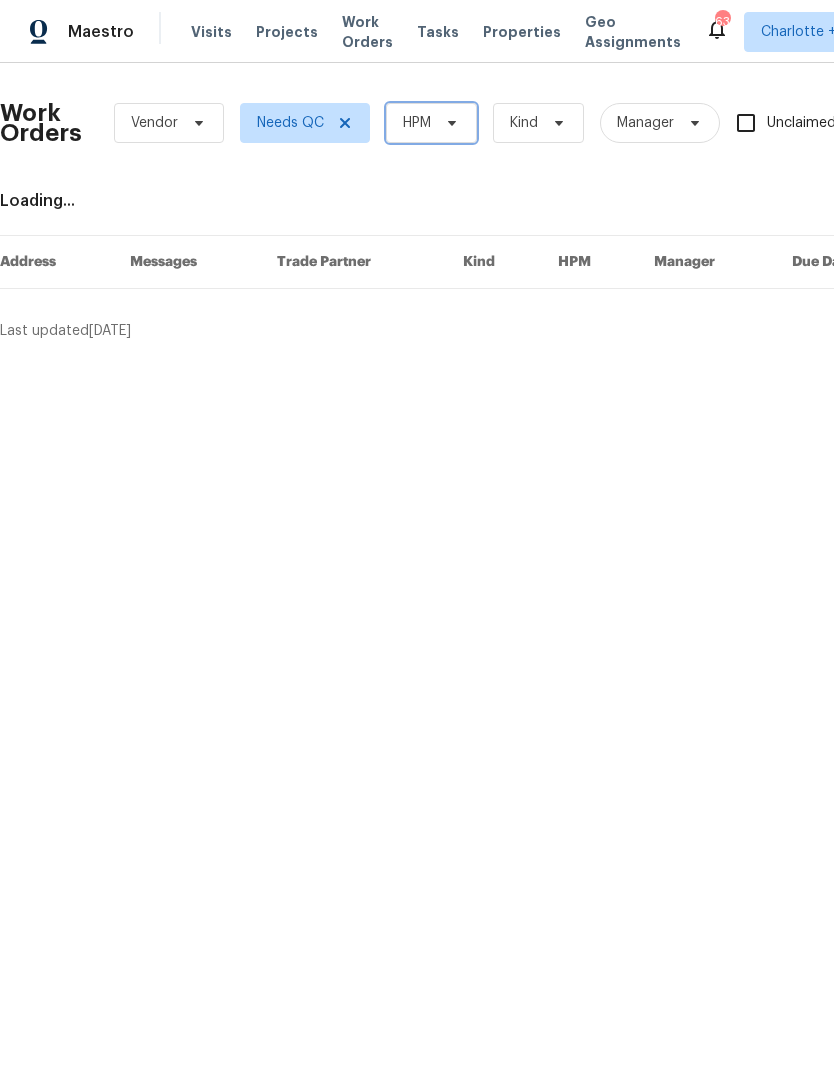 click at bounding box center [449, 123] 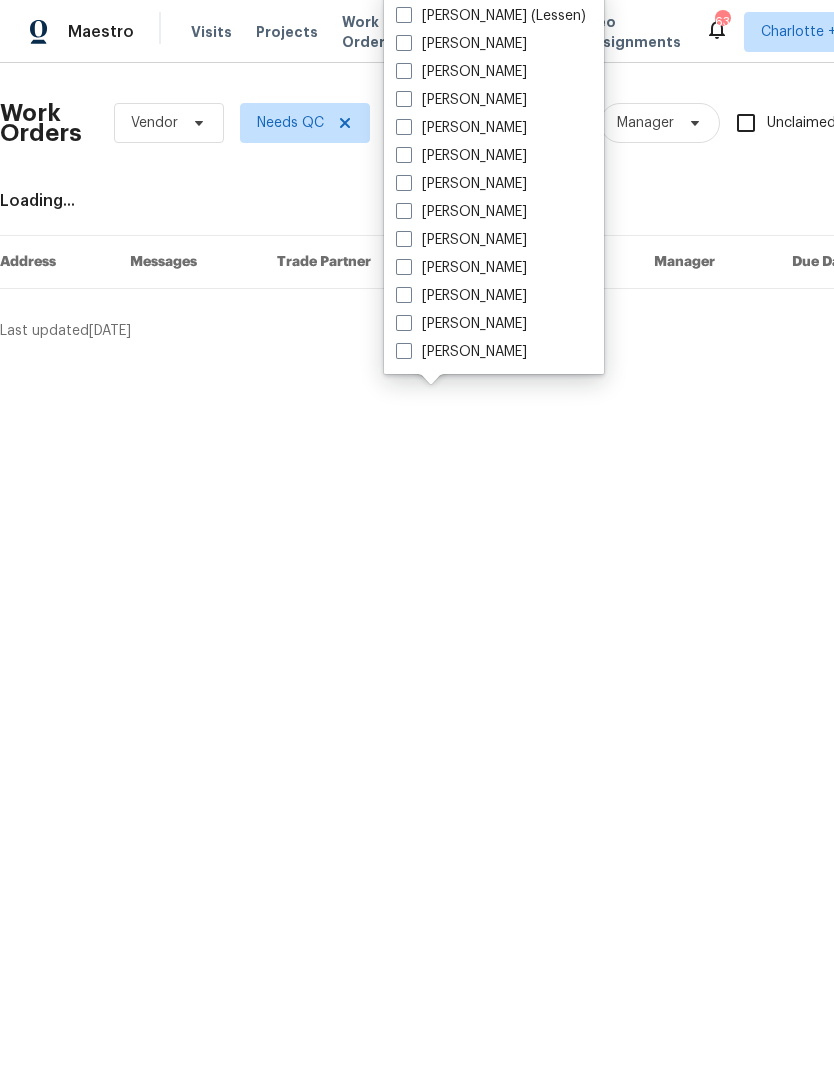 scroll, scrollTop: 472, scrollLeft: 0, axis: vertical 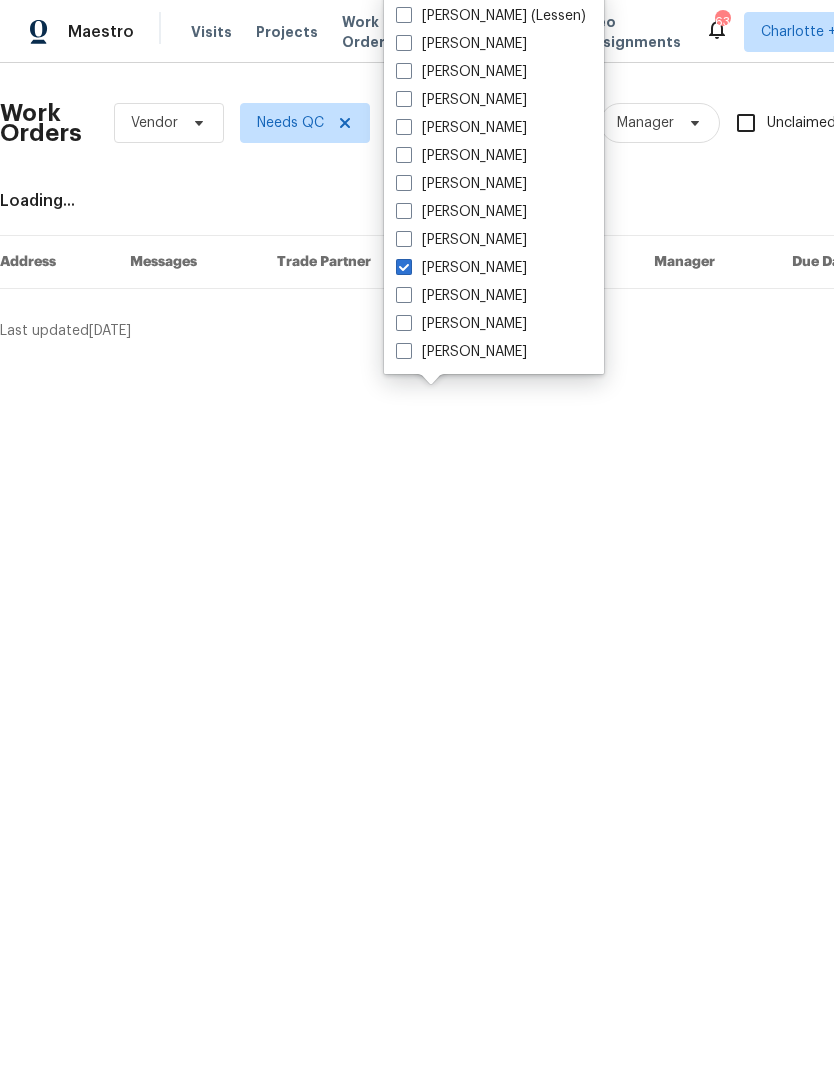 checkbox on "true" 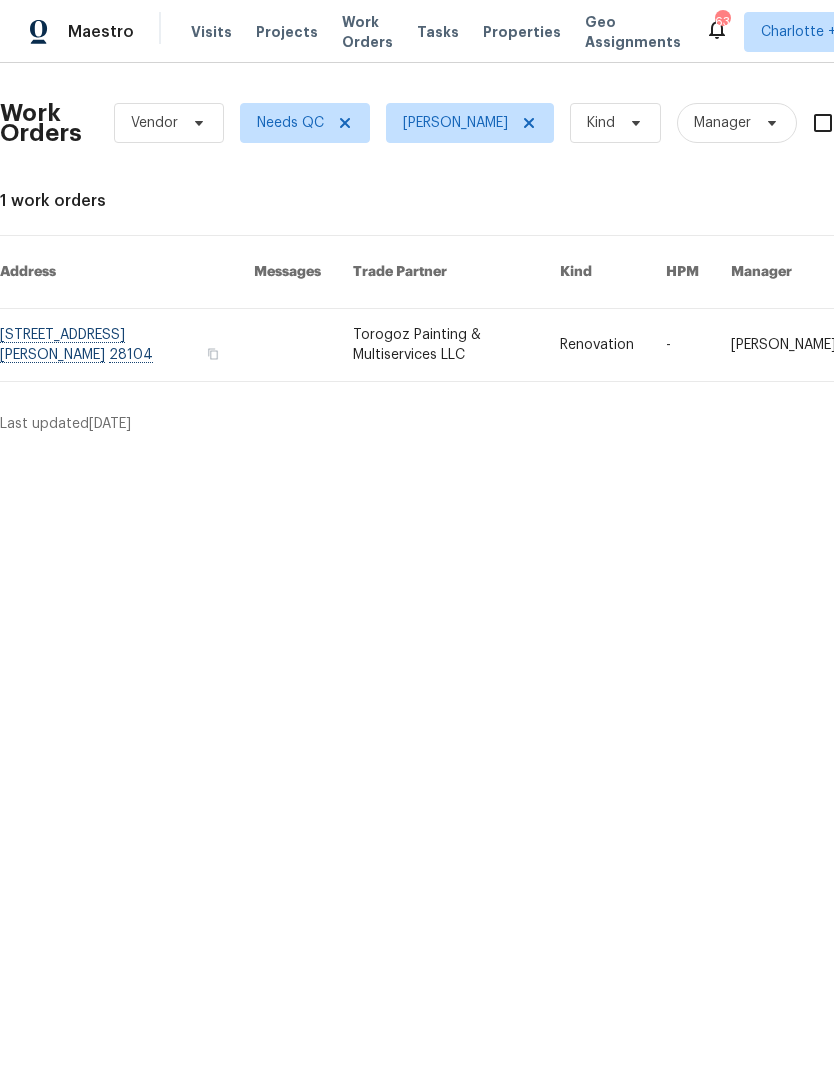 click on "Maestro" at bounding box center (67, 32) 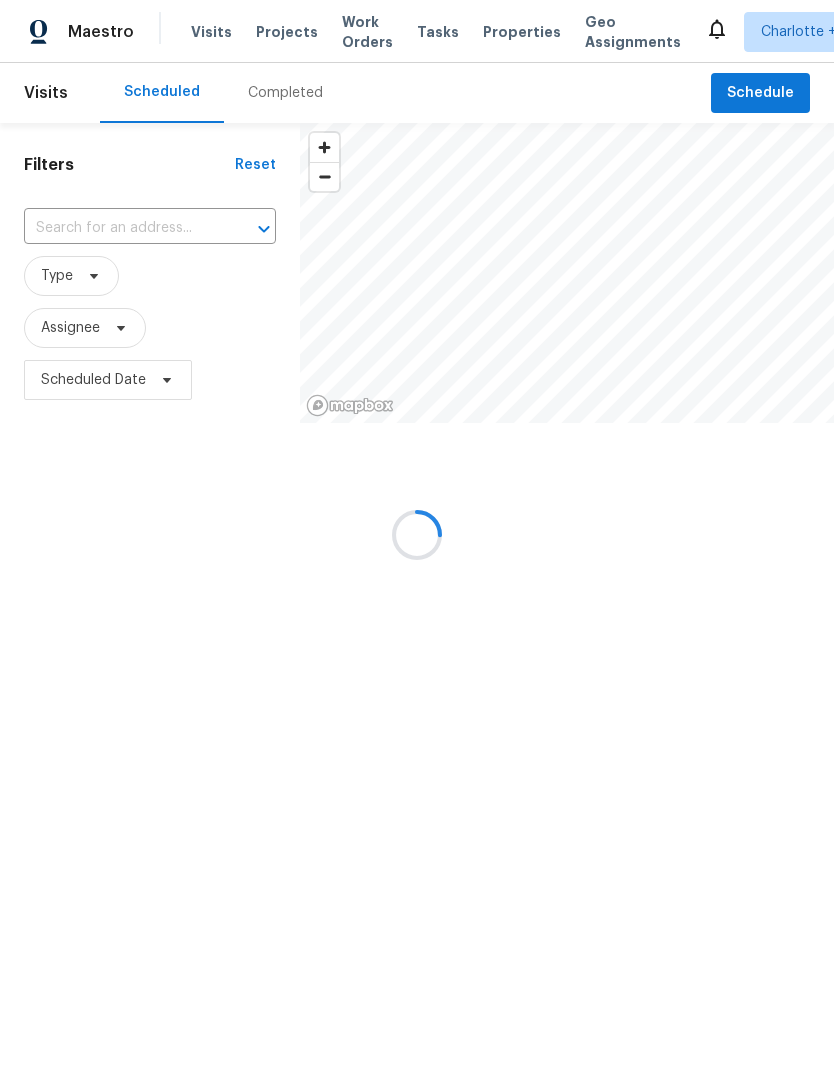 scroll, scrollTop: 0, scrollLeft: 0, axis: both 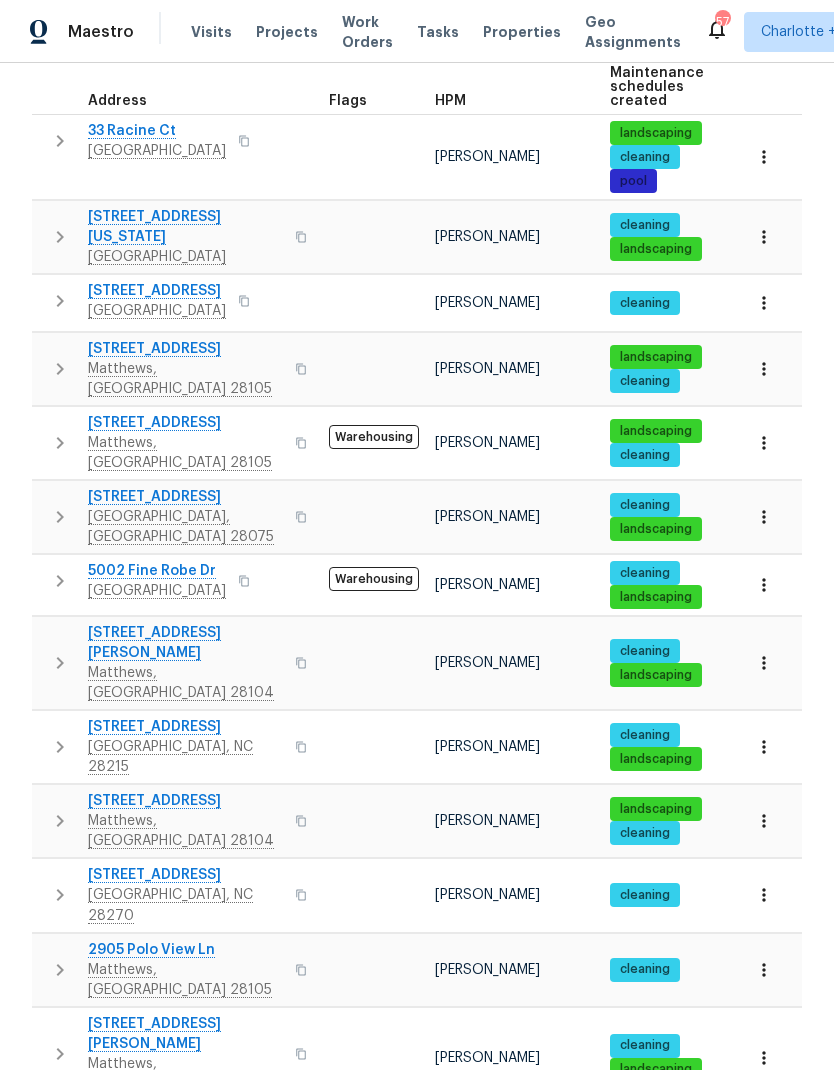 click on "[STREET_ADDRESS][PERSON_NAME]" at bounding box center [185, 1034] 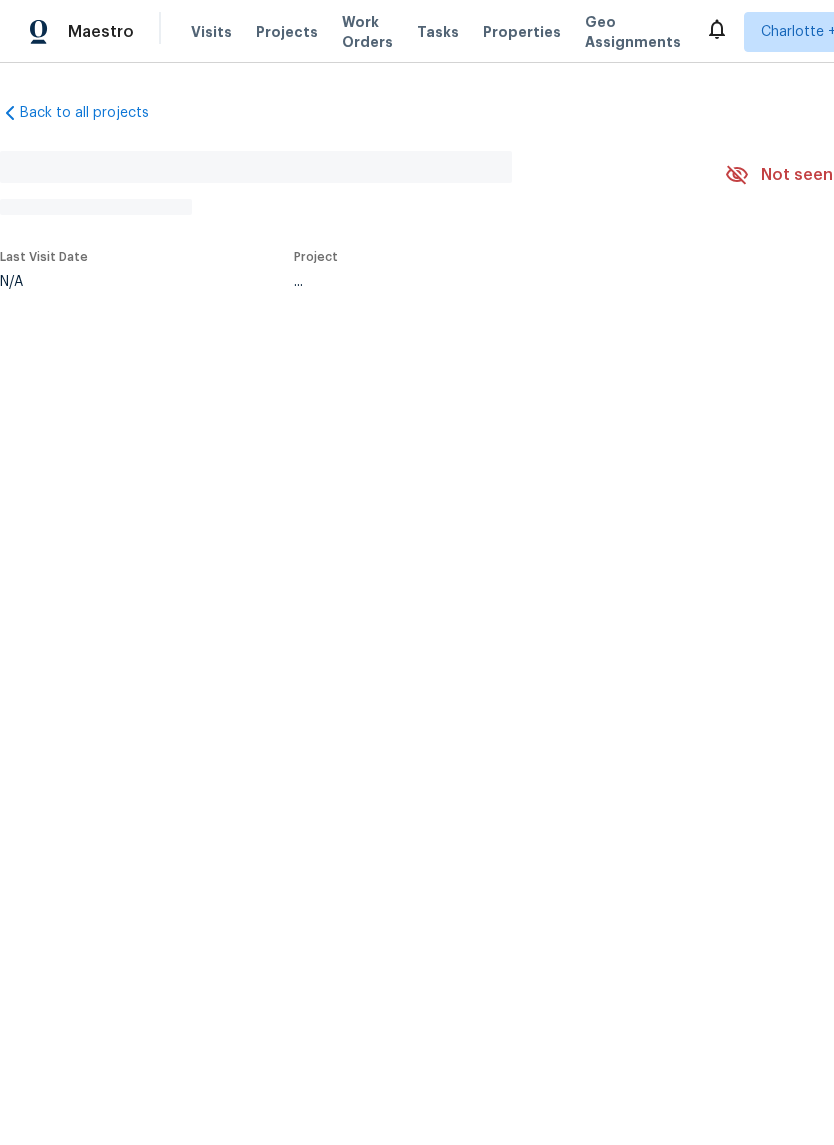 scroll, scrollTop: 0, scrollLeft: 0, axis: both 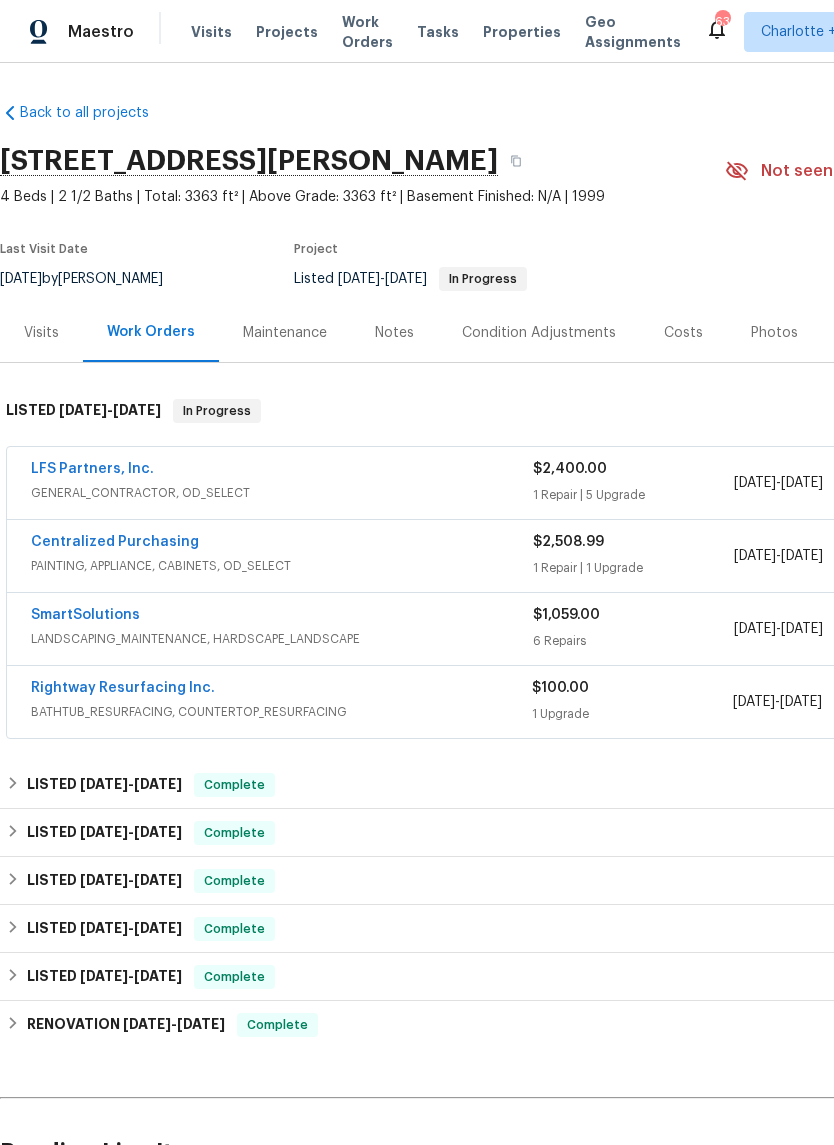 click on "Rightway Resurfacing Inc." at bounding box center (123, 688) 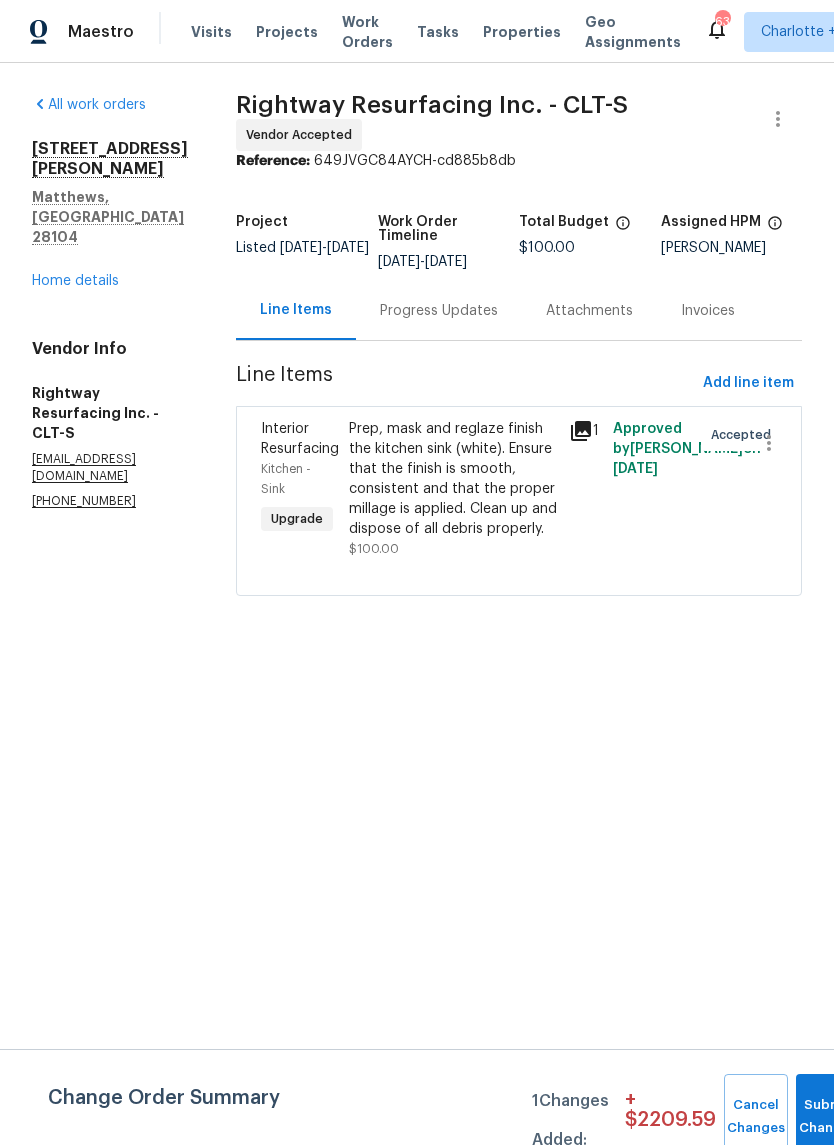 click on "Progress Updates" at bounding box center [439, 311] 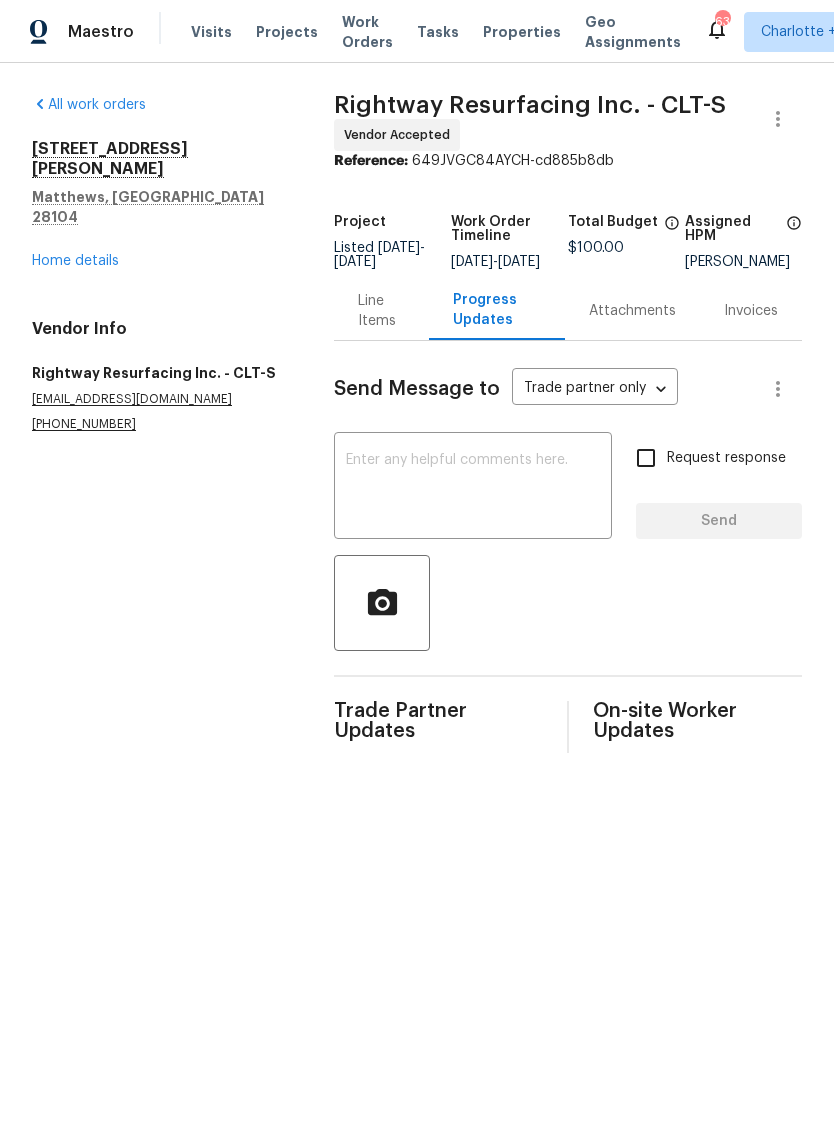 click on "Line Items" at bounding box center (381, 311) 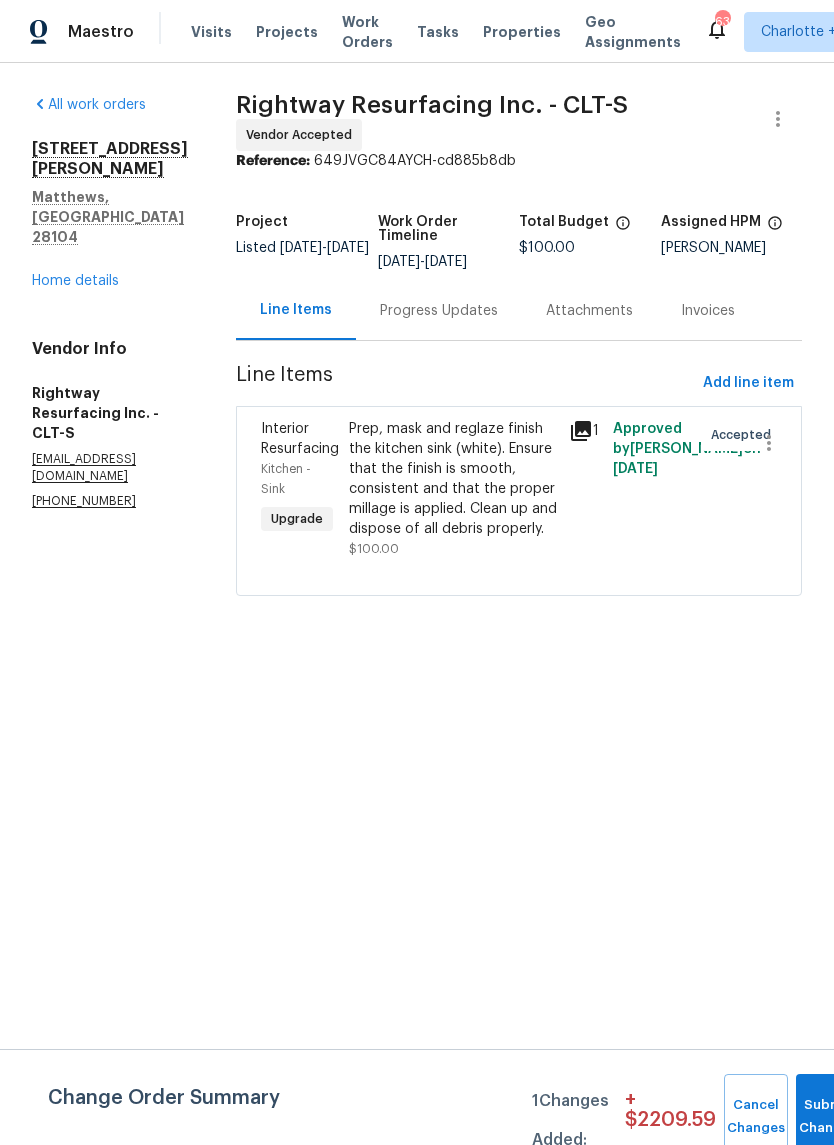 click on "1" at bounding box center [585, 489] 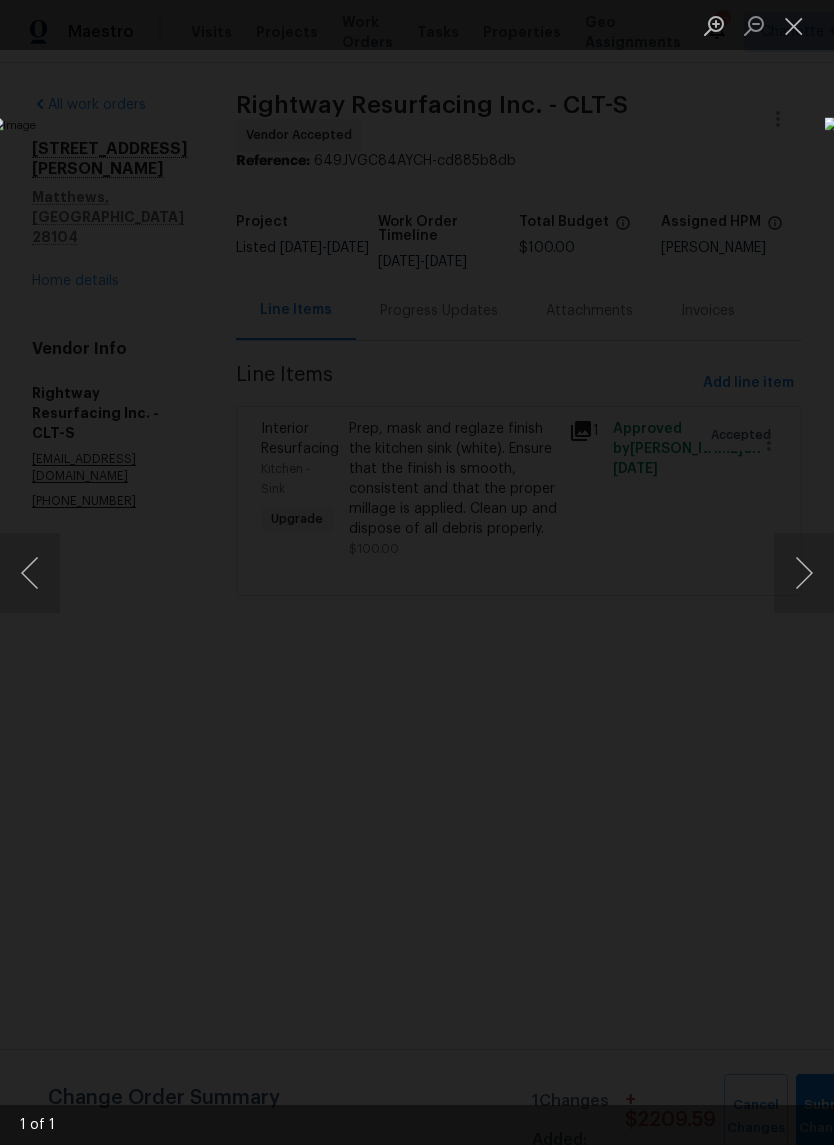 click at bounding box center [794, 25] 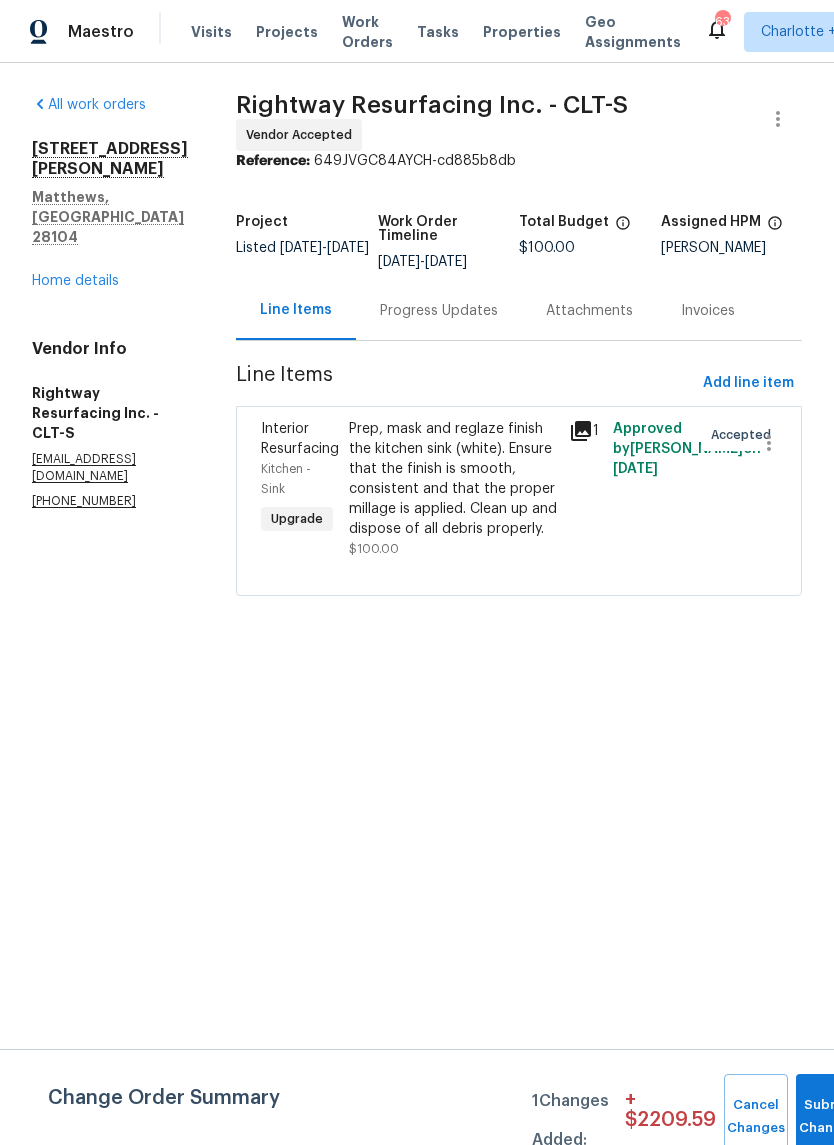 click on "Home details" at bounding box center [75, 281] 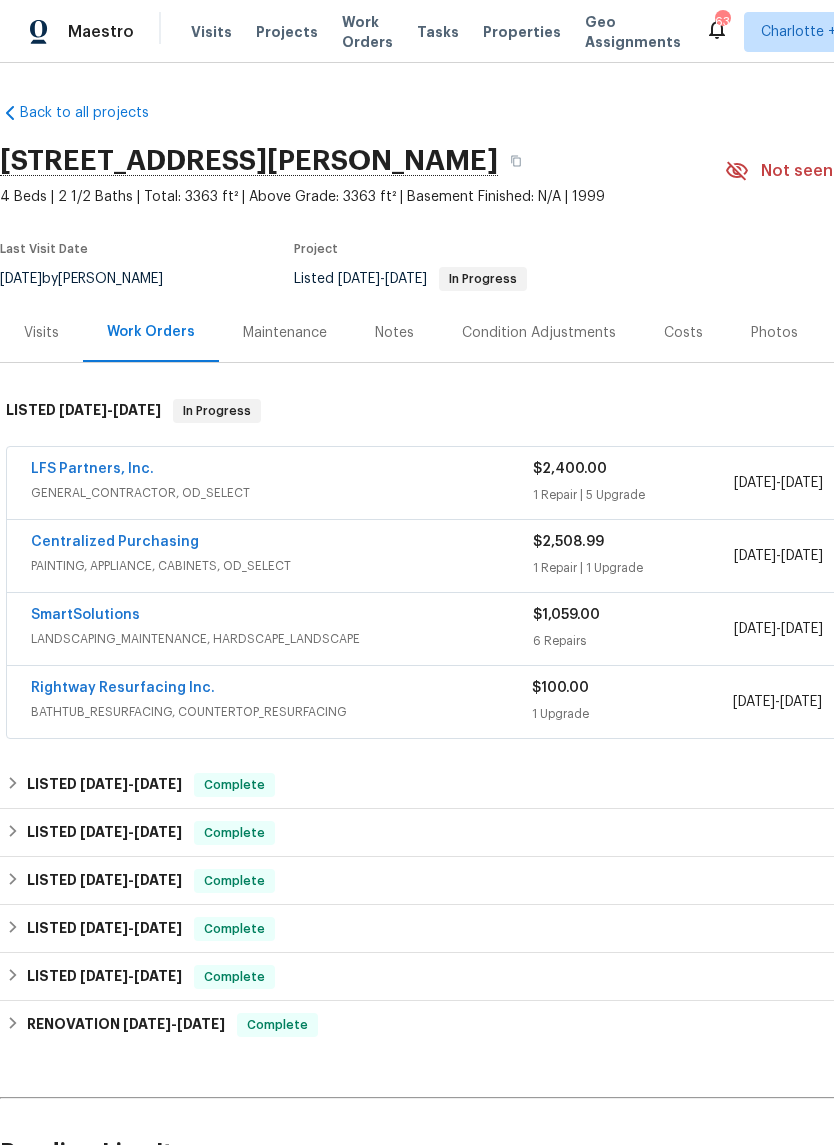 click on "Rightway Resurfacing Inc." at bounding box center [123, 688] 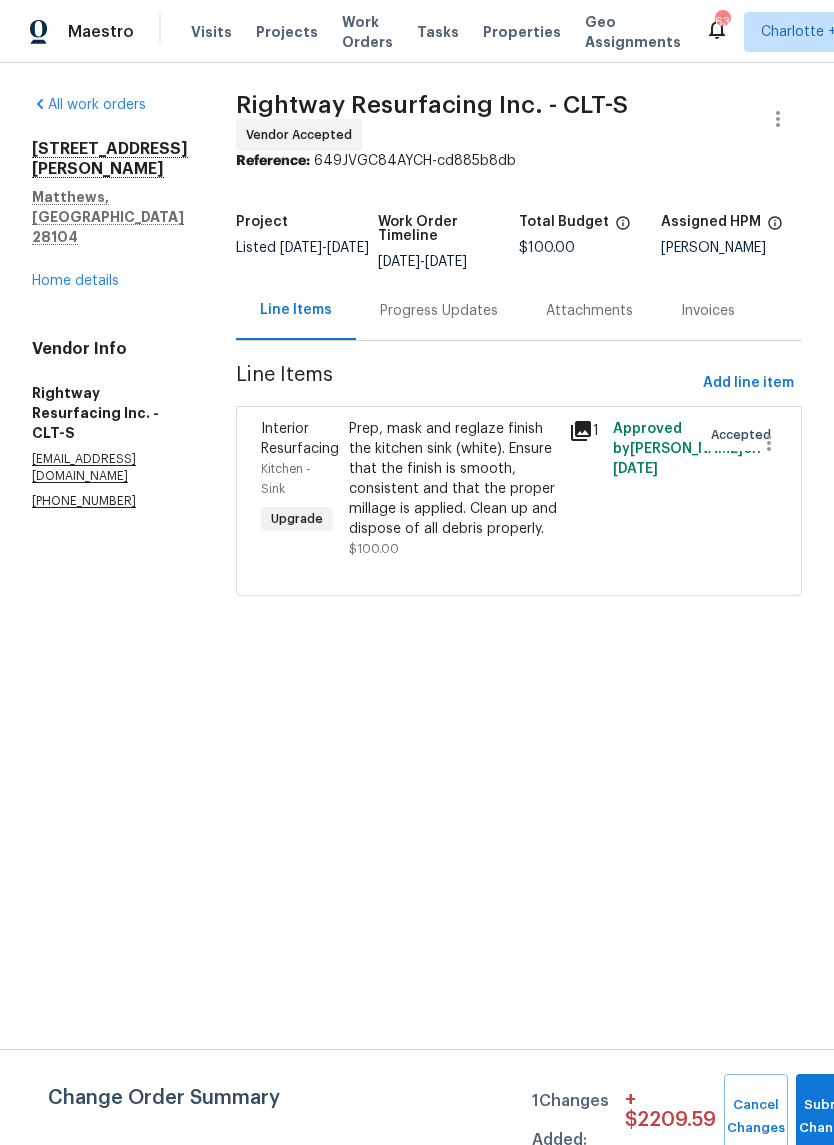 click on "Progress Updates" at bounding box center (439, 310) 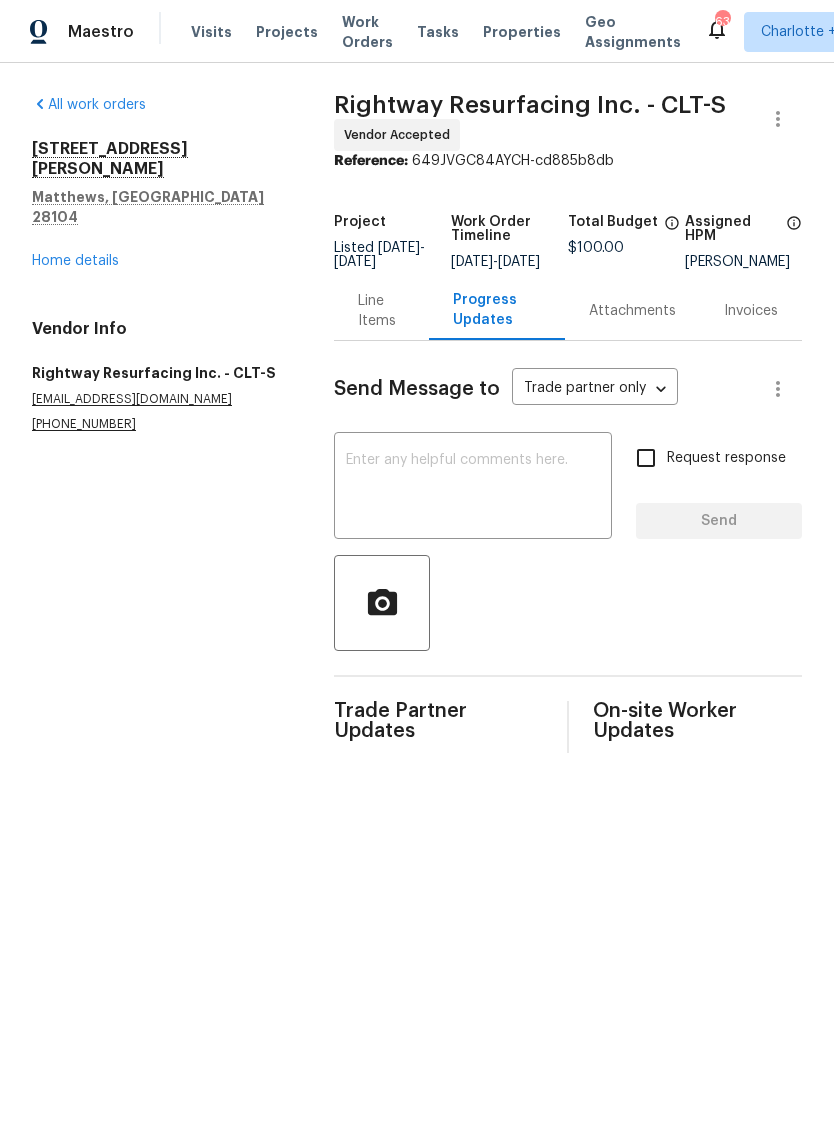 click at bounding box center (473, 488) 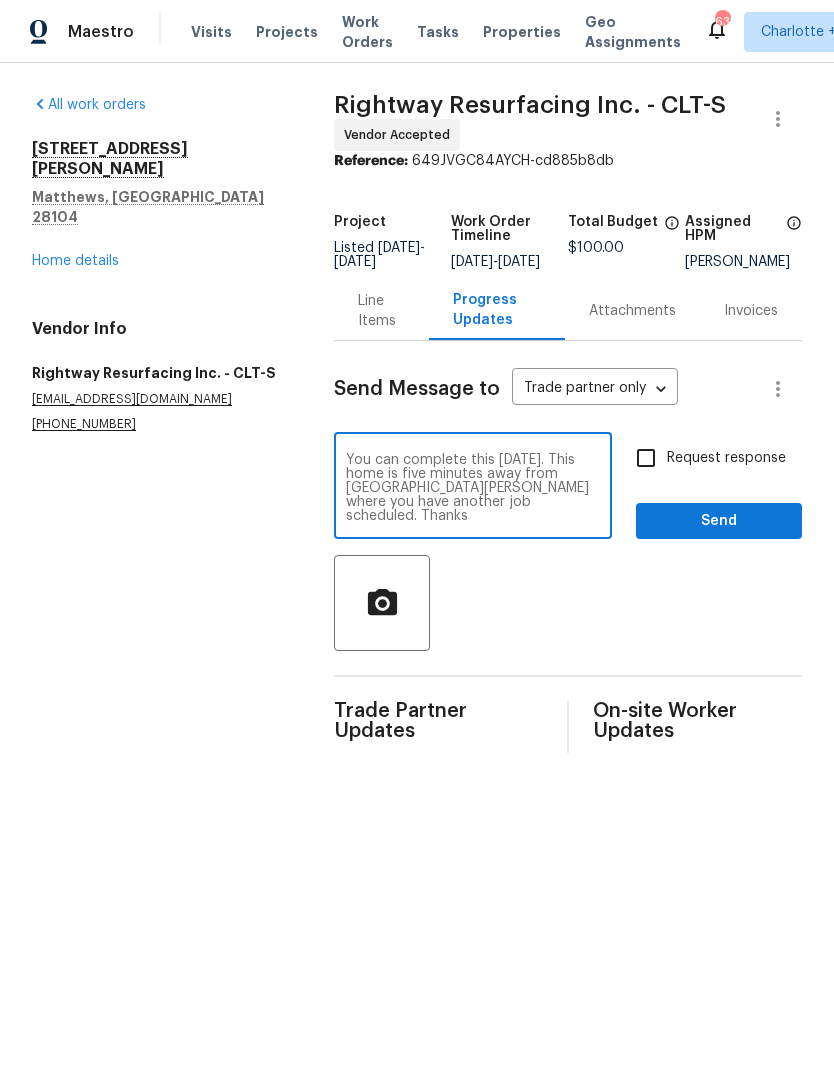 click on "You can complete this [DATE]. This home is five minutes away from [GEOGRAPHIC_DATA][PERSON_NAME] where you have another job scheduled. Thanks" at bounding box center (473, 488) 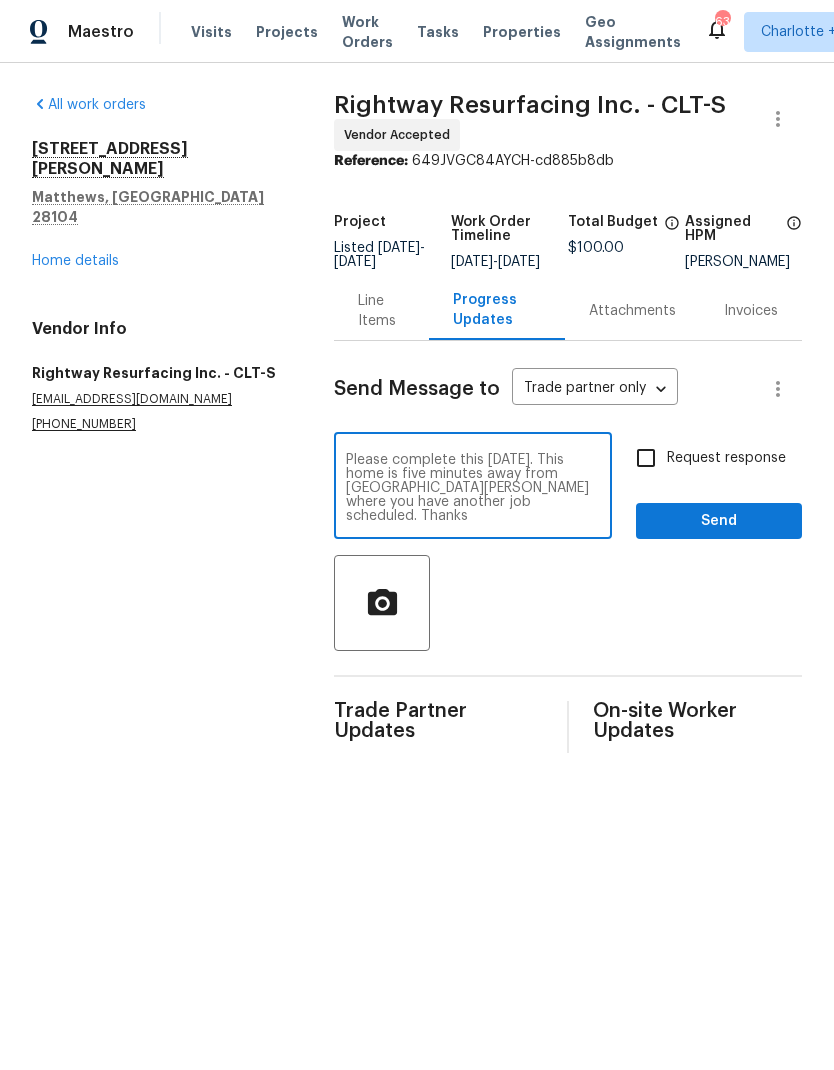 click on "Please complete this [DATE]. This home is five minutes away from [GEOGRAPHIC_DATA][PERSON_NAME] where you have another job scheduled. Thanks" at bounding box center [473, 488] 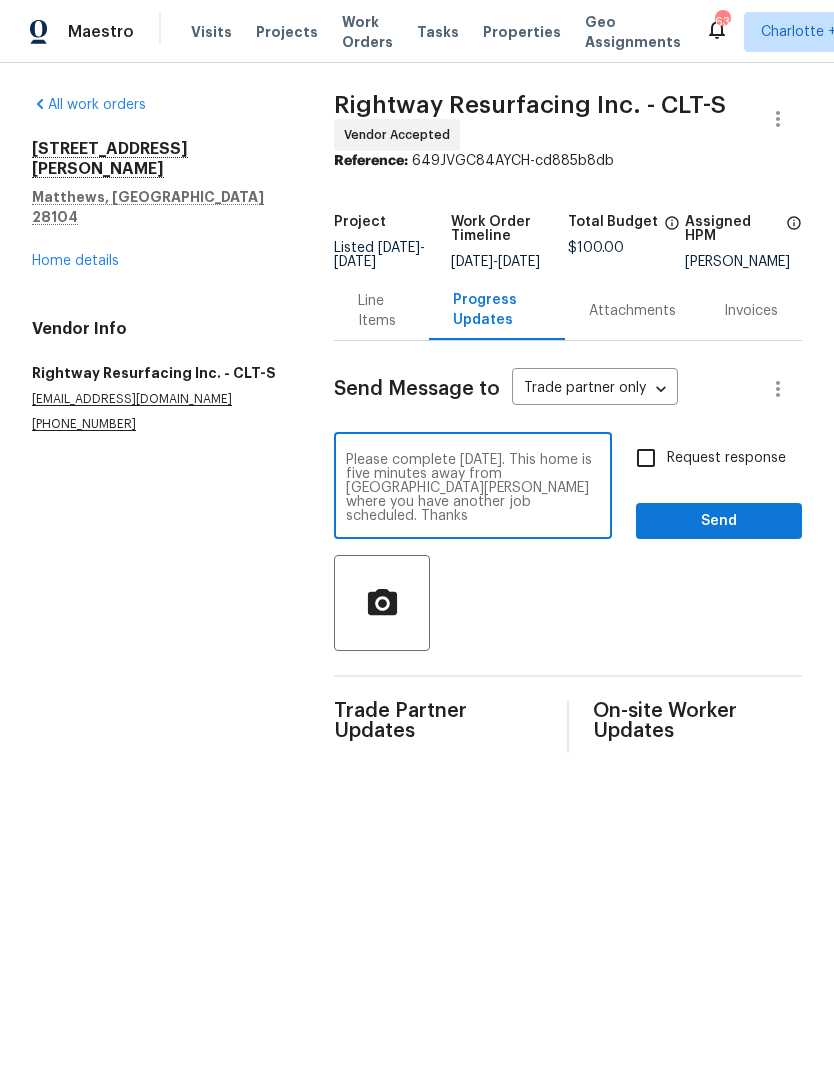 type on "Please complete [DATE]. This home is five minutes away from [GEOGRAPHIC_DATA][PERSON_NAME] where you have another job scheduled. Thanks" 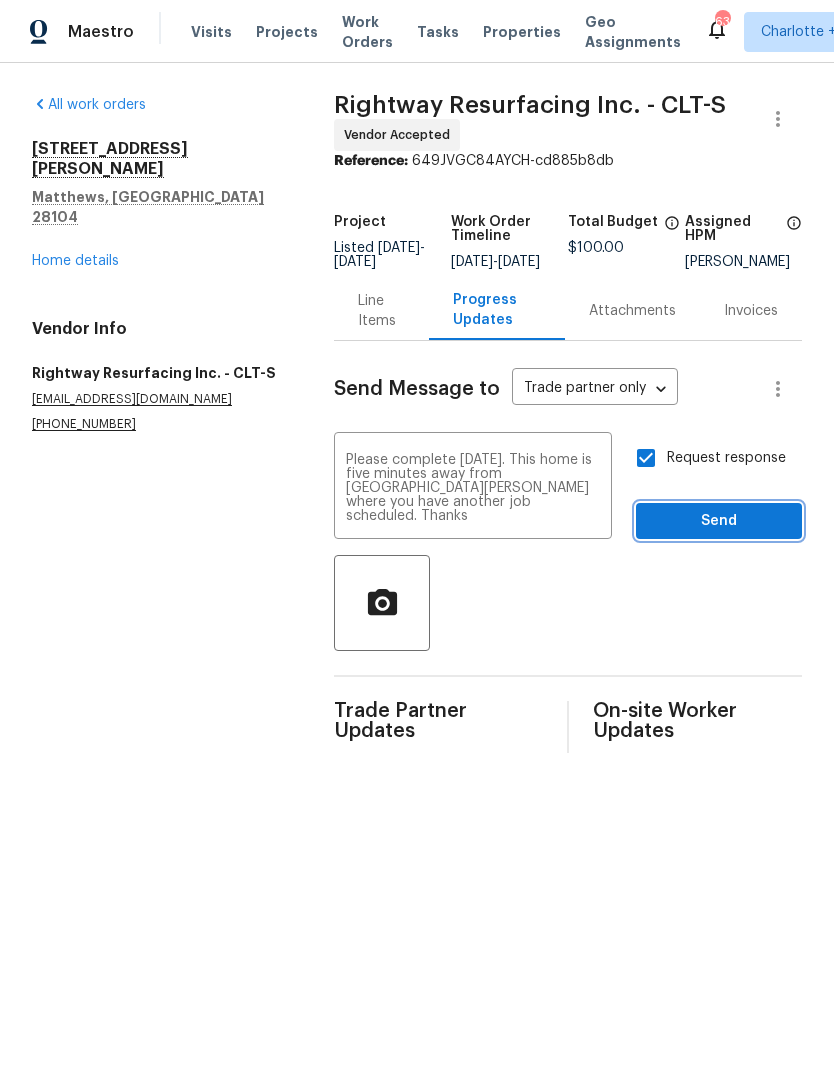click on "Send" at bounding box center (719, 521) 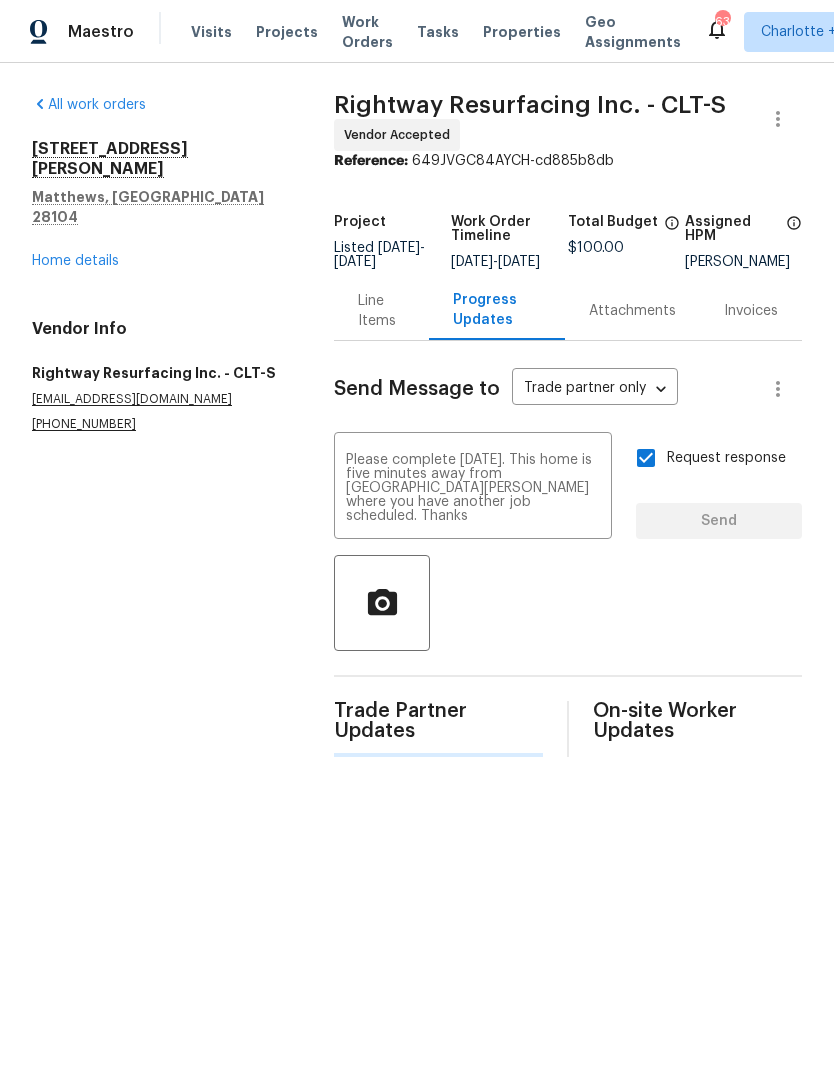 type 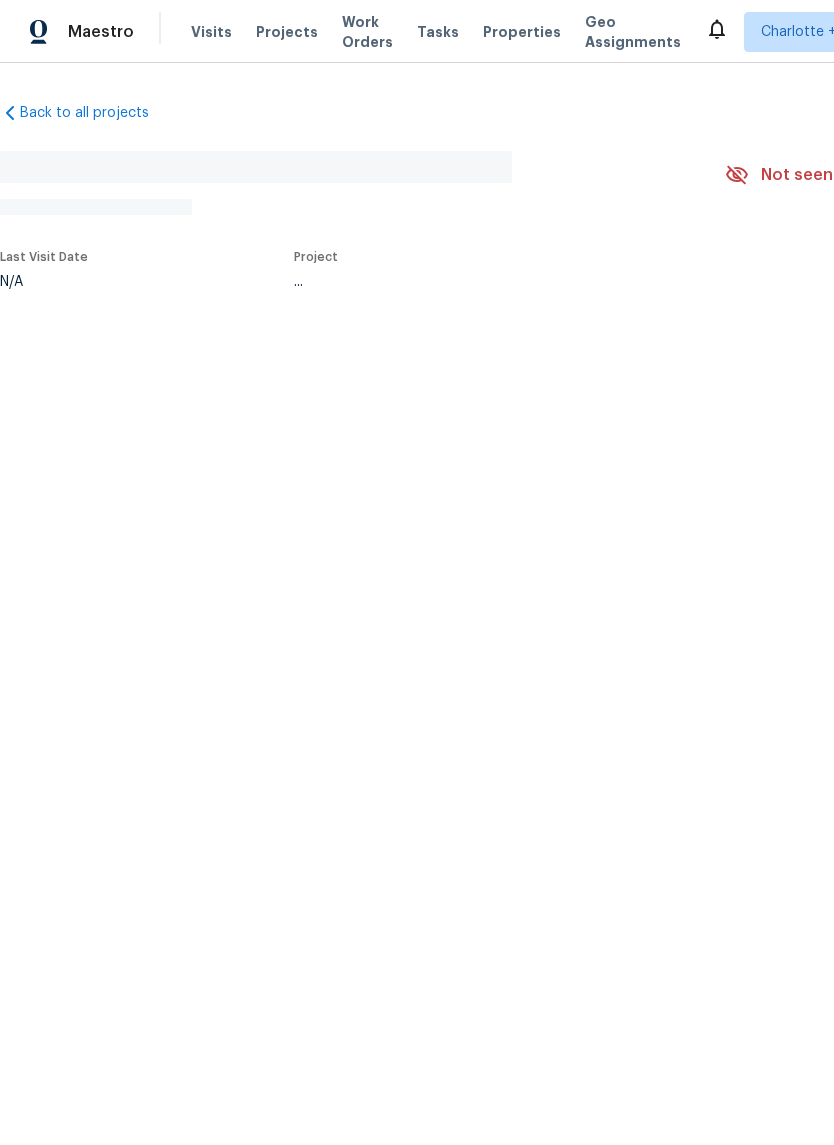 scroll, scrollTop: 0, scrollLeft: 0, axis: both 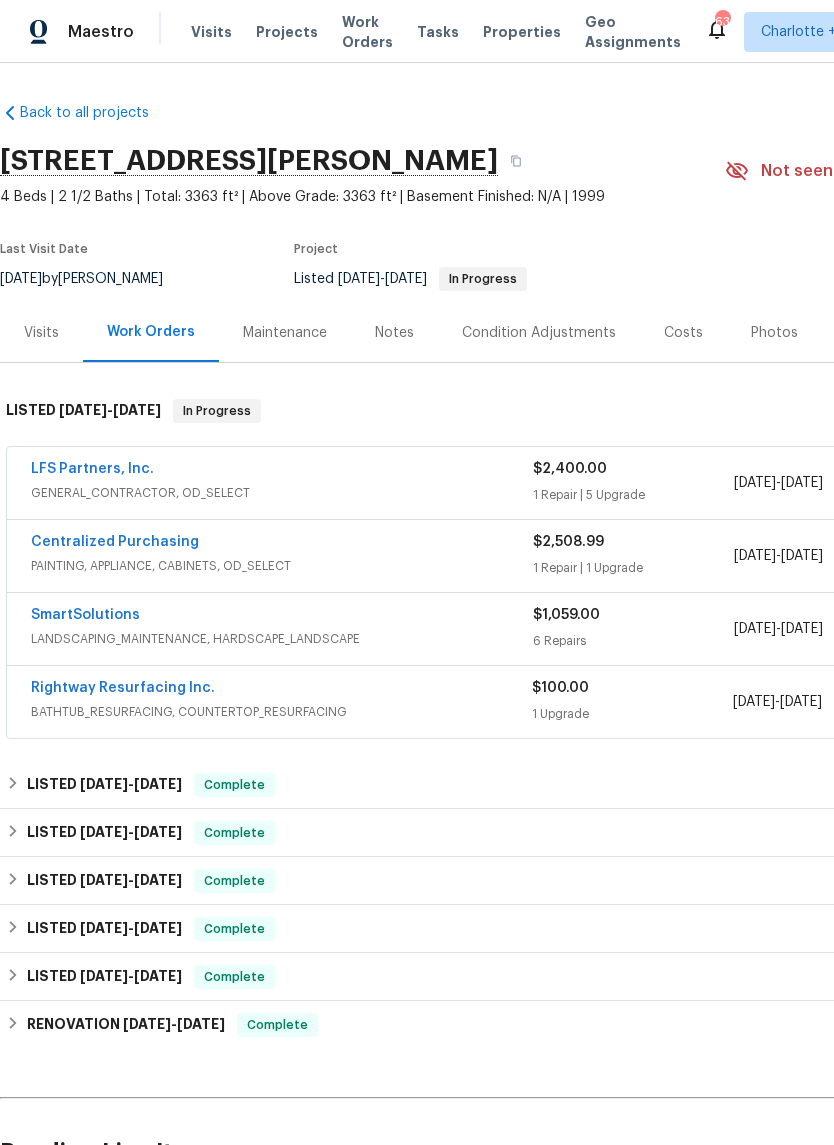 click on "LFS Partners, Inc." at bounding box center (92, 469) 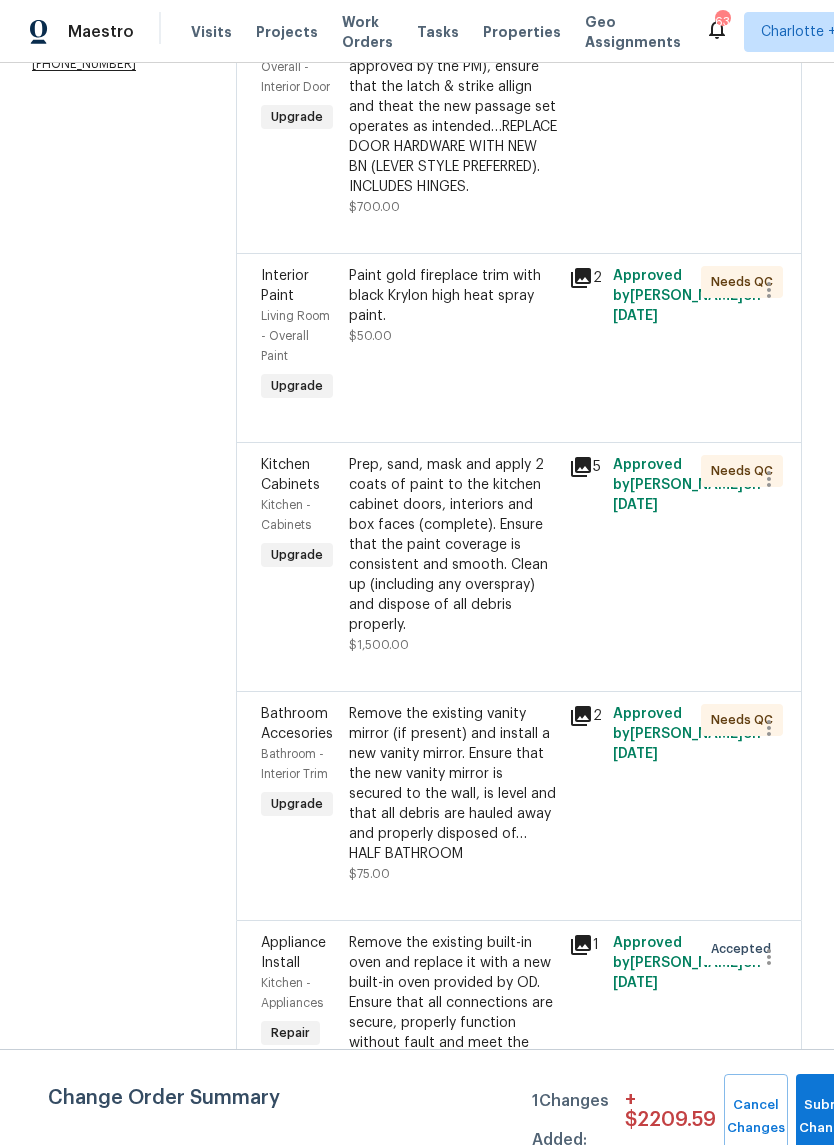 scroll, scrollTop: 432, scrollLeft: 0, axis: vertical 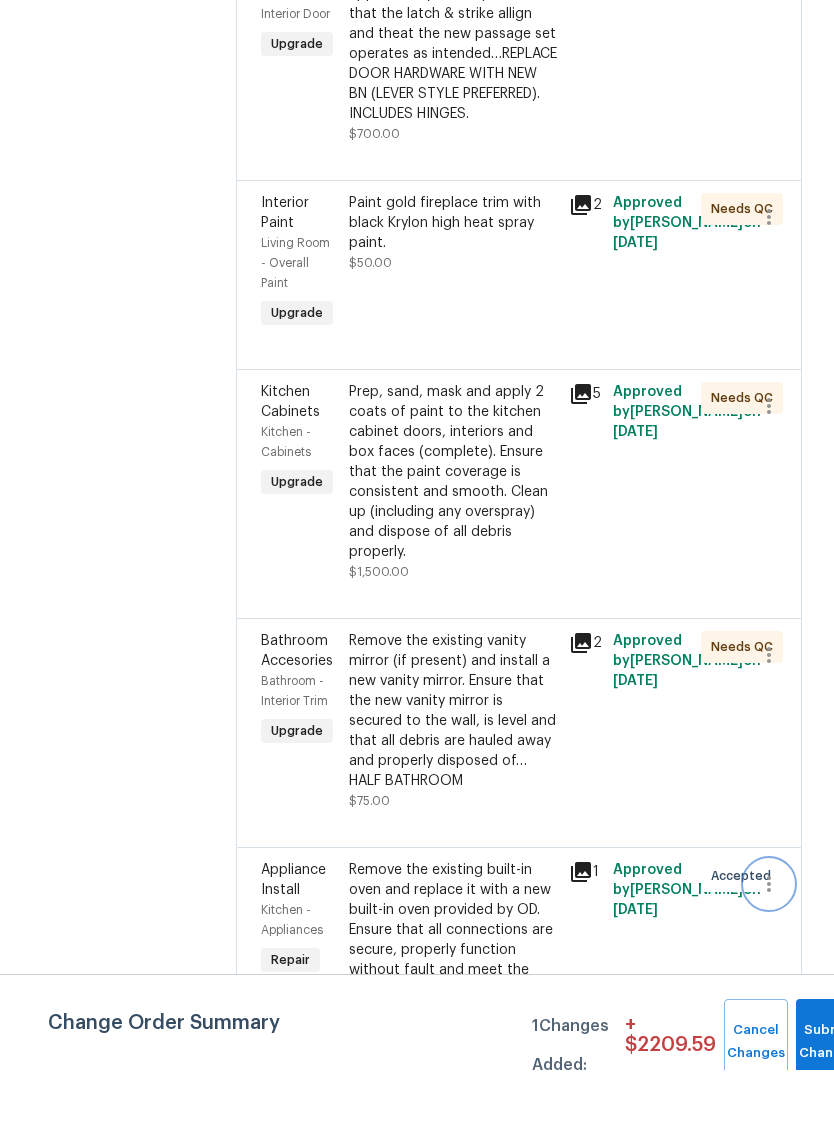 click 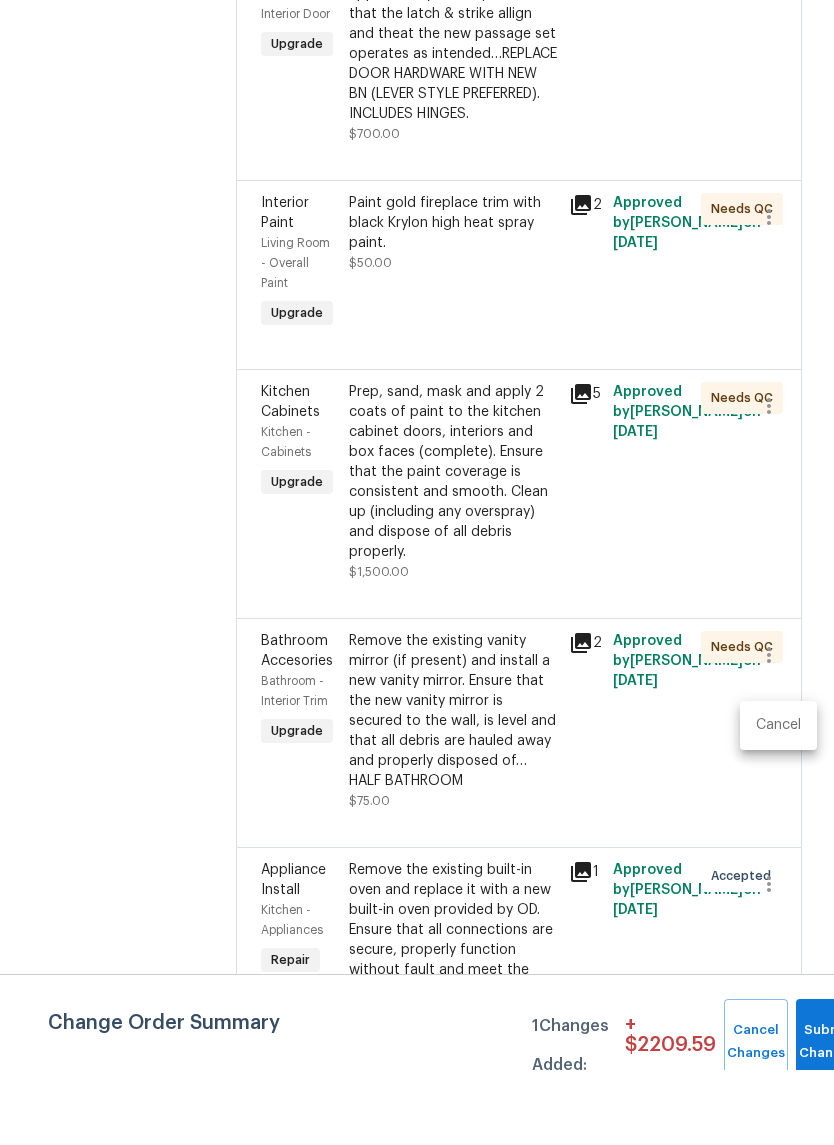 click on "Cancel" at bounding box center [778, 800] 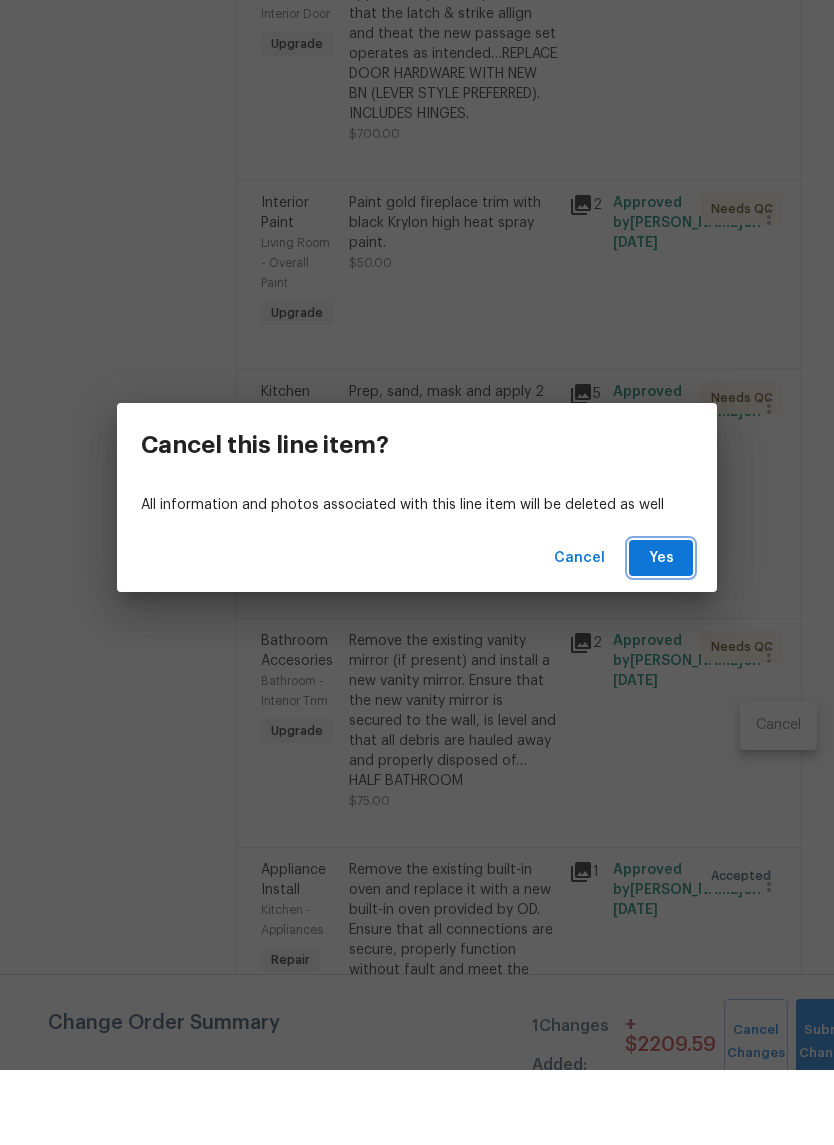 click on "Yes" at bounding box center (661, 633) 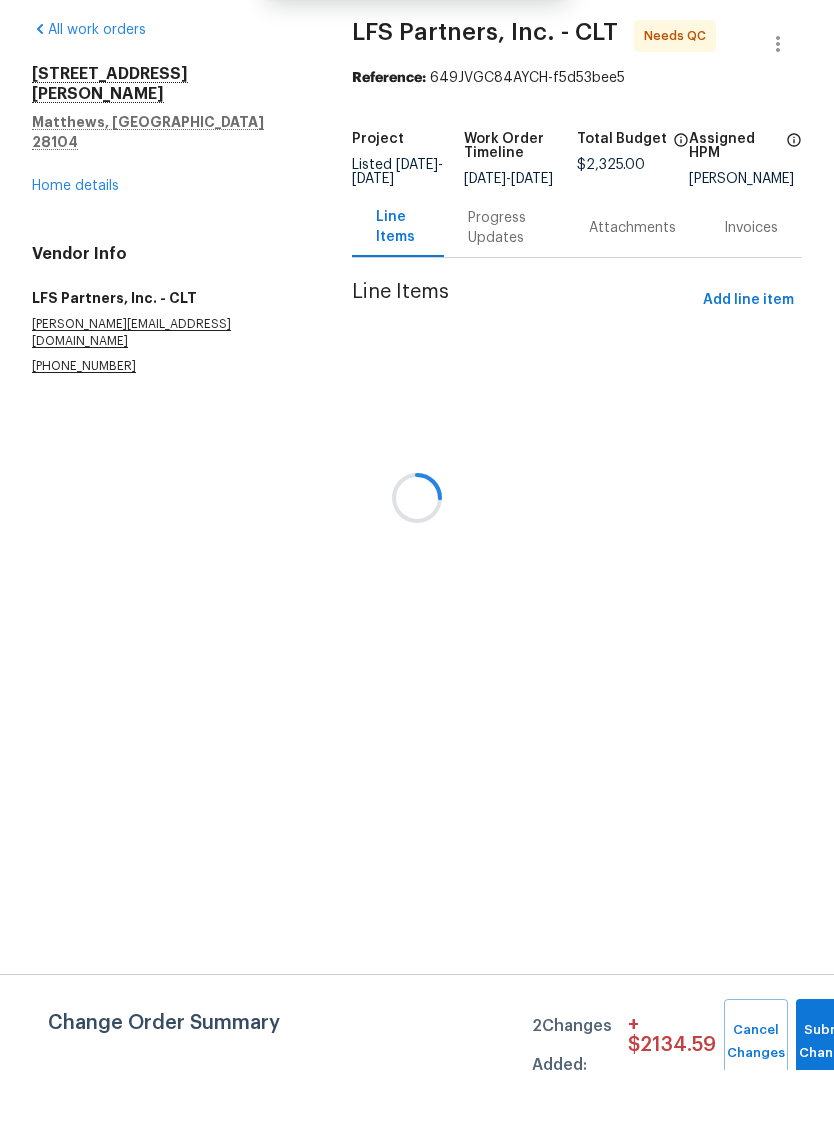 scroll, scrollTop: 0, scrollLeft: 0, axis: both 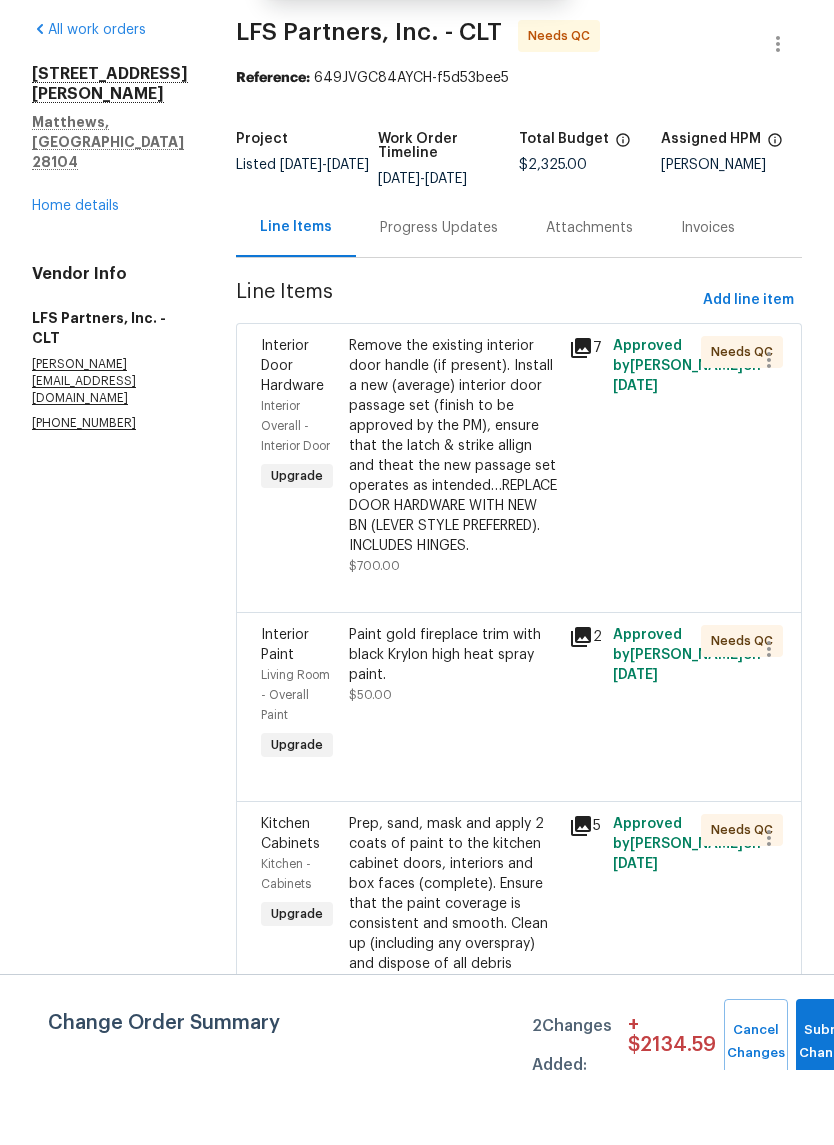 click on "Home details" at bounding box center (75, 281) 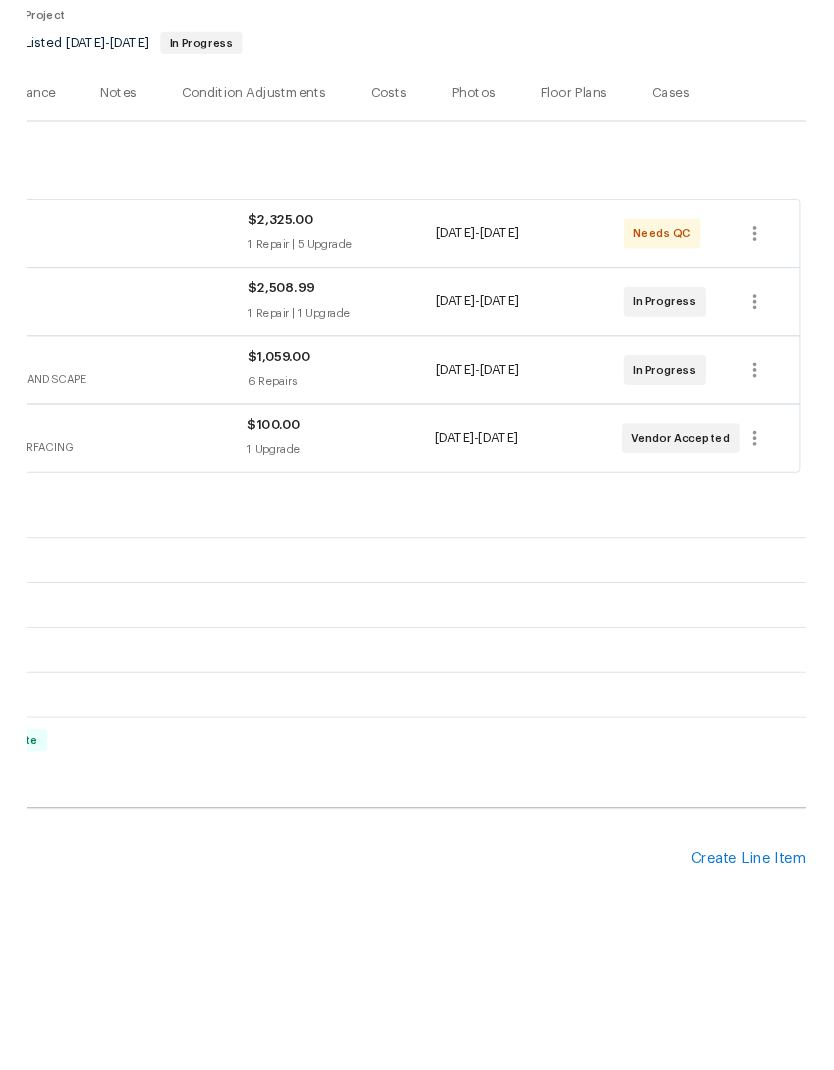 scroll, scrollTop: 160, scrollLeft: 296, axis: both 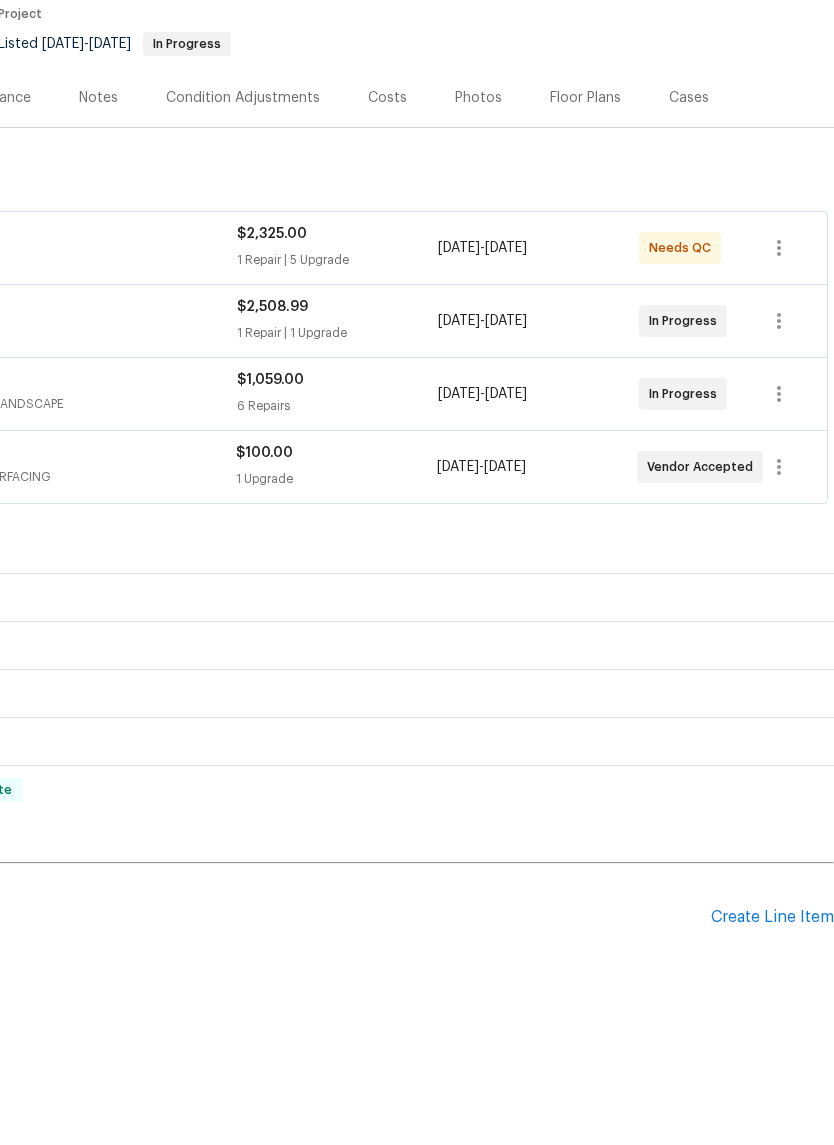 click on "Create Line Item" at bounding box center (772, 992) 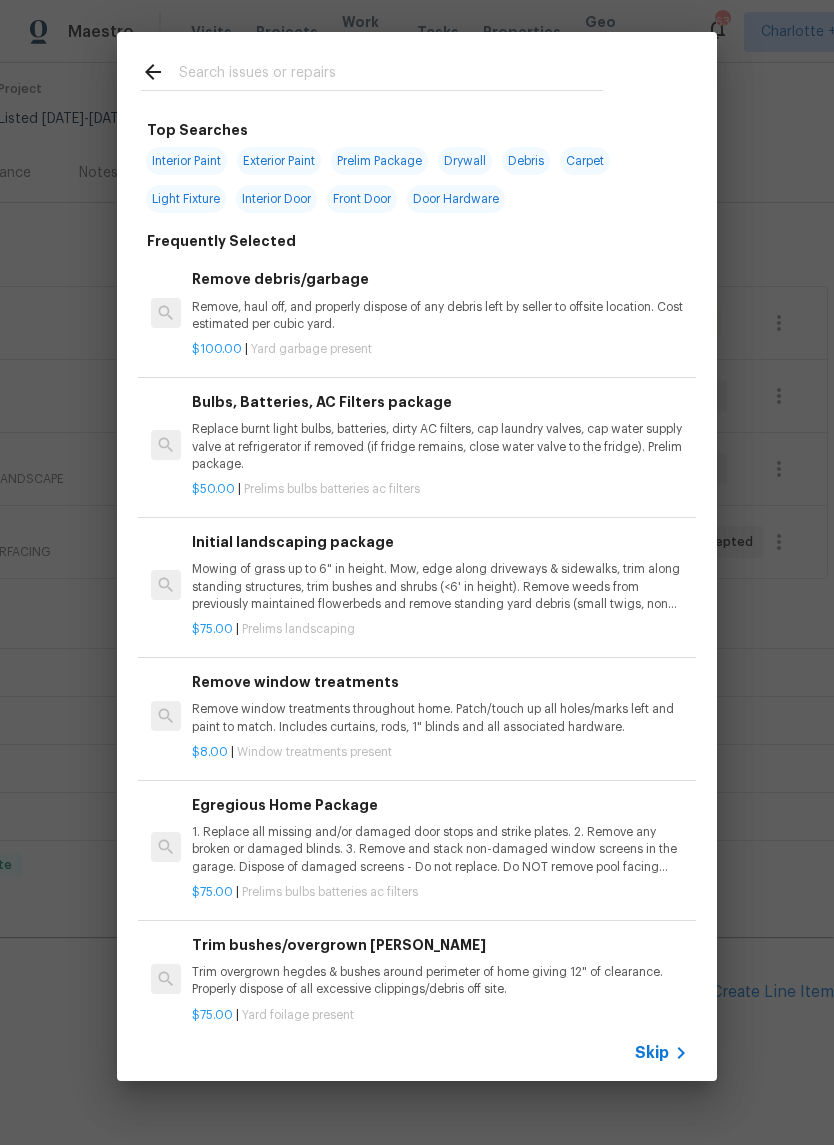 click at bounding box center [391, 75] 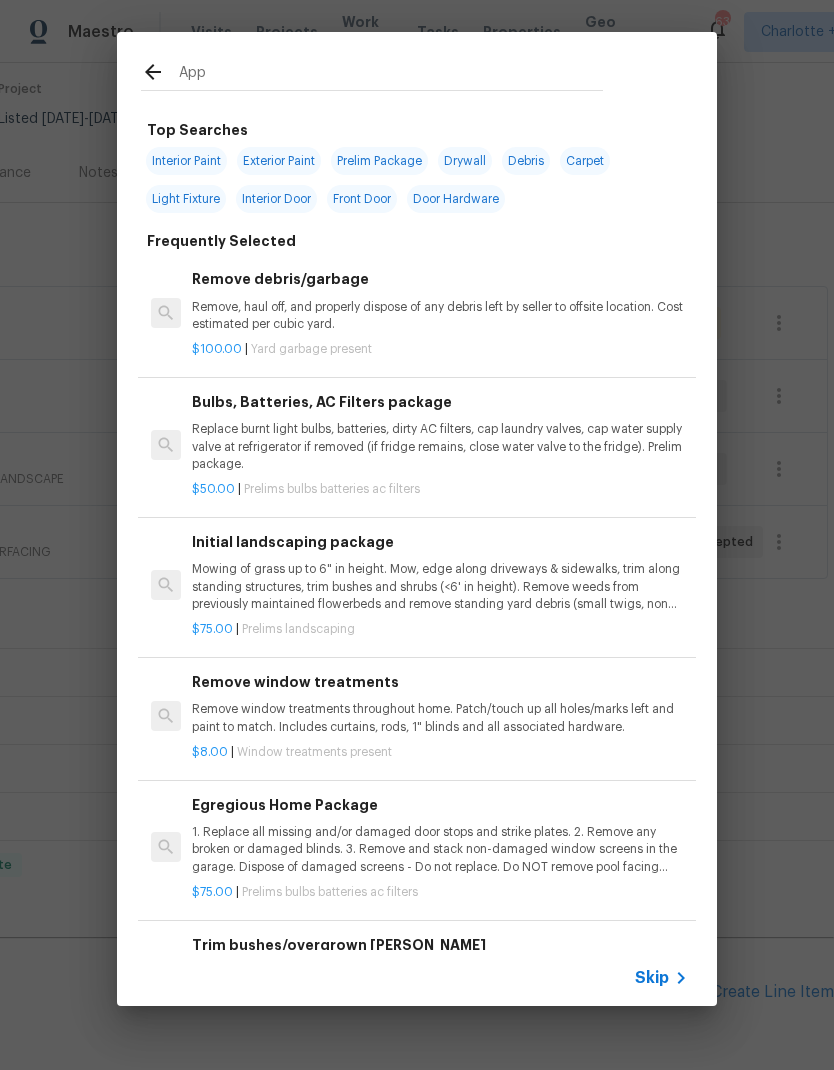 type on "Appl" 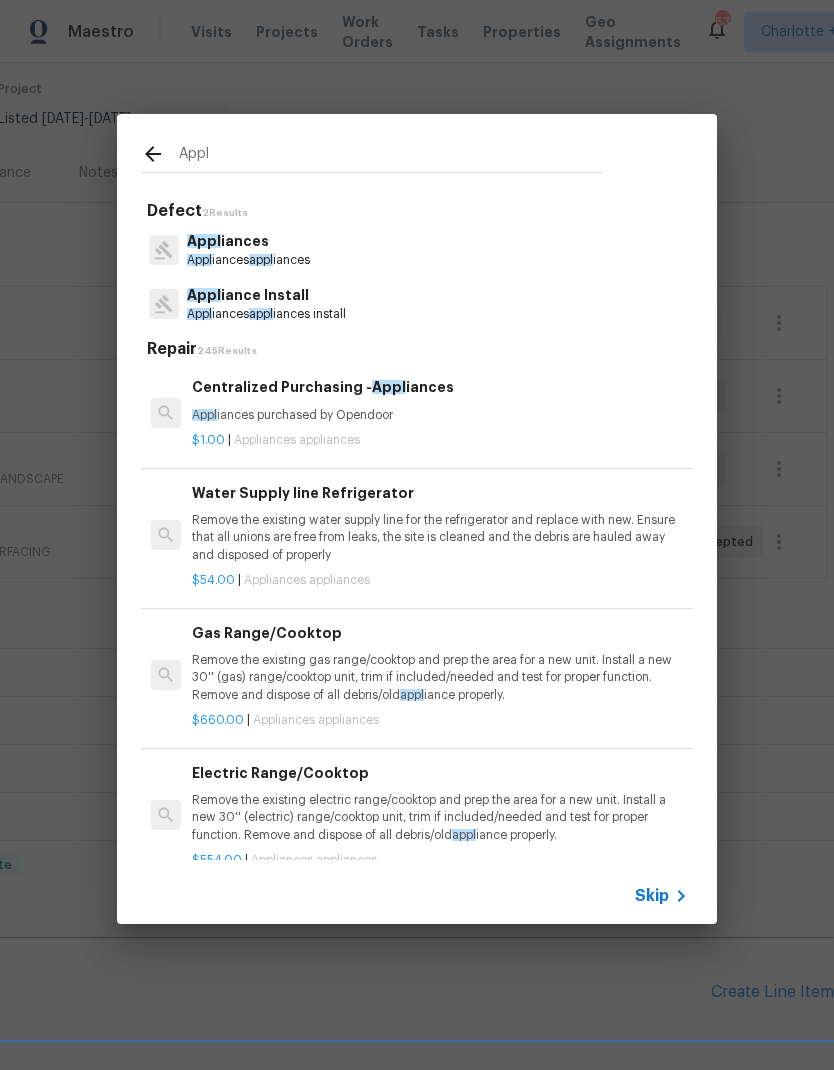click on "Appl iances  appl iances install" at bounding box center [266, 314] 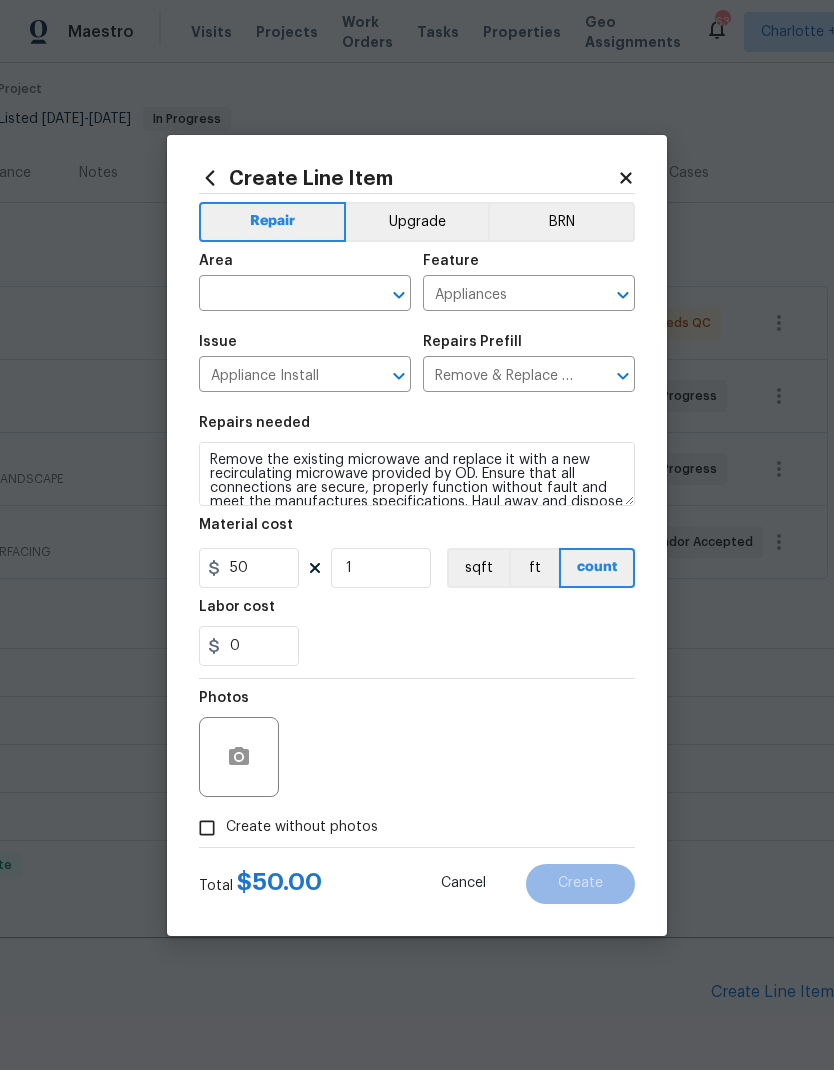 click 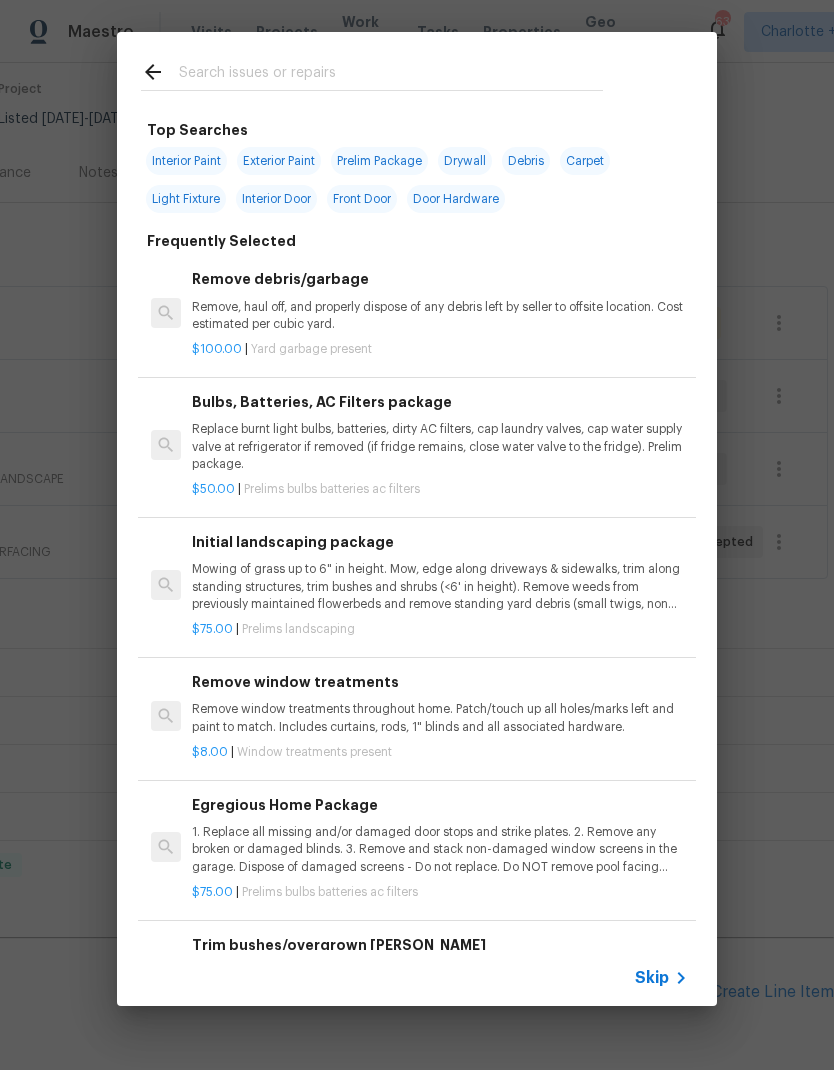 click at bounding box center (391, 75) 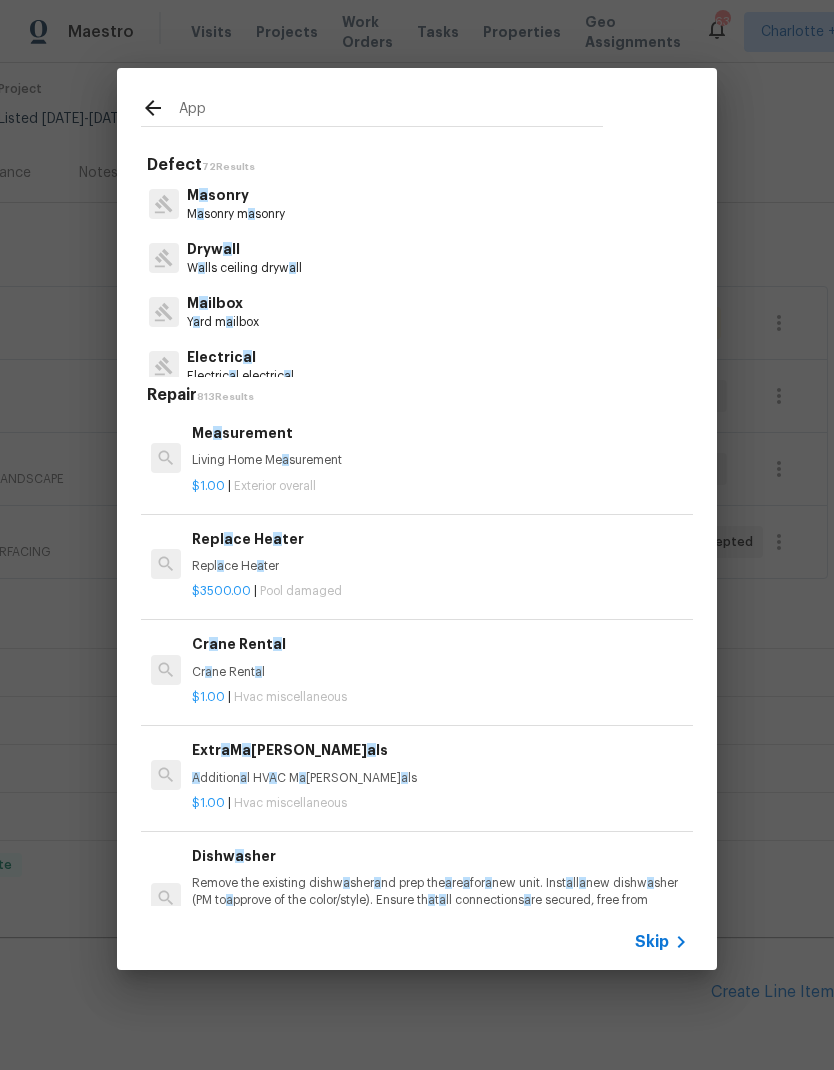 type on "Appl" 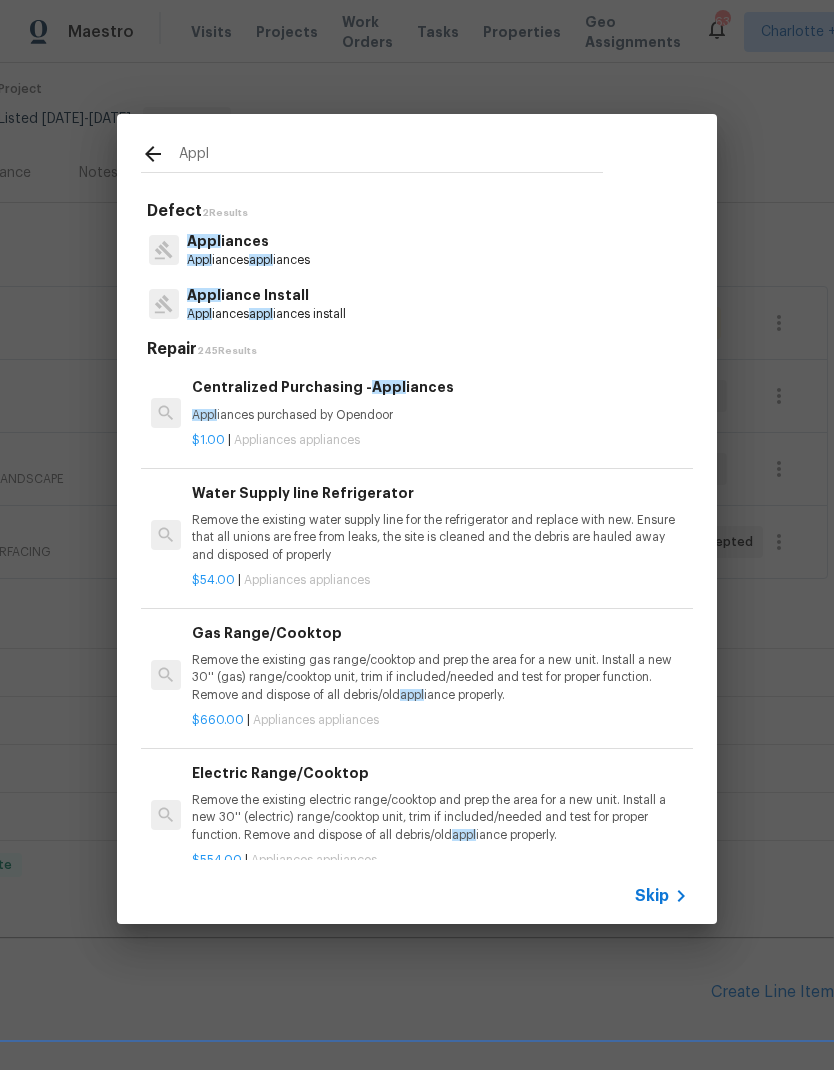 click on "Appl iances  appl iances install" at bounding box center [266, 314] 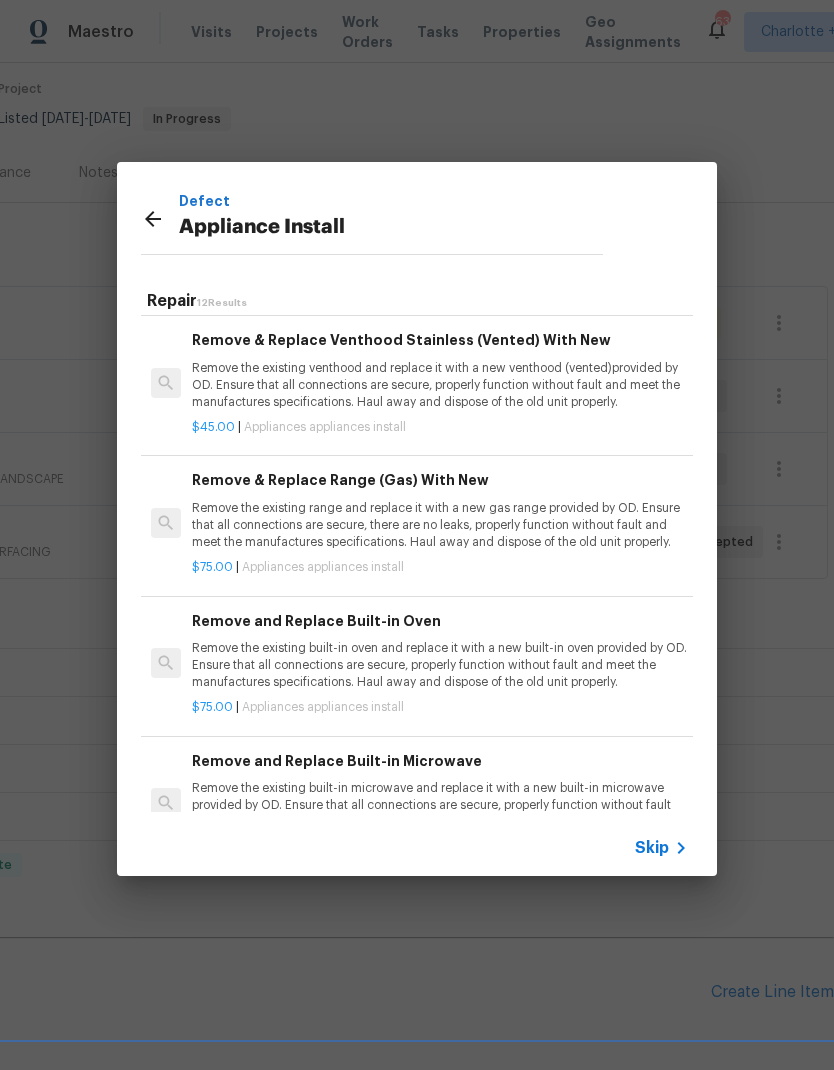 scroll, scrollTop: 988, scrollLeft: 0, axis: vertical 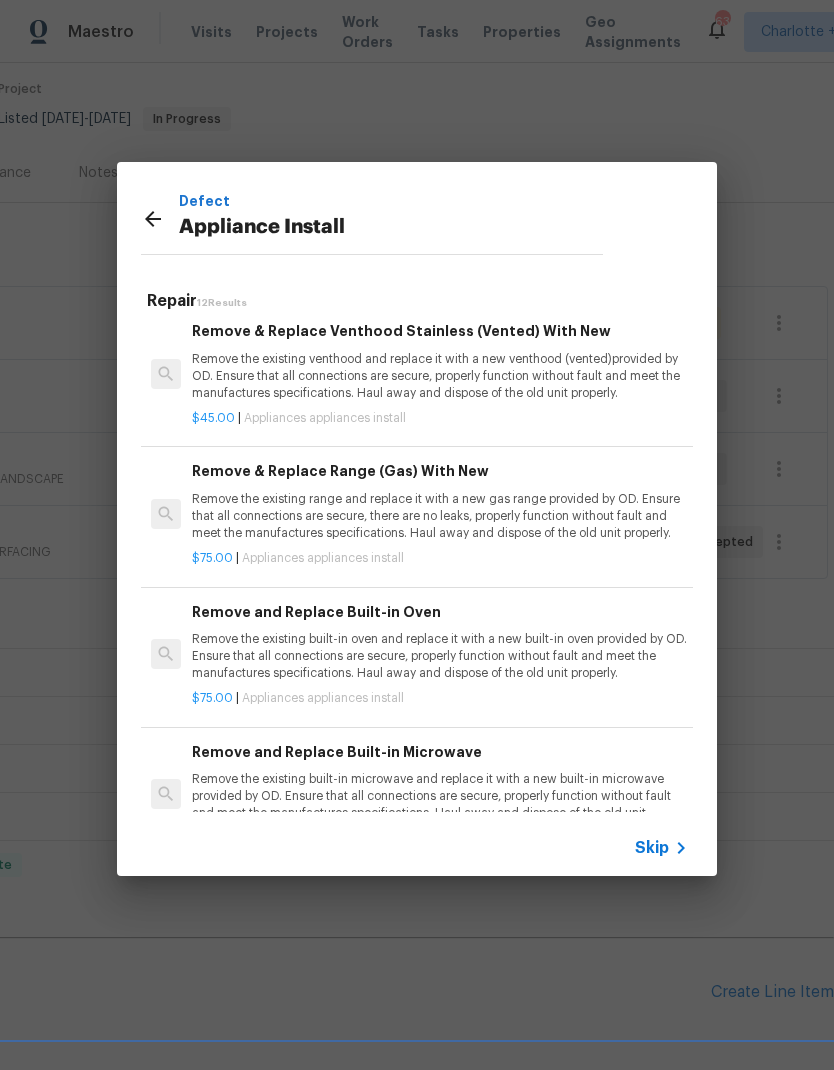 click on "Remove the existing built-in oven and replace it with a new built-in oven provided by OD. Ensure that all connections are secure, properly function without fault and meet the manufactures specifications. Haul away and dispose of the old unit properly." at bounding box center [440, 656] 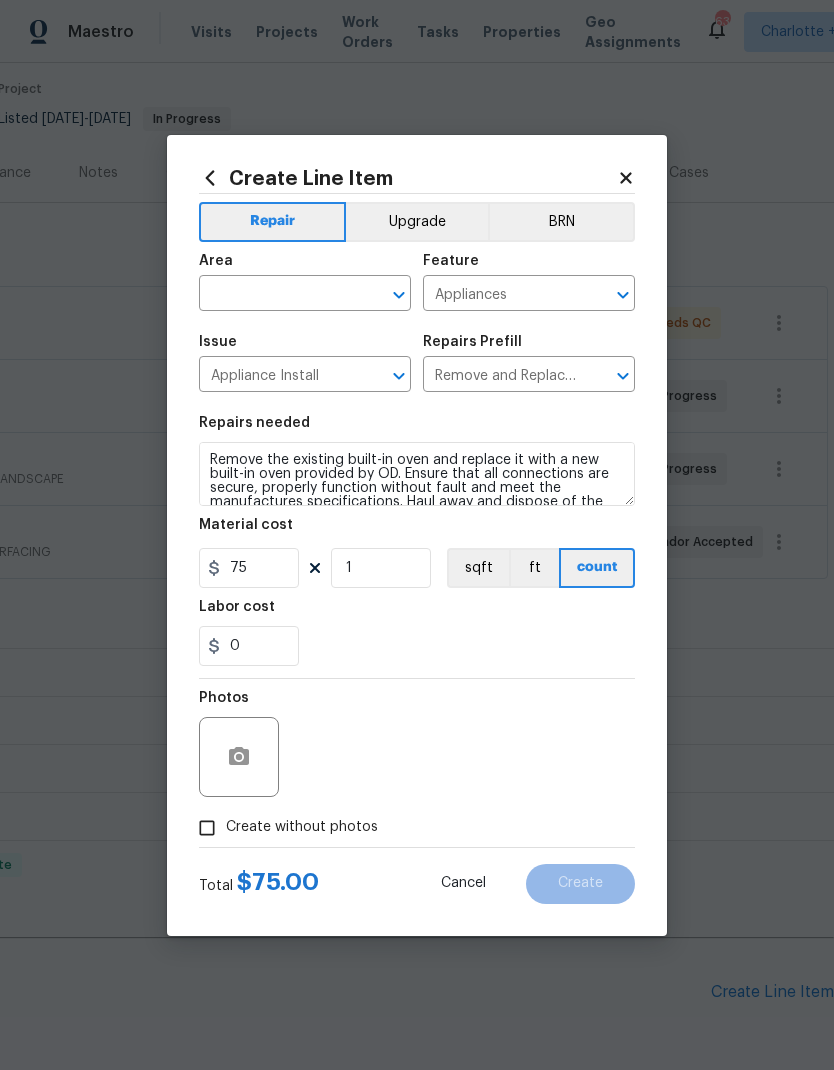 click at bounding box center (277, 295) 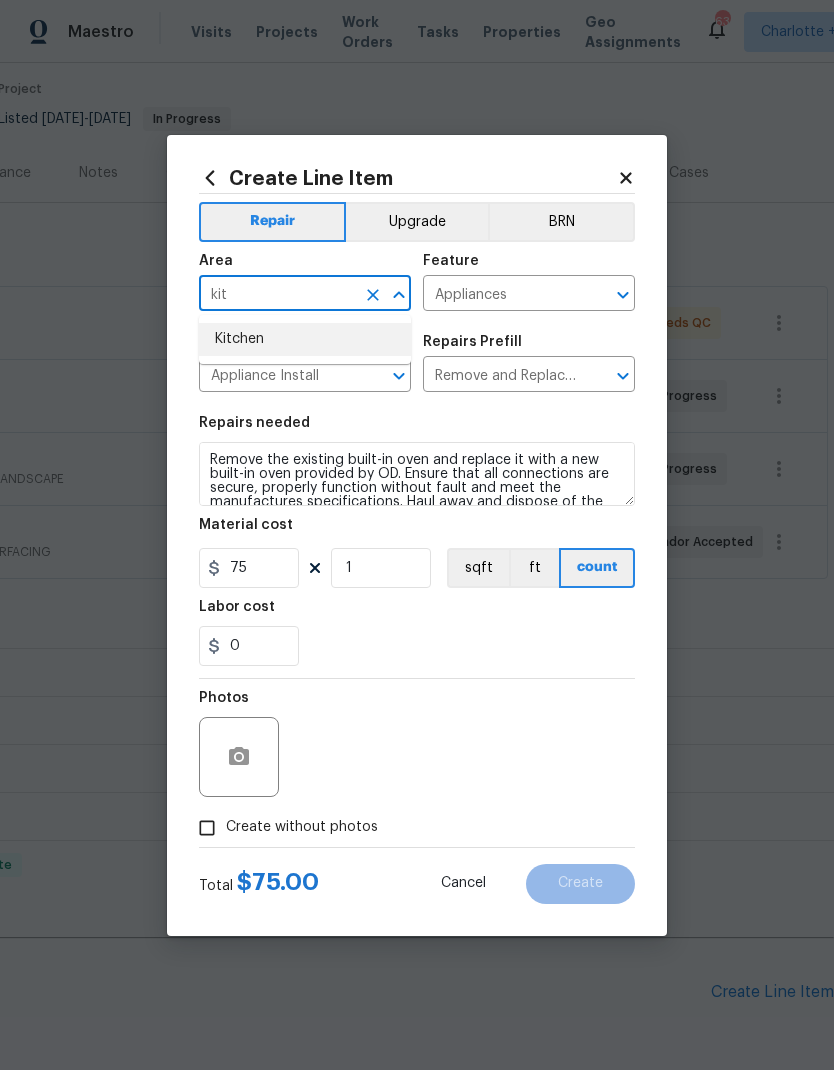 click on "Kitchen" at bounding box center (305, 339) 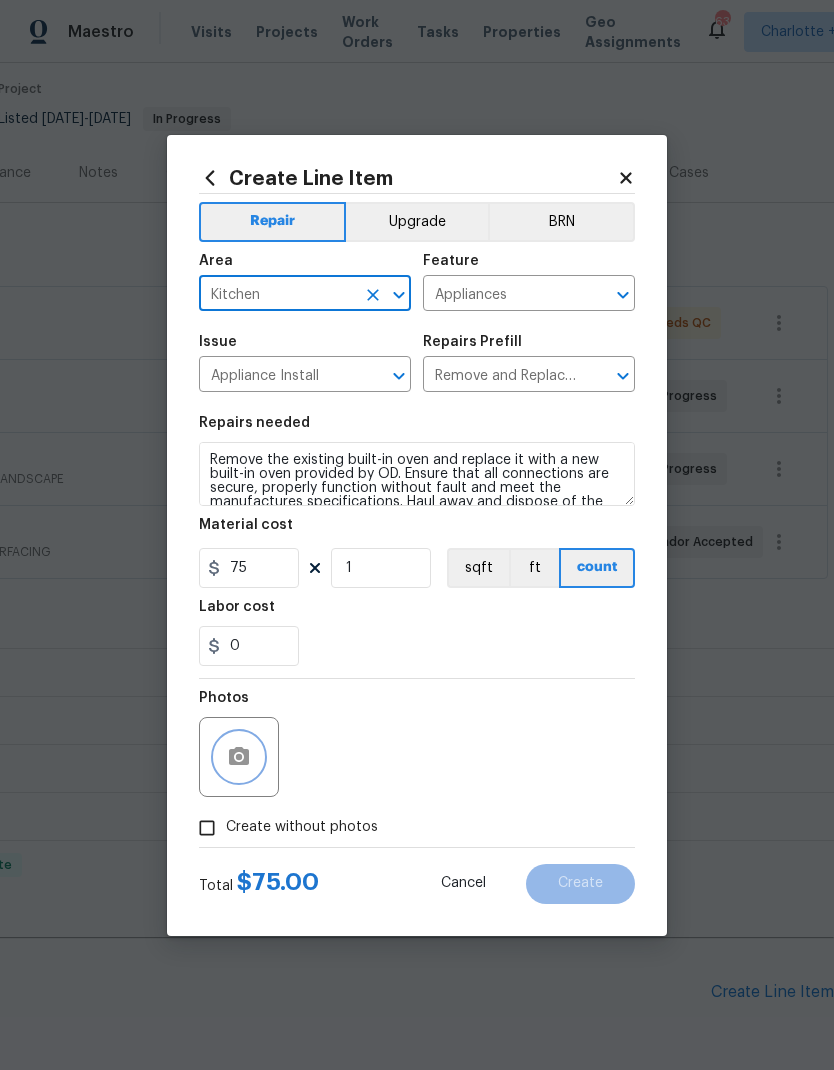 click 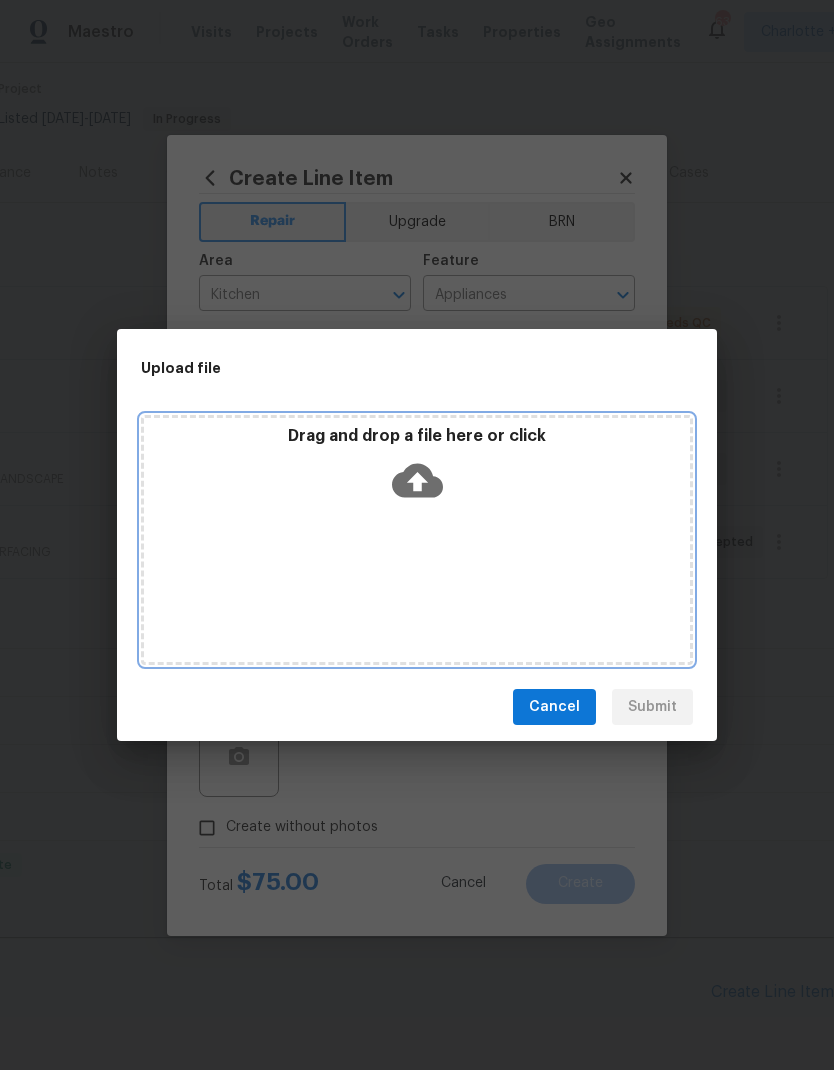 click 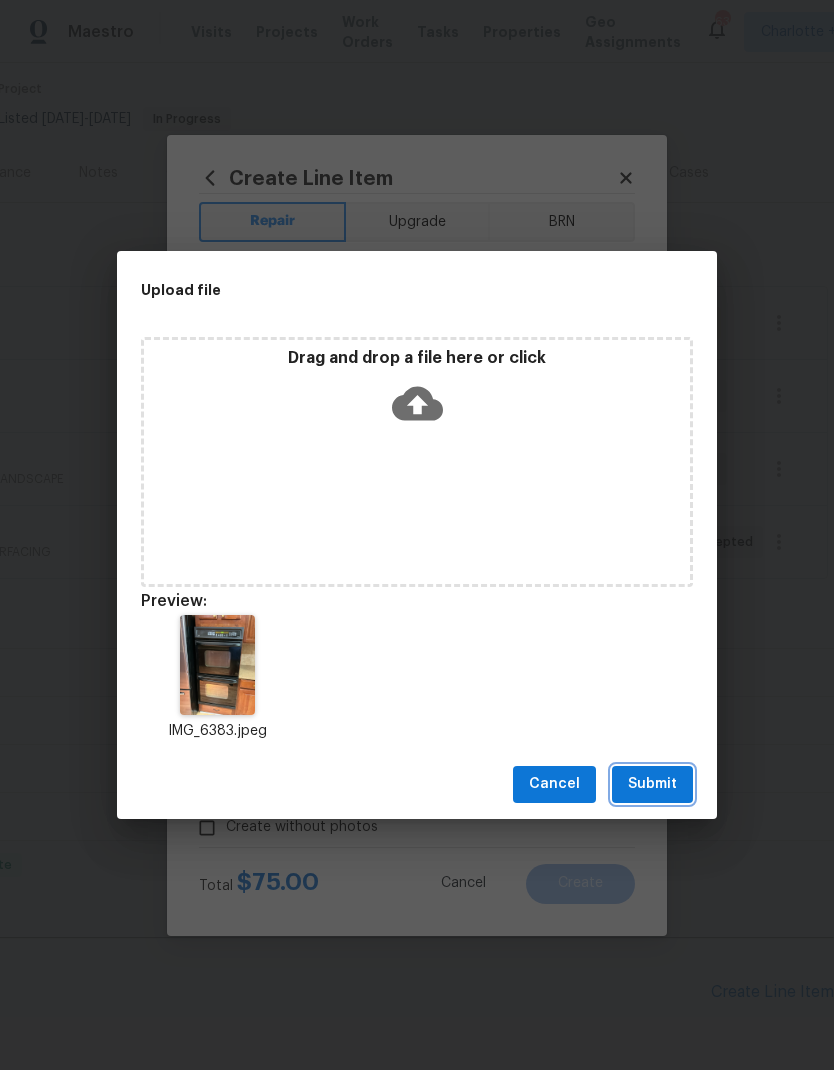 click on "Submit" at bounding box center (652, 784) 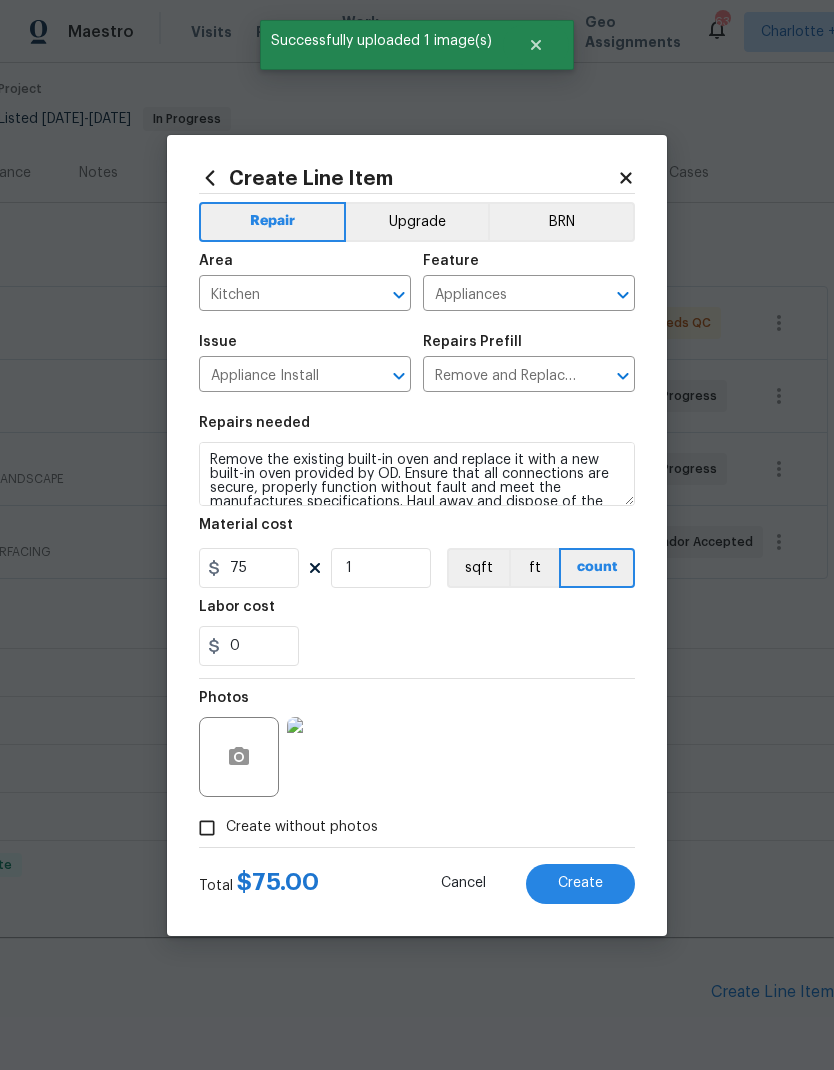 click on "Create" at bounding box center [580, 883] 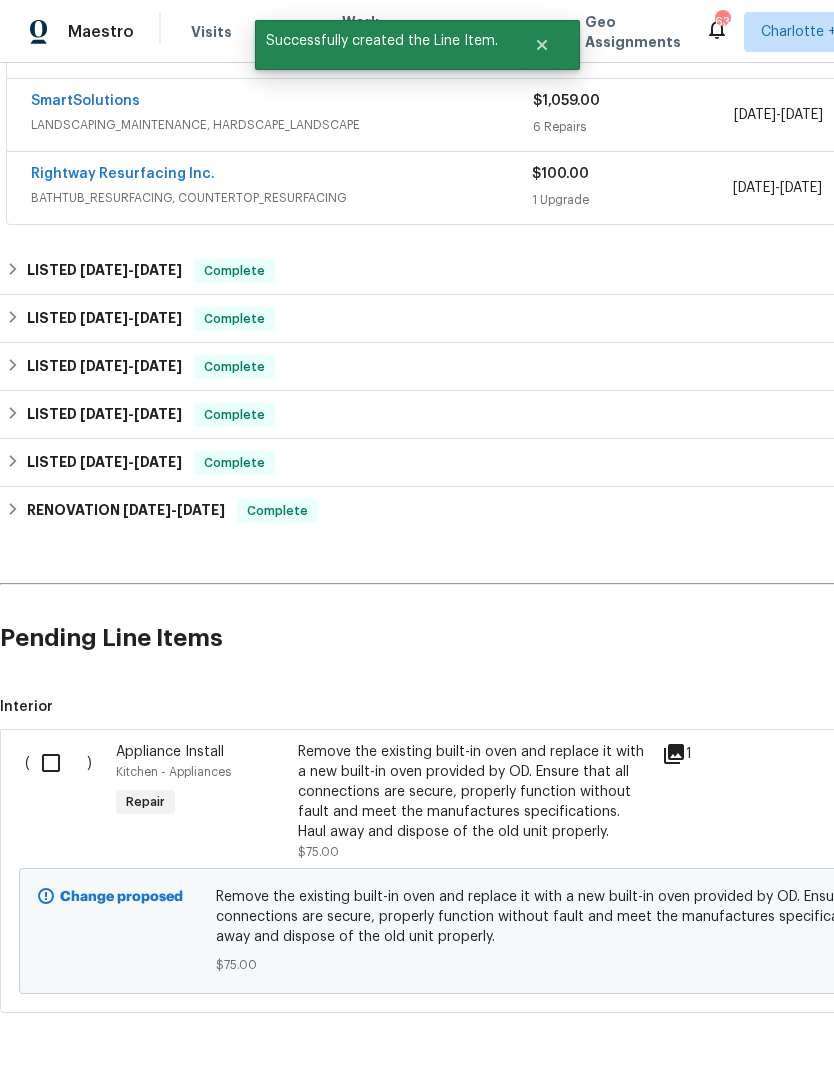 scroll, scrollTop: 513, scrollLeft: 0, axis: vertical 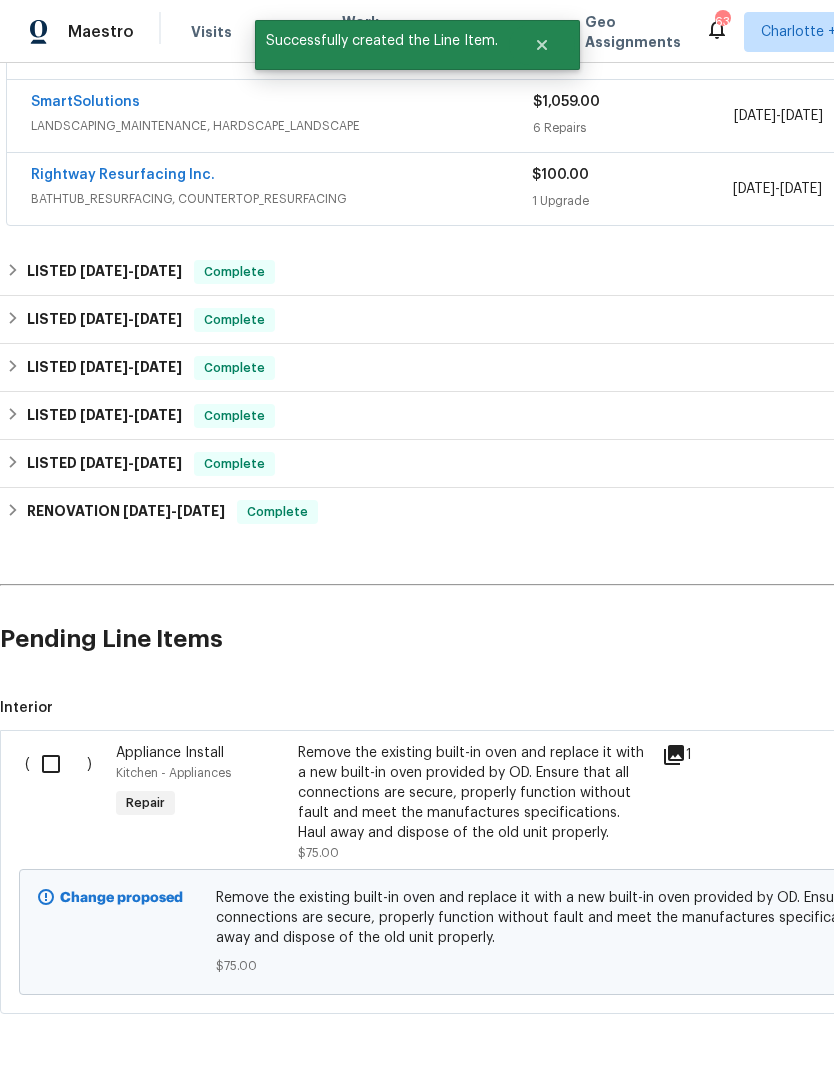 click at bounding box center [58, 764] 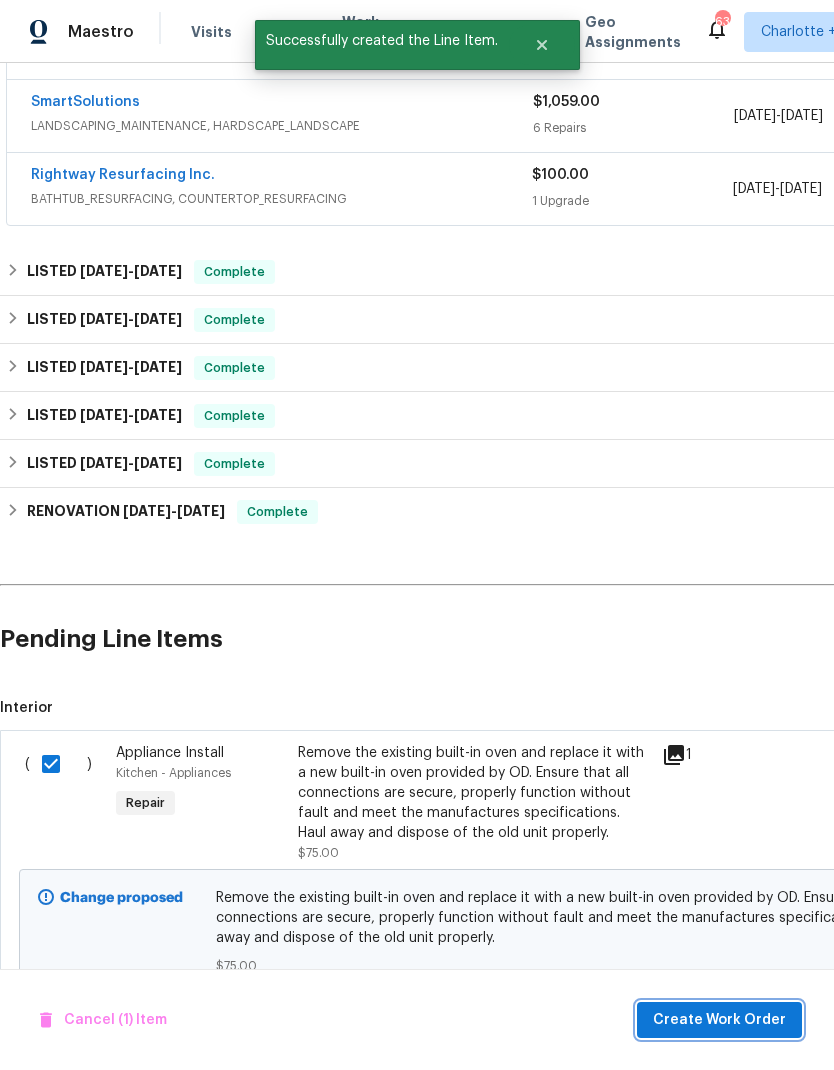 click on "Create Work Order" at bounding box center (719, 1020) 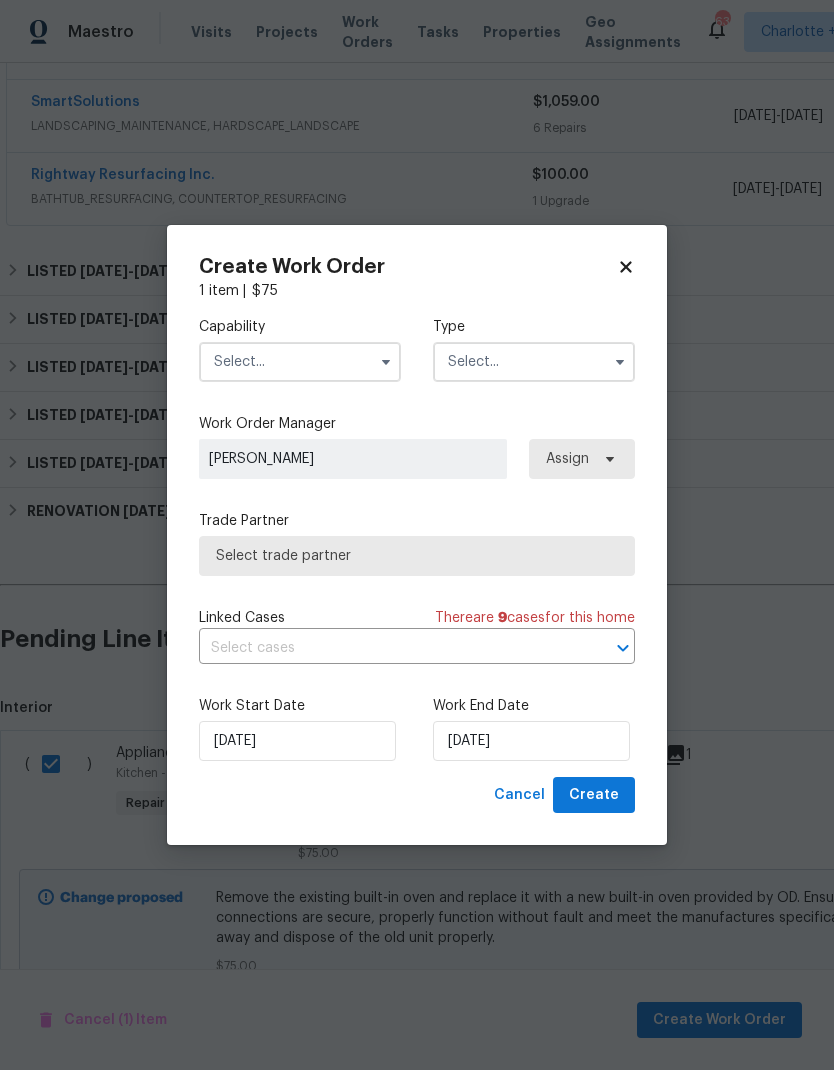 click at bounding box center [300, 362] 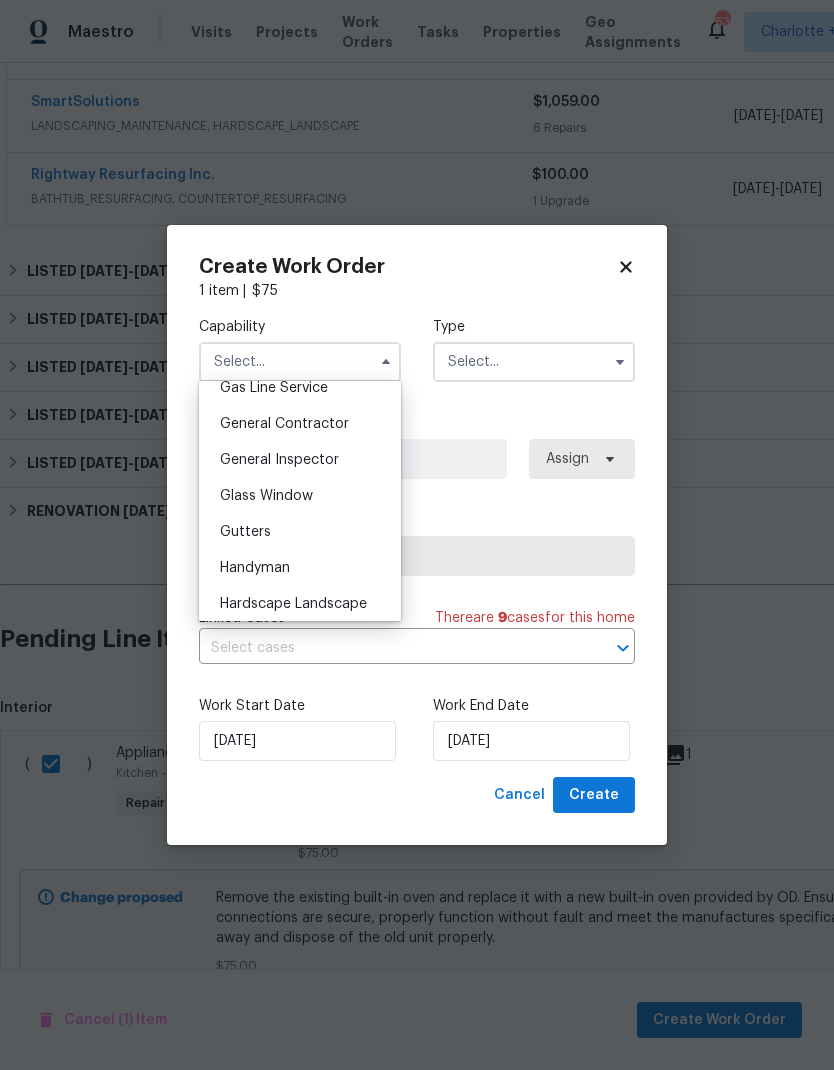 scroll, scrollTop: 883, scrollLeft: 0, axis: vertical 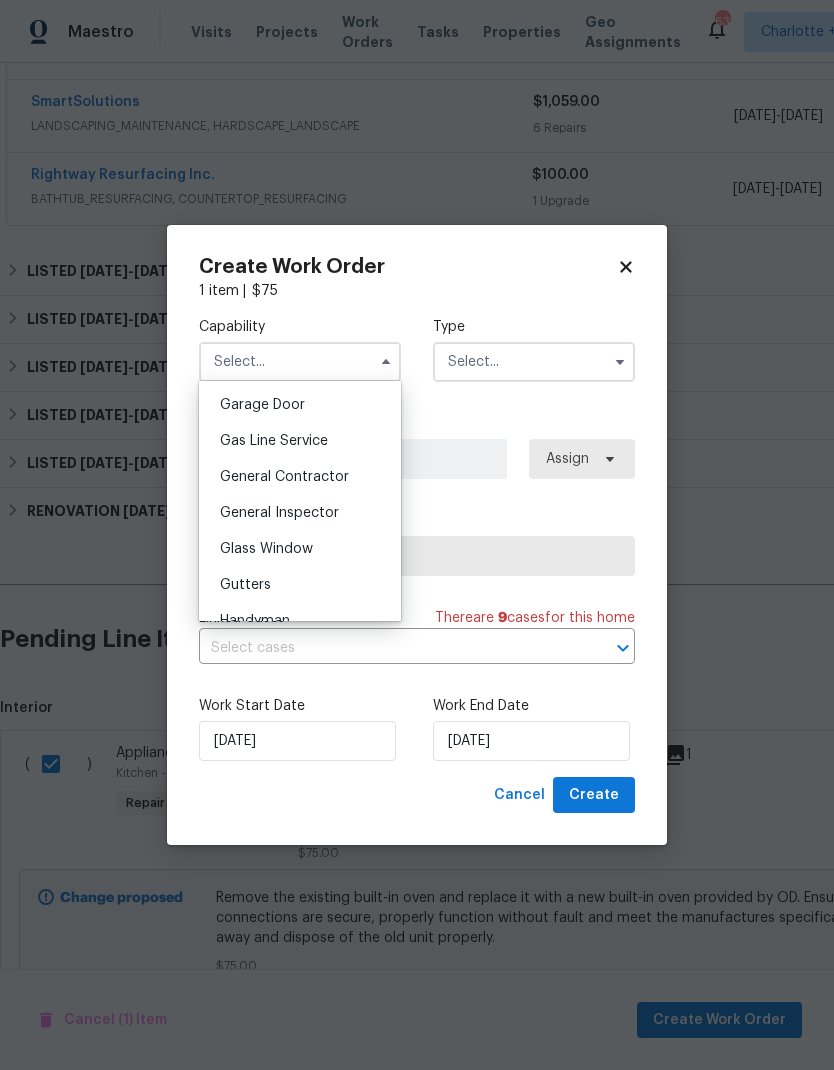 click on "General Contractor" at bounding box center [300, 477] 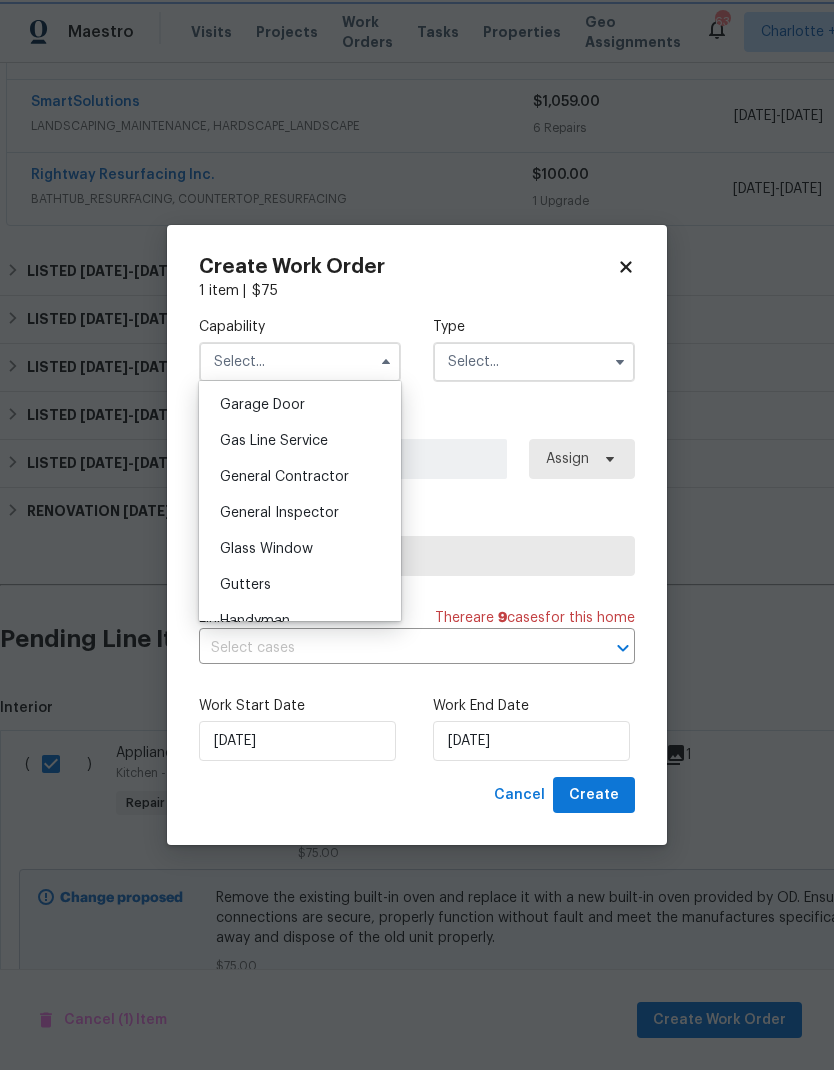 type on "General Contractor" 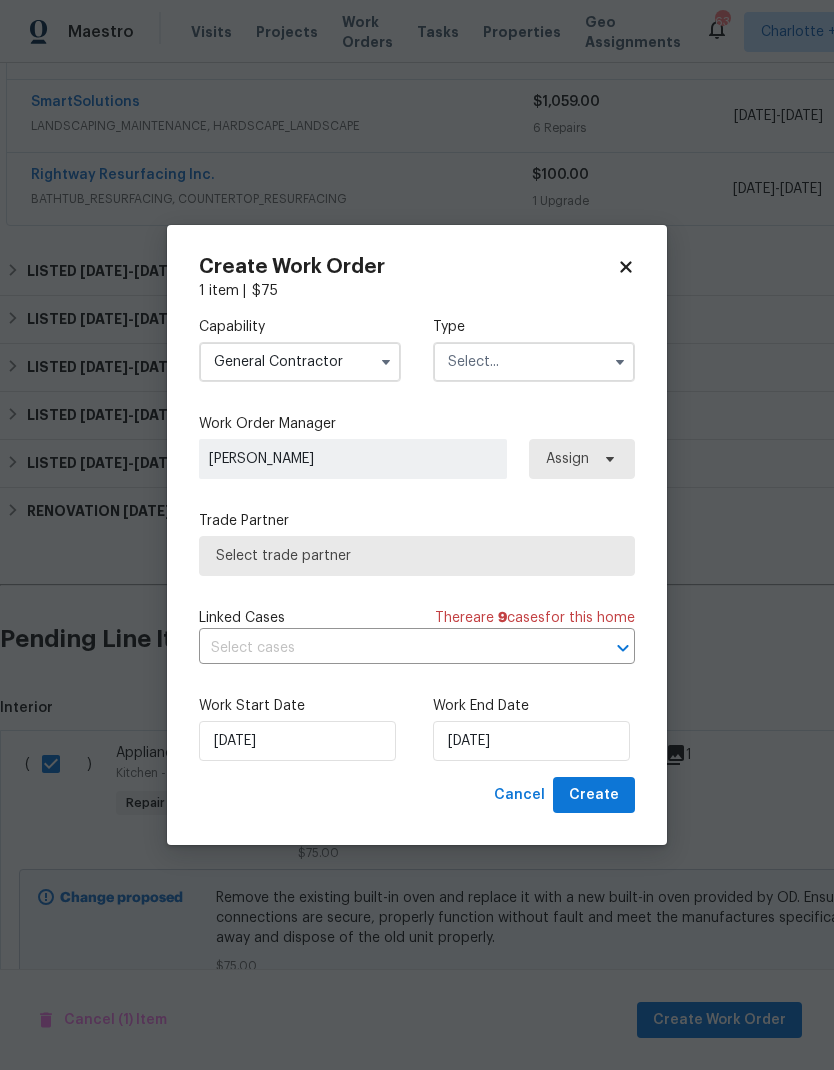 click at bounding box center (534, 362) 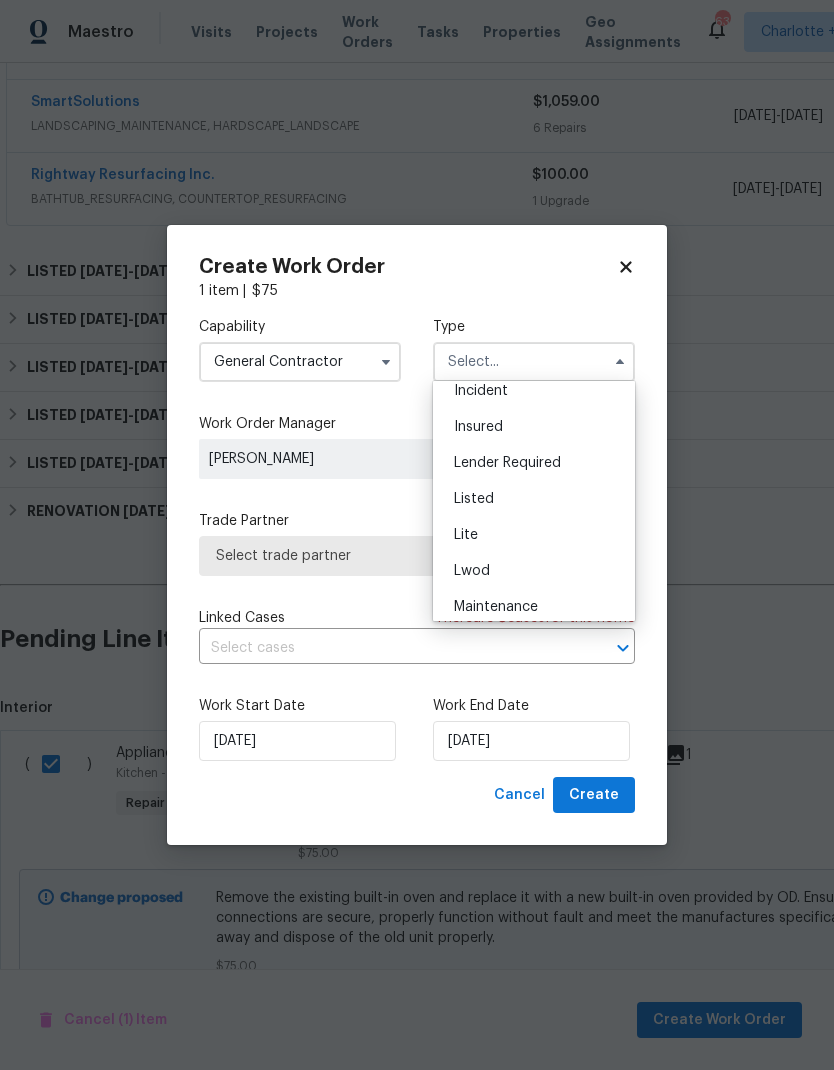 scroll, scrollTop: 120, scrollLeft: 0, axis: vertical 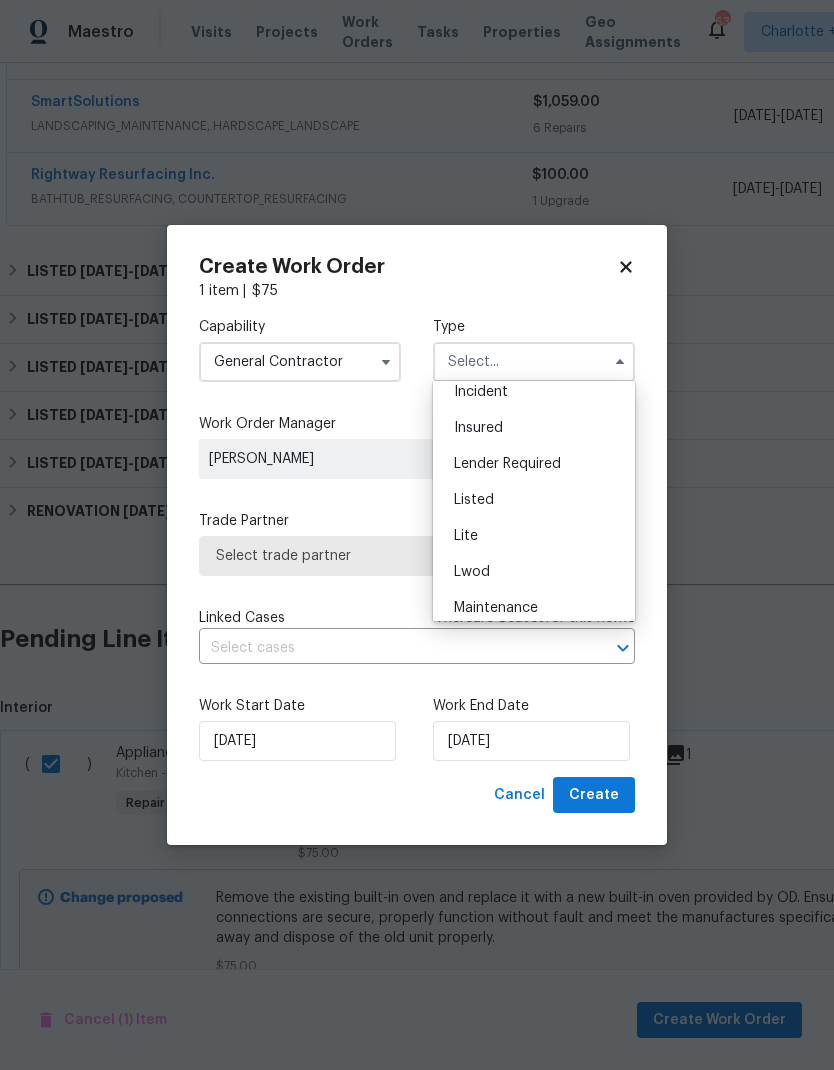 click on "Listed" at bounding box center (534, 500) 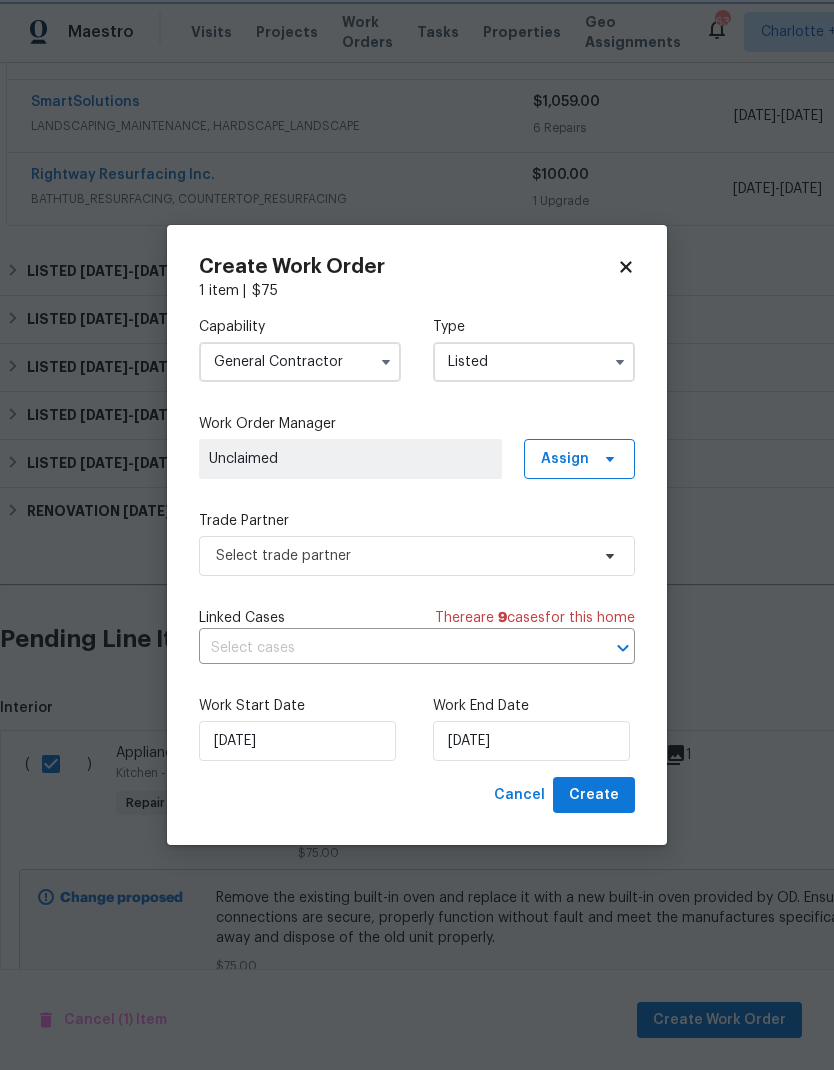 scroll, scrollTop: 0, scrollLeft: 0, axis: both 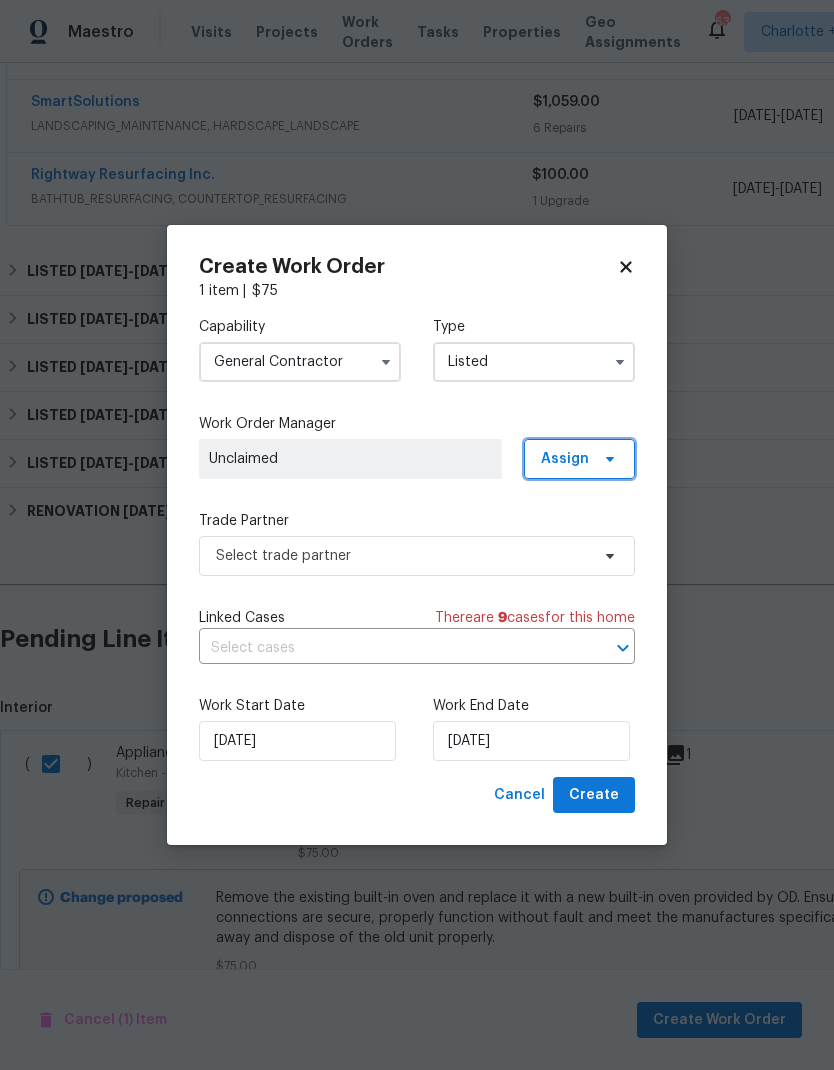 click on "Assign" at bounding box center (579, 459) 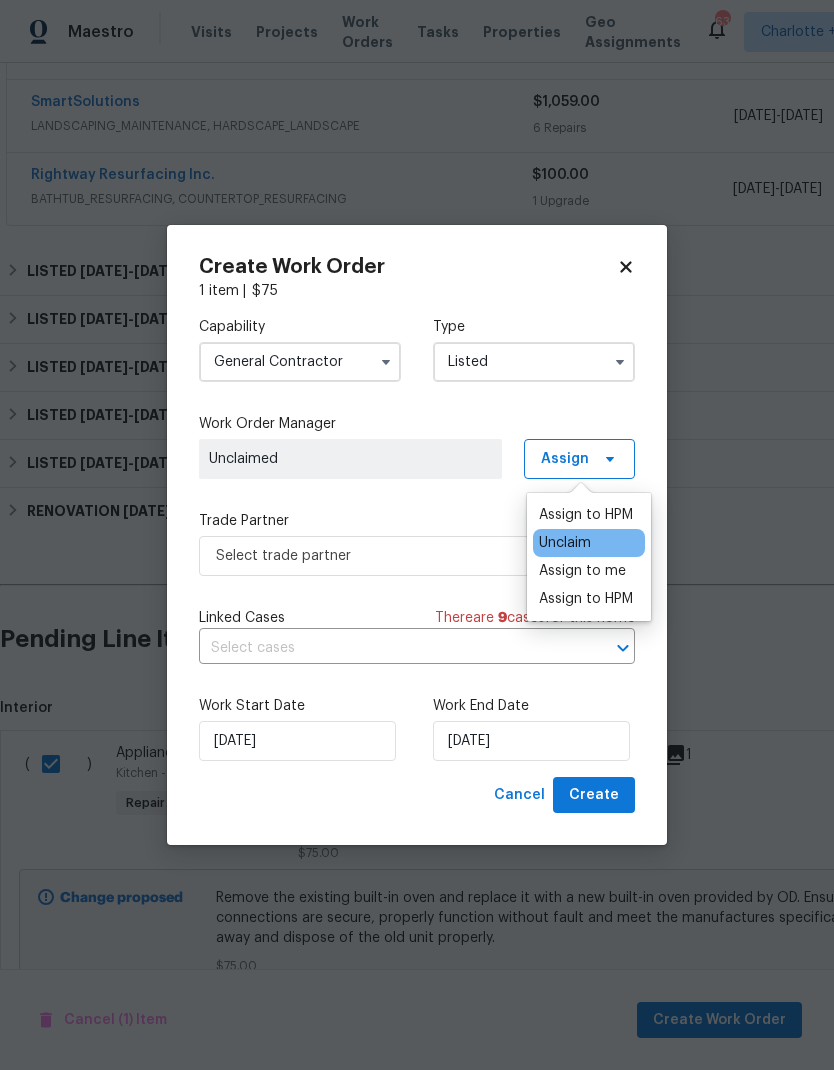 click on "Assign to me" at bounding box center (582, 571) 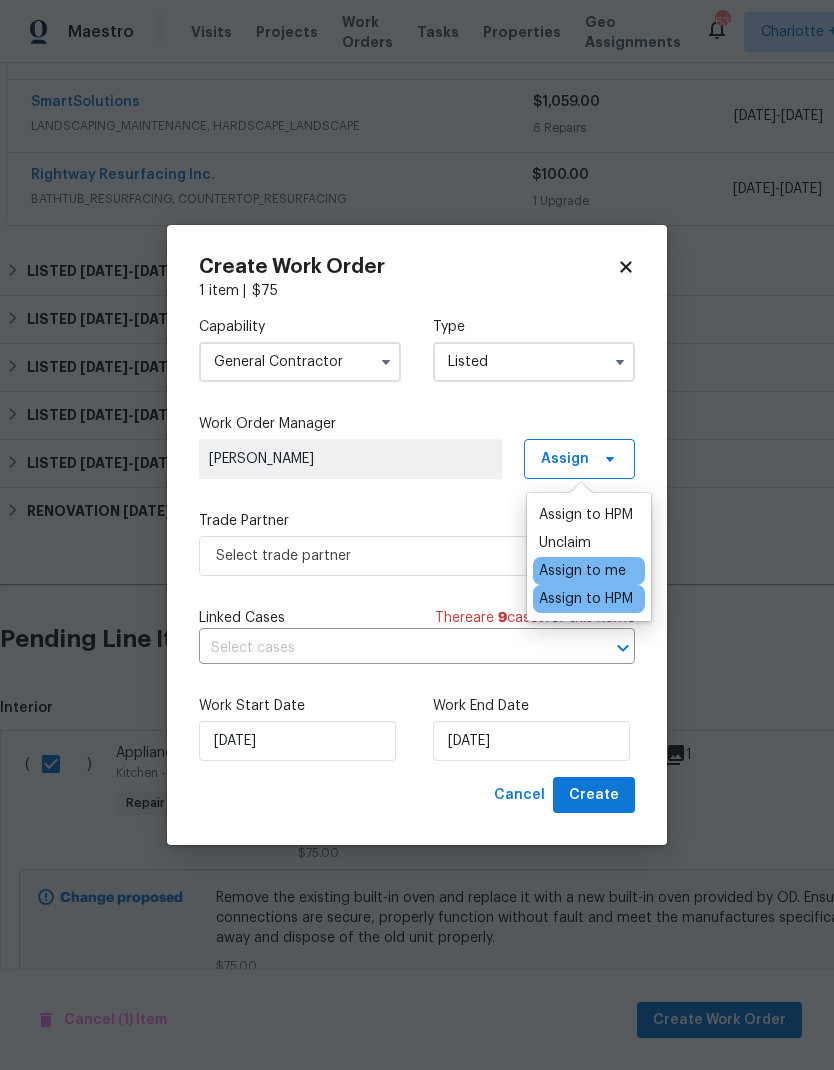 click on "Capability   General Contractor Type   Listed Work Order Manager   Ryan Craven Assign Trade Partner   Select trade partner Linked Cases There  are   9  case s  for this home   ​ Work Start Date   7/15/2025 Work End Date   7/15/2025" at bounding box center (417, 539) 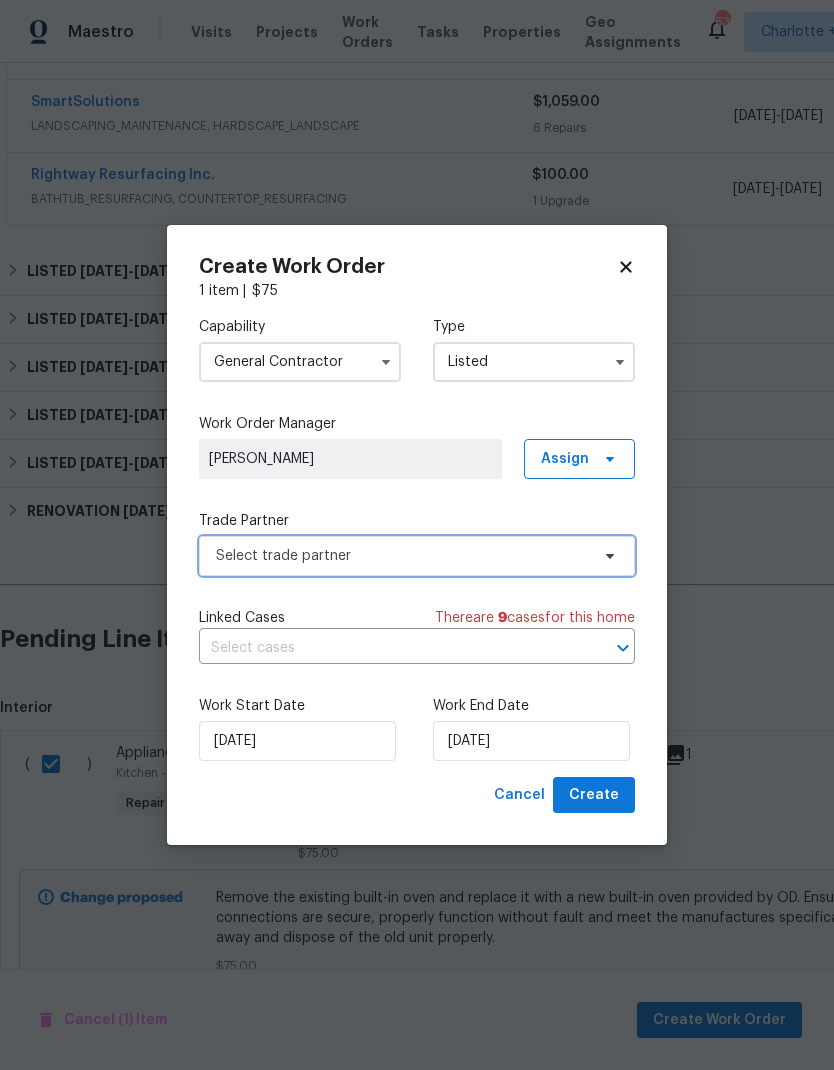 click on "Select trade partner" at bounding box center (402, 556) 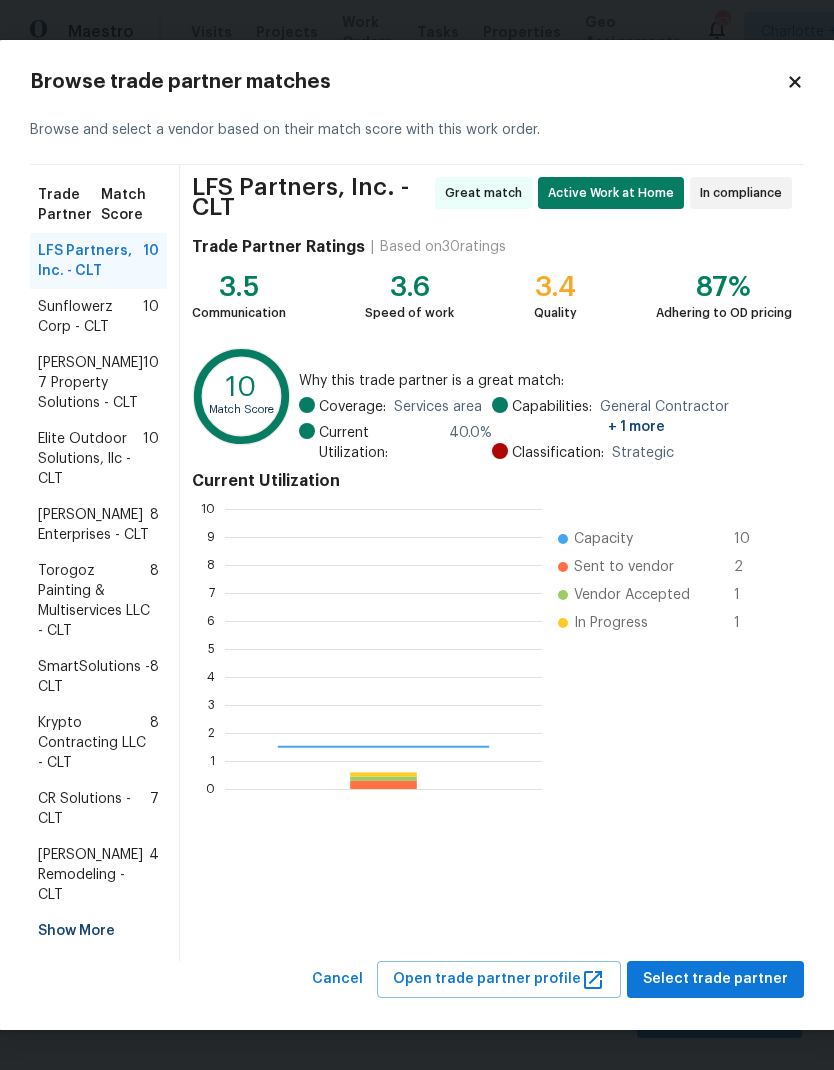 scroll, scrollTop: 2, scrollLeft: 2, axis: both 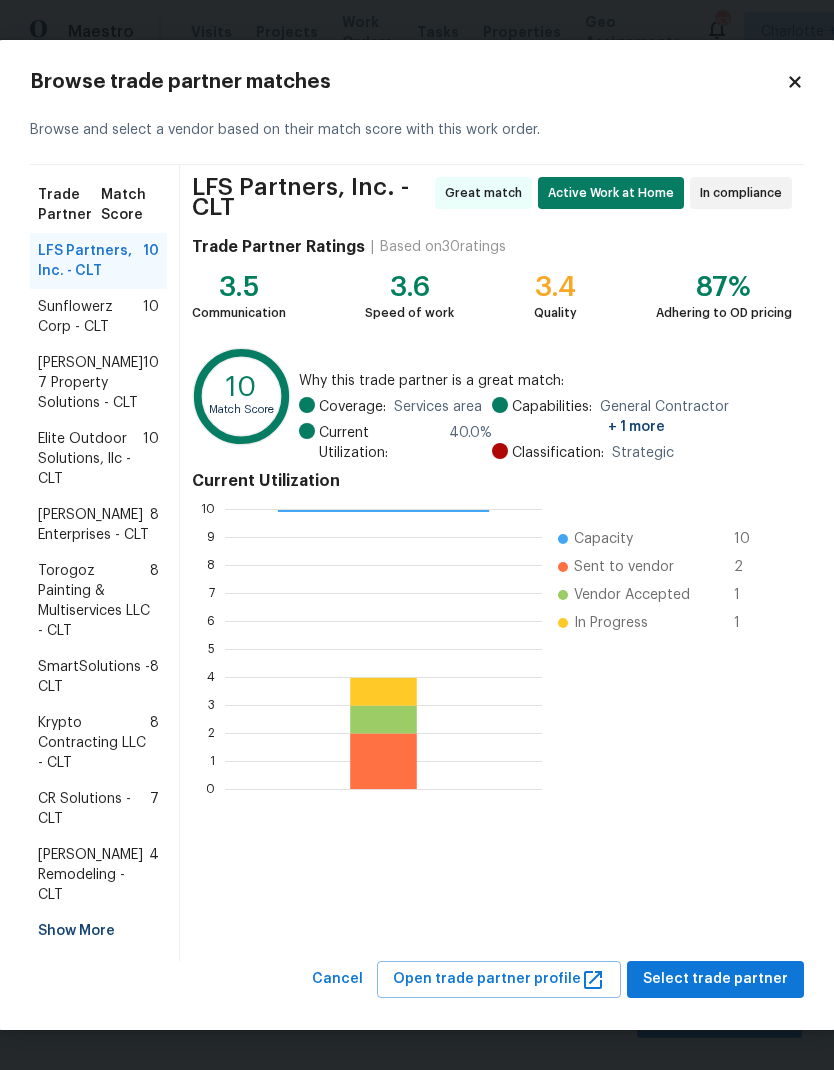 click on "Select trade partner" at bounding box center (715, 979) 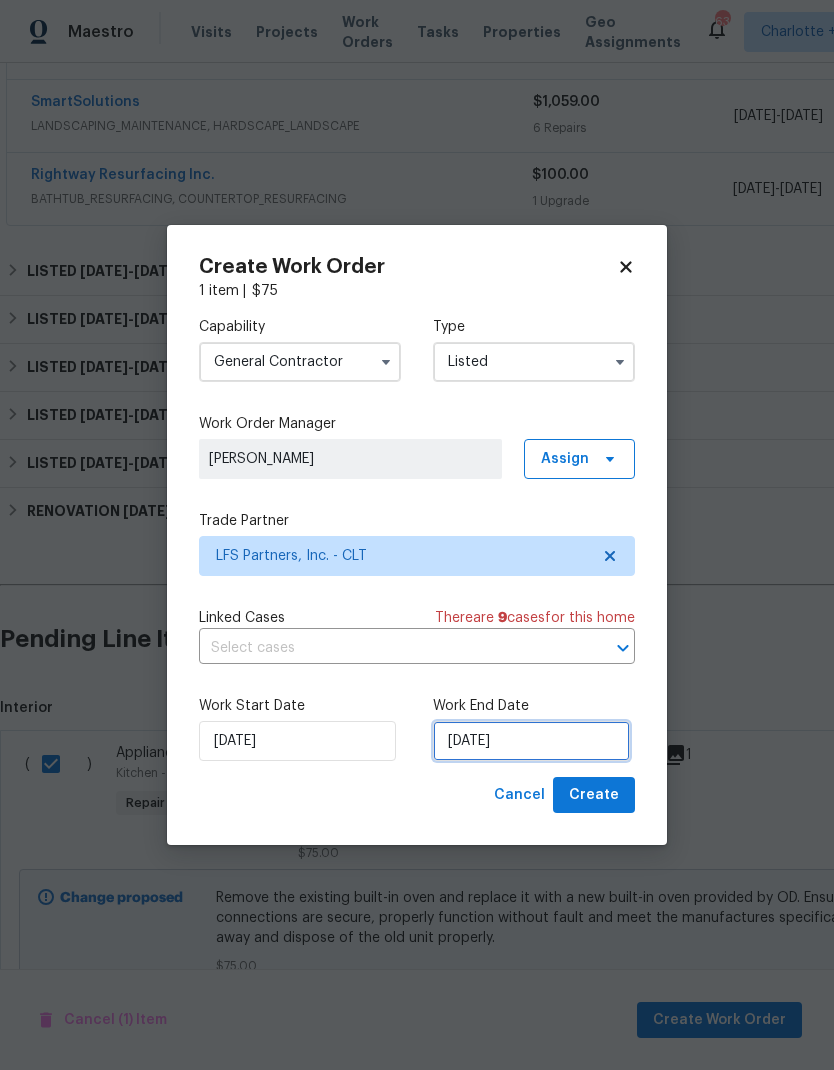 click on "[DATE]" at bounding box center (531, 741) 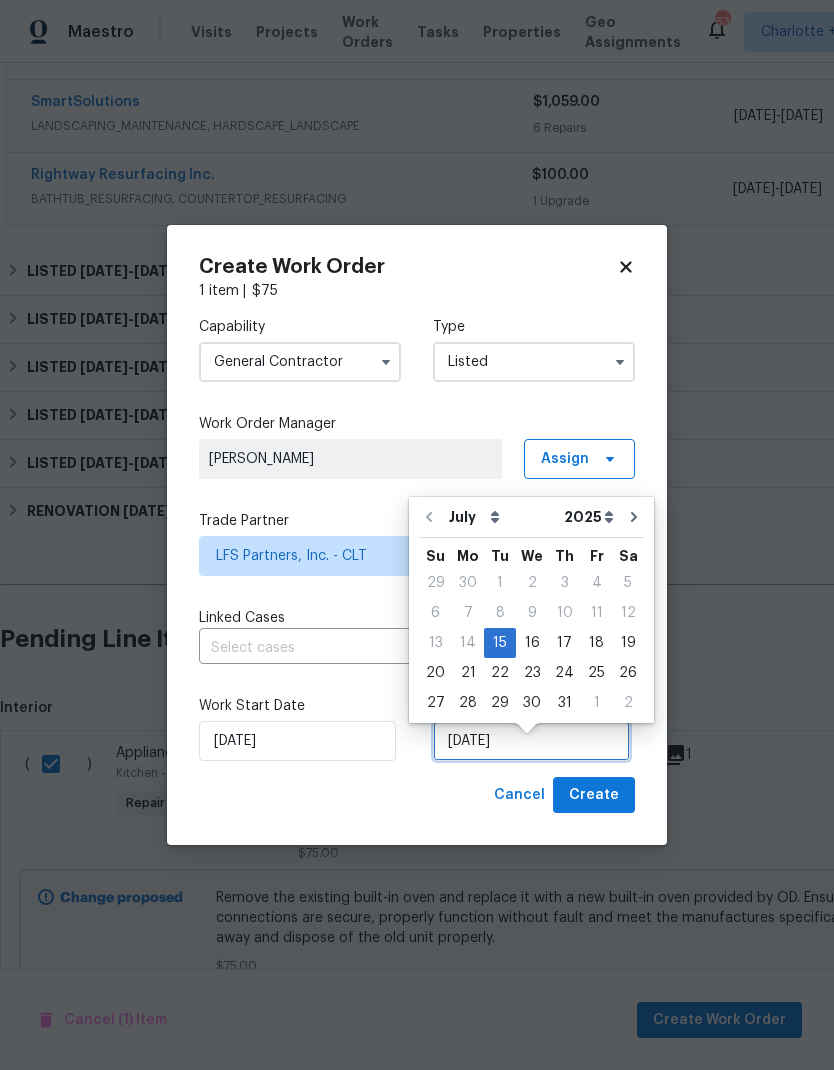 scroll, scrollTop: 15, scrollLeft: 0, axis: vertical 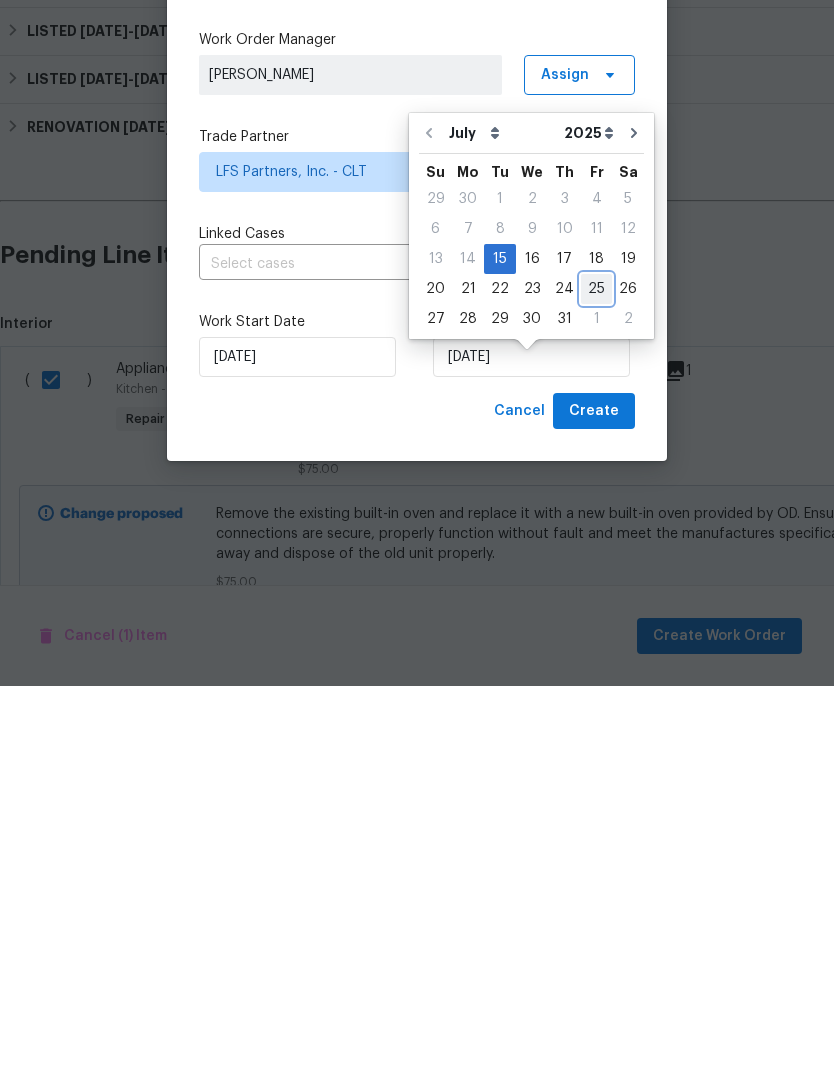 click on "25" at bounding box center (596, 673) 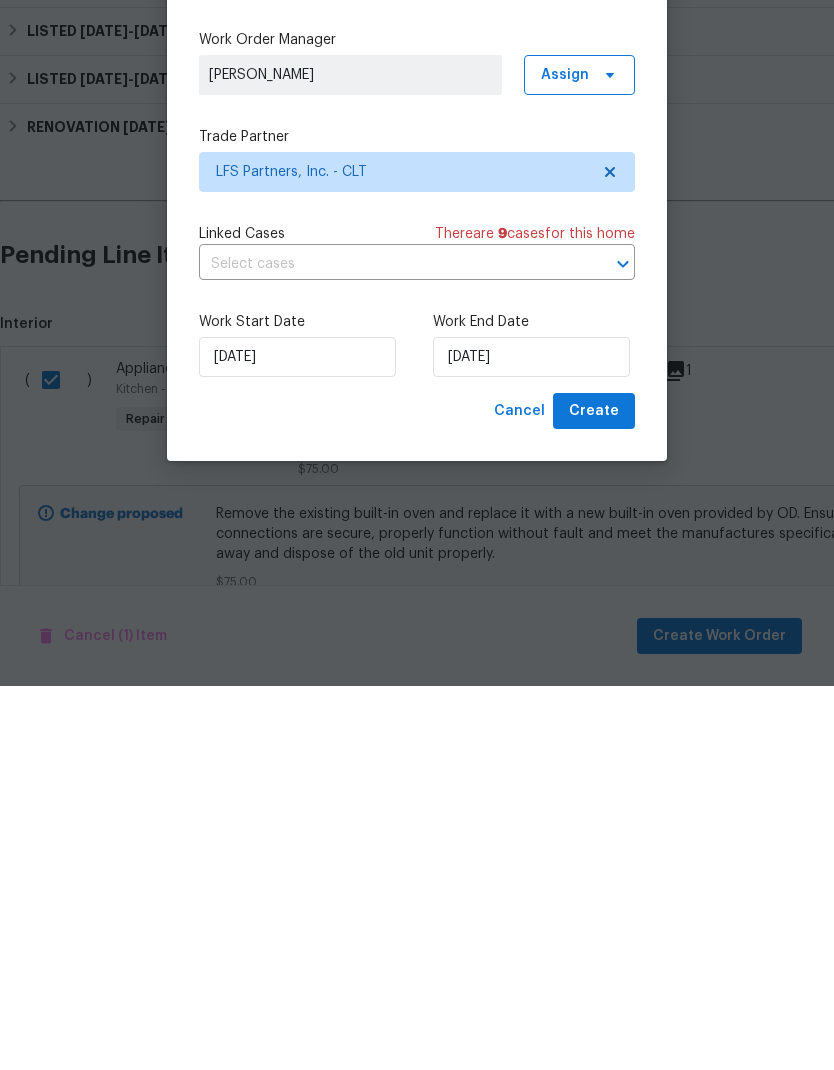 scroll, scrollTop: 80, scrollLeft: 0, axis: vertical 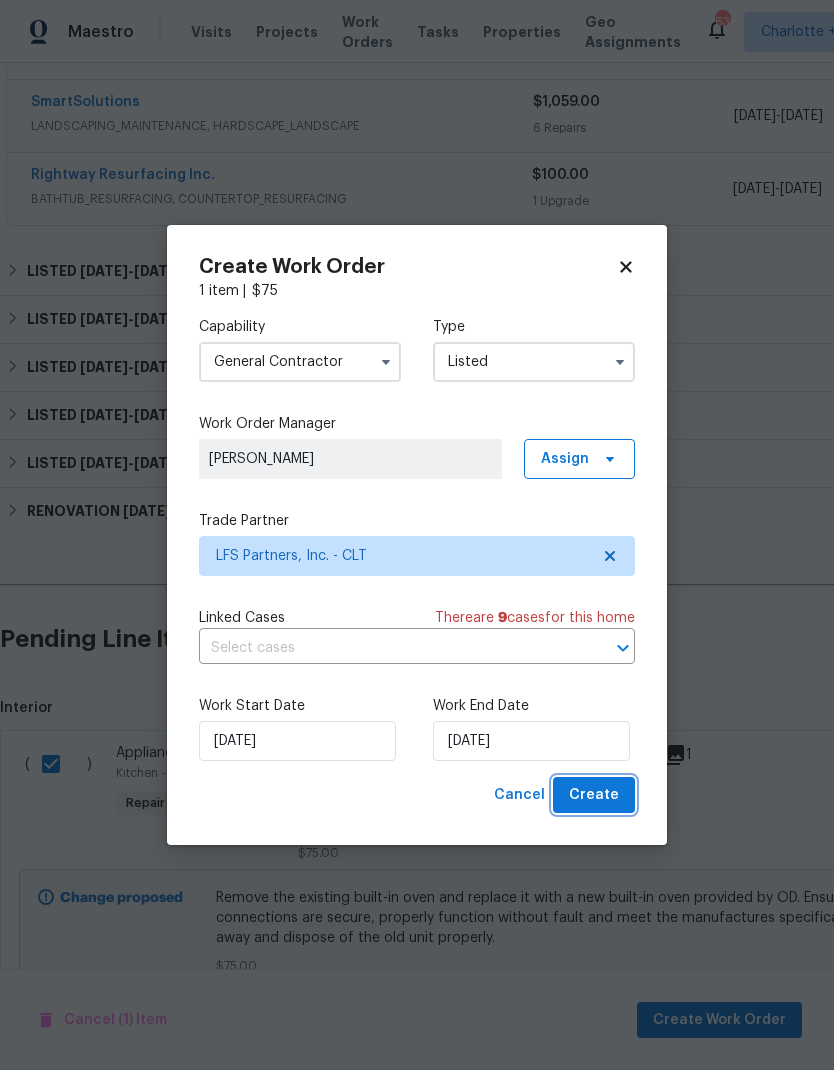 click on "Create" at bounding box center (594, 795) 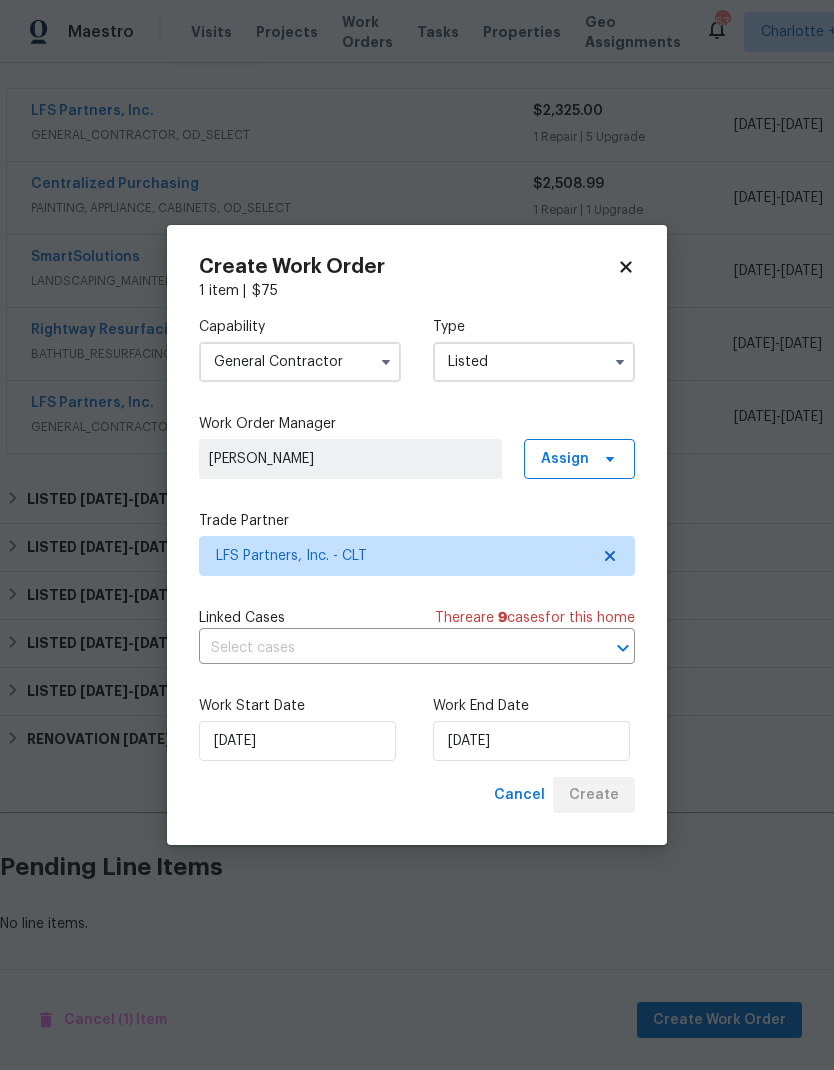 scroll, scrollTop: 277, scrollLeft: 0, axis: vertical 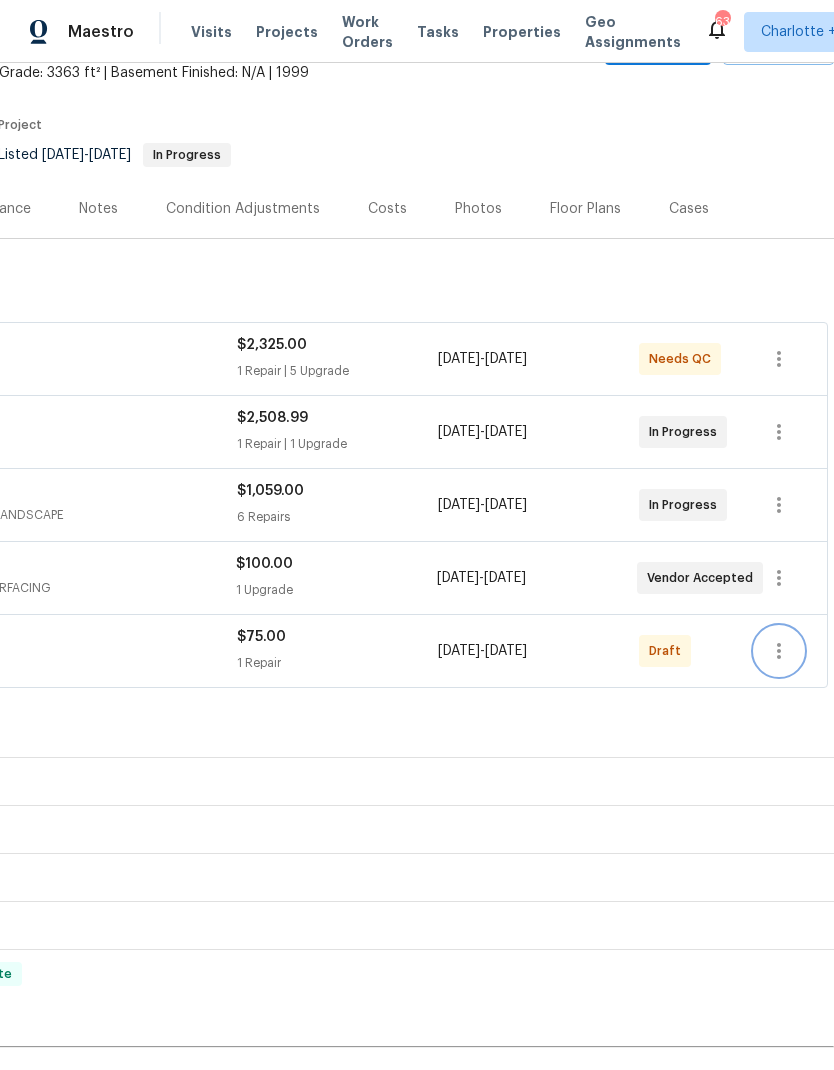 click 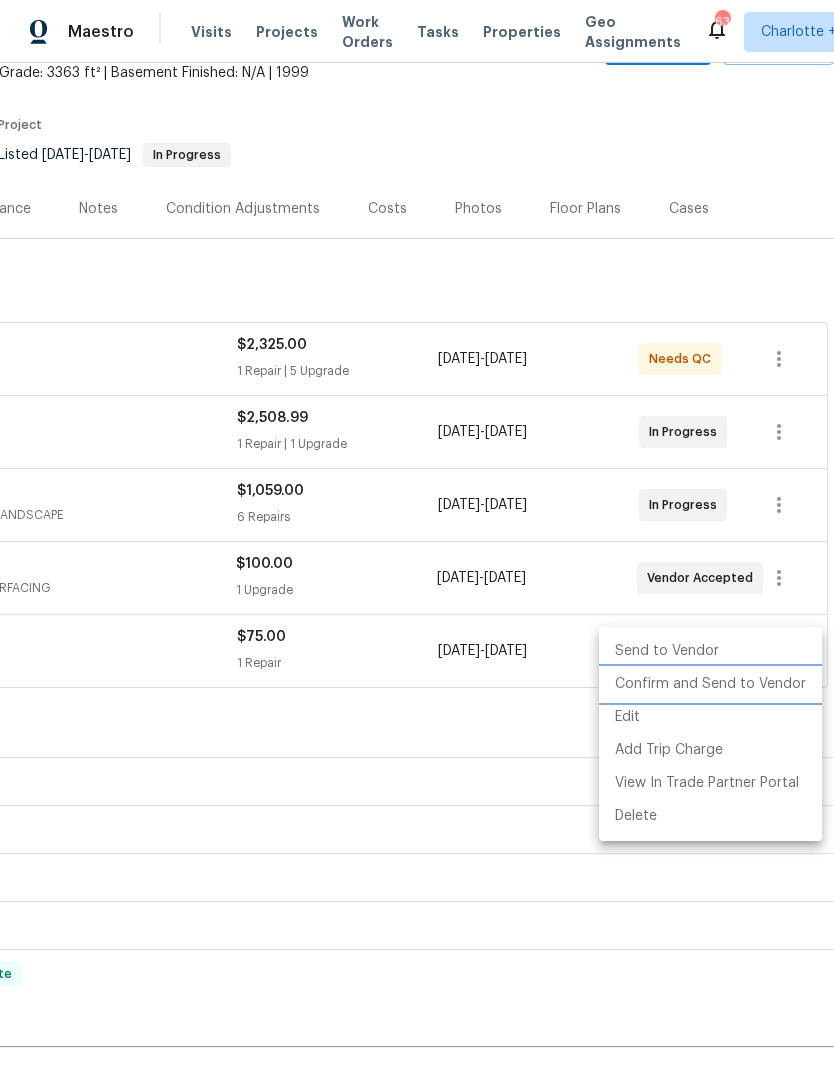 click on "Confirm and Send to Vendor" at bounding box center [710, 684] 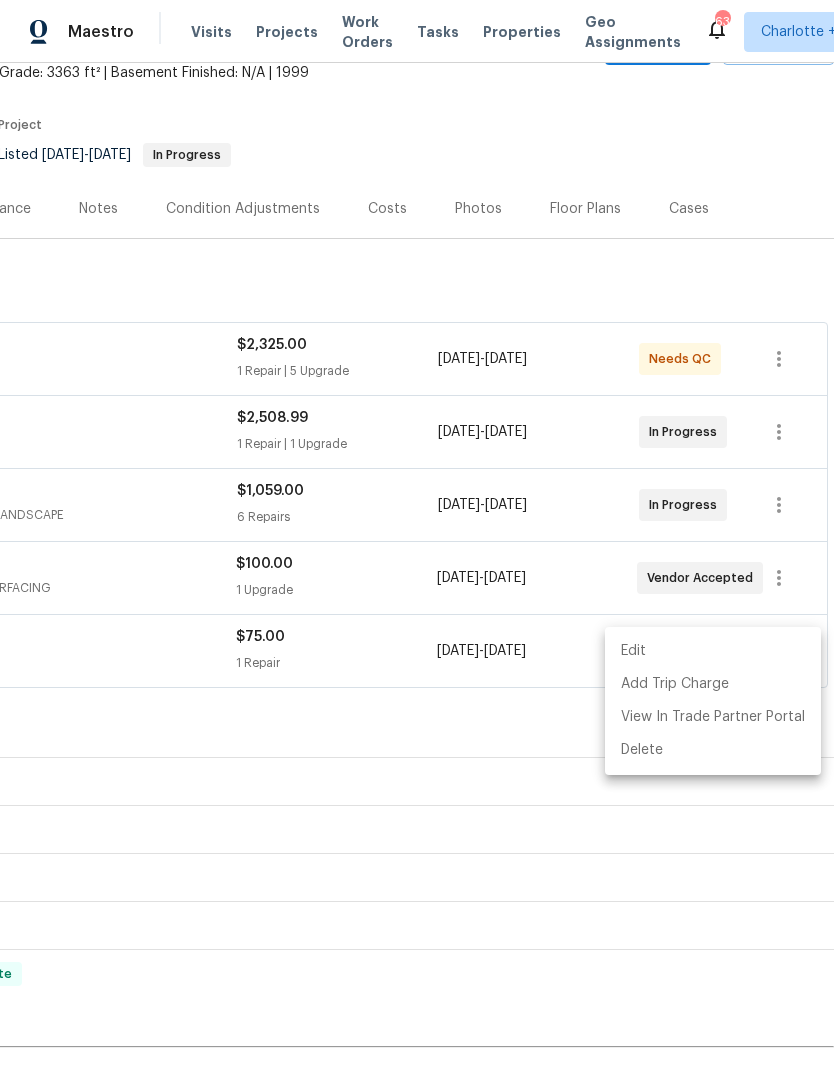 click at bounding box center (417, 535) 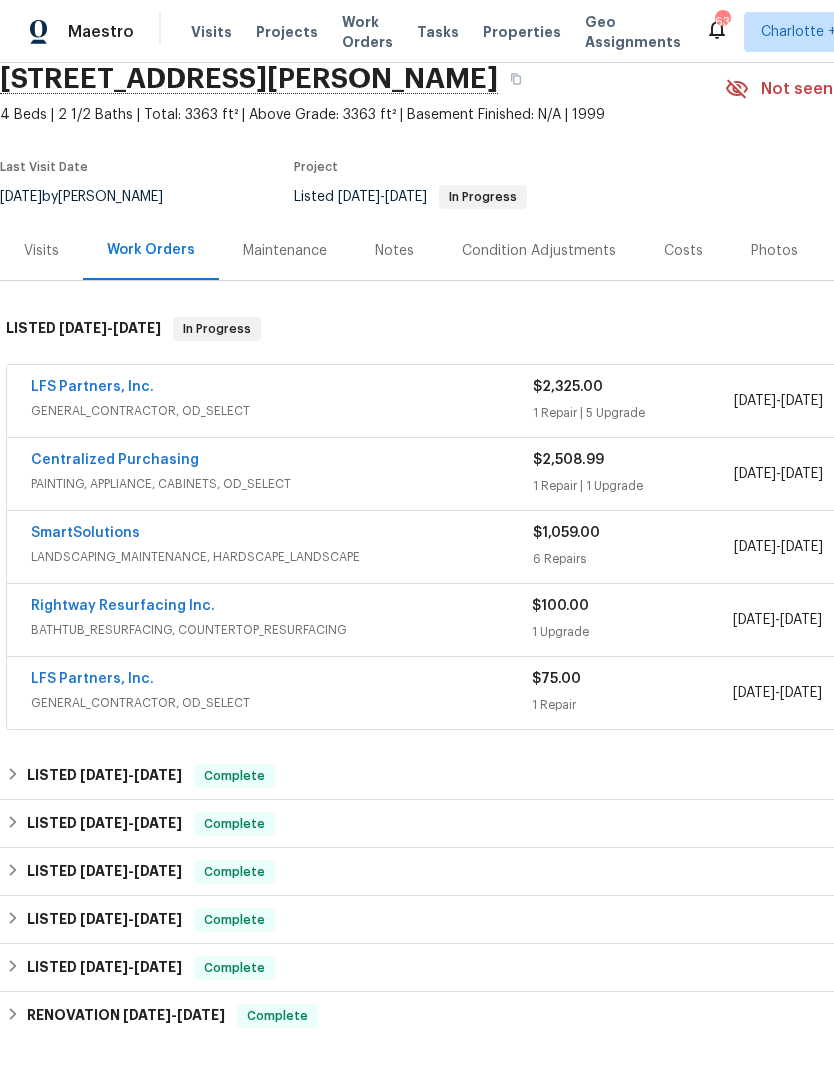 scroll, scrollTop: 81, scrollLeft: 0, axis: vertical 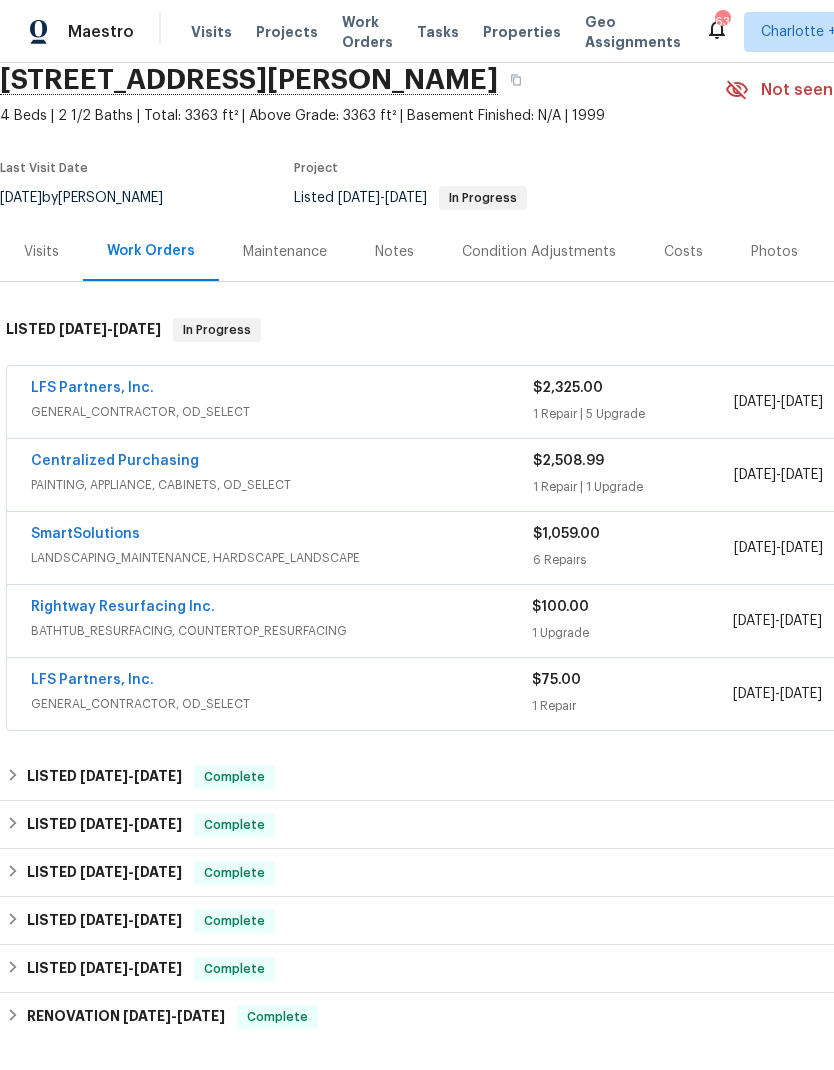 click on "LFS Partners, Inc." at bounding box center (92, 680) 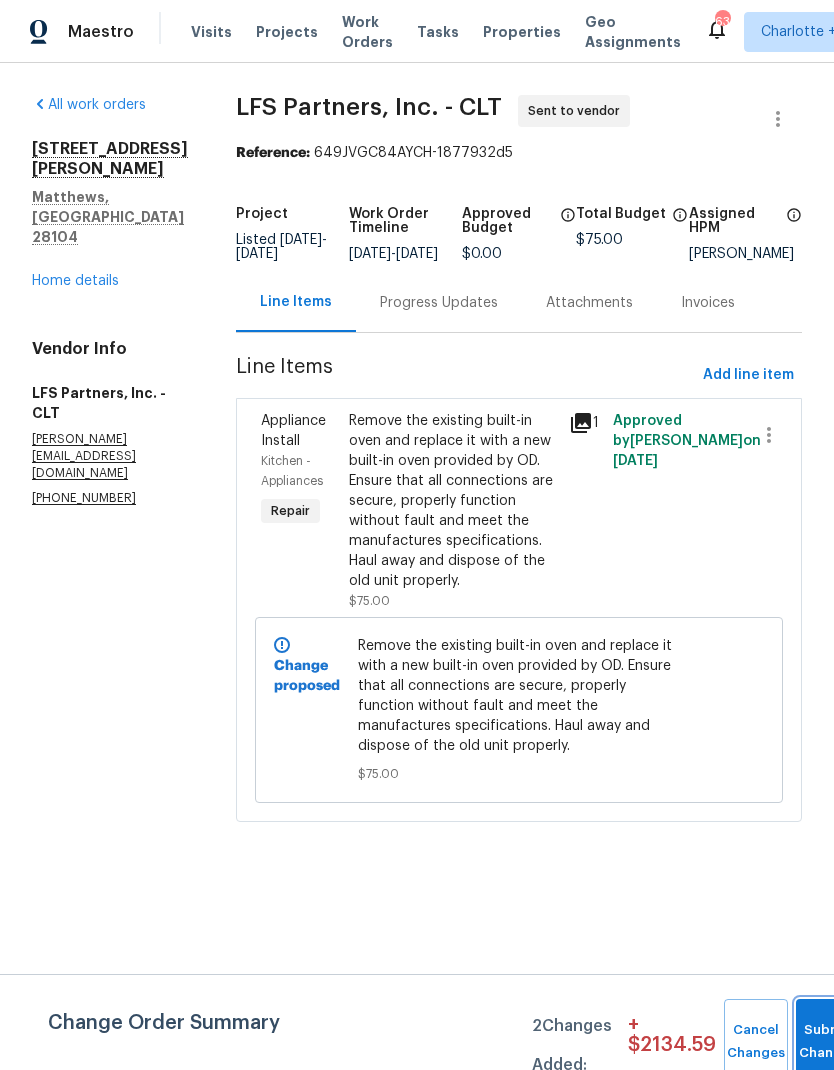 click on "Submit Changes" at bounding box center [828, 1042] 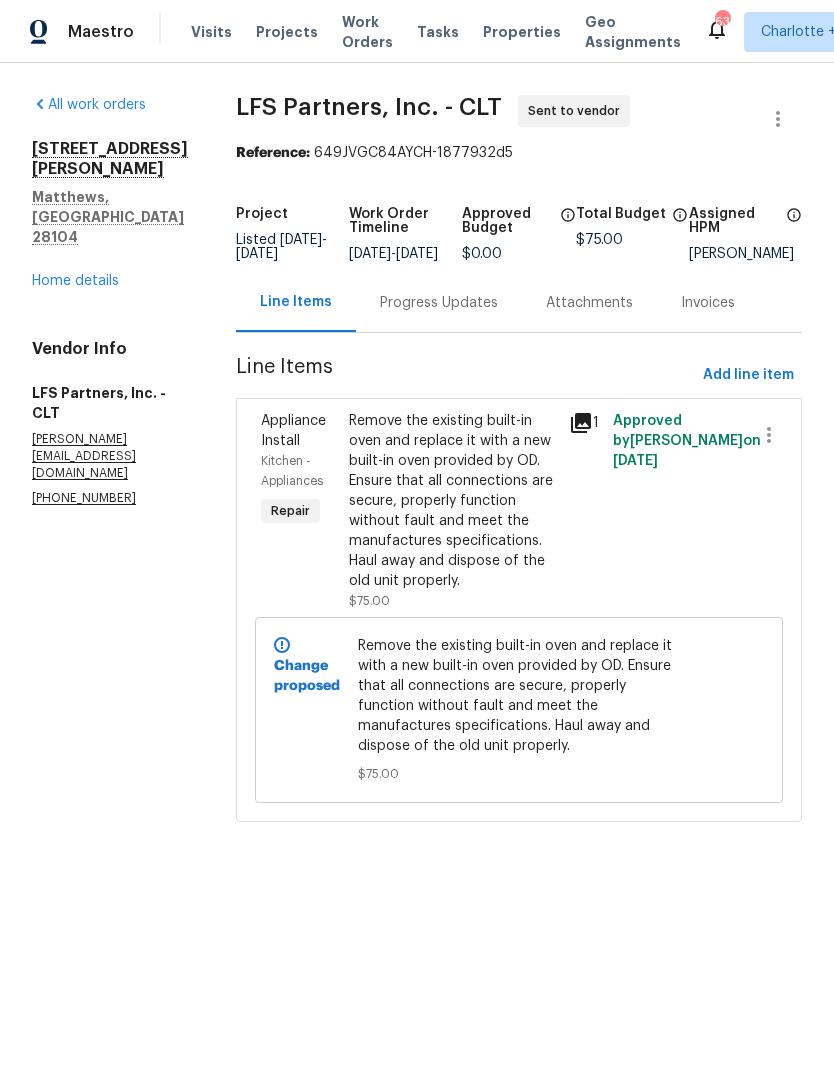 click on "Home details" at bounding box center (75, 281) 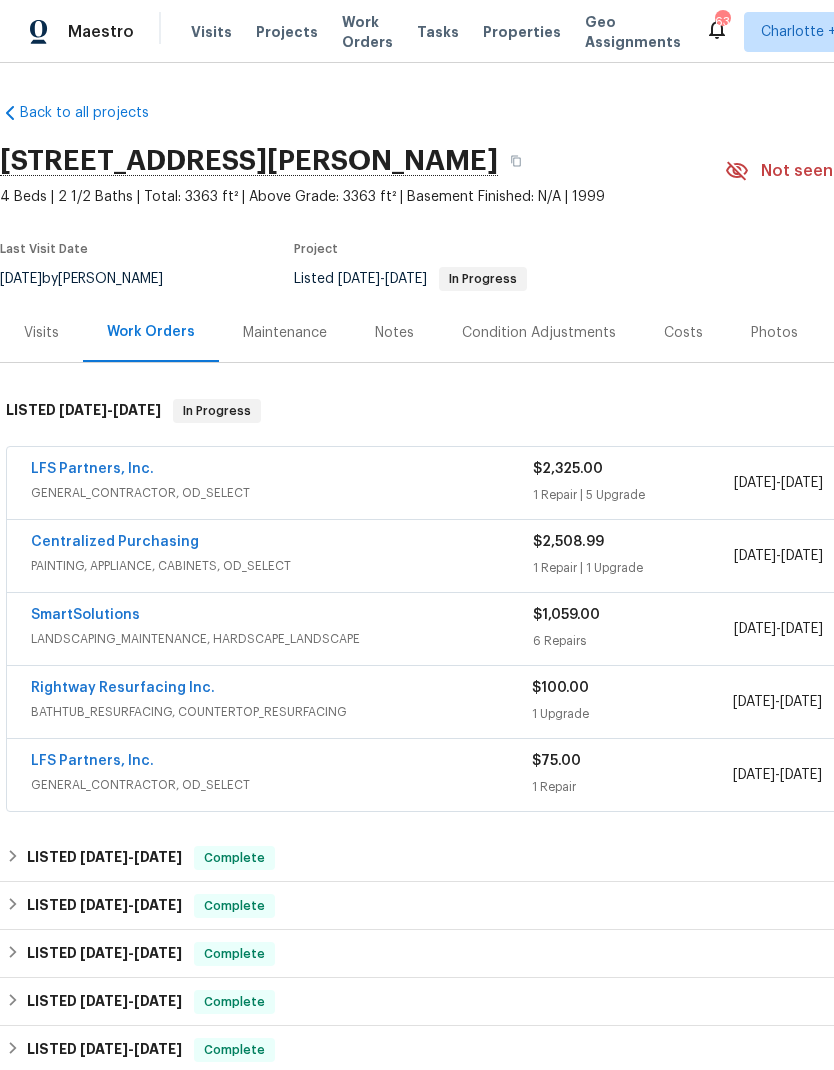 scroll, scrollTop: 0, scrollLeft: 0, axis: both 